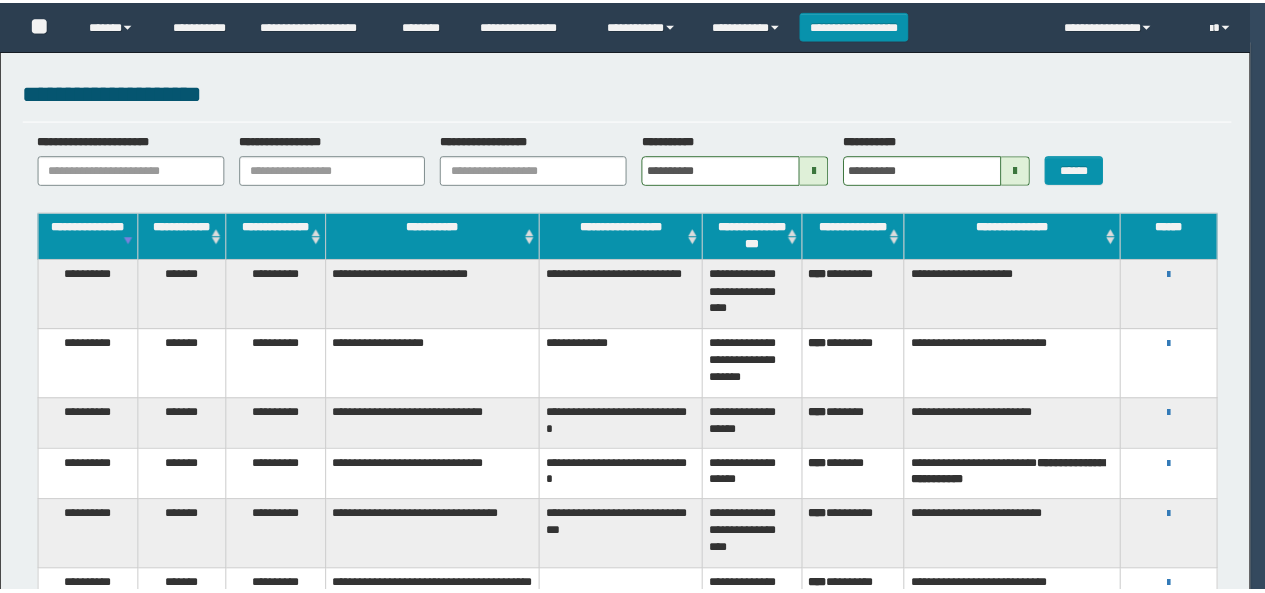 scroll, scrollTop: 0, scrollLeft: 0, axis: both 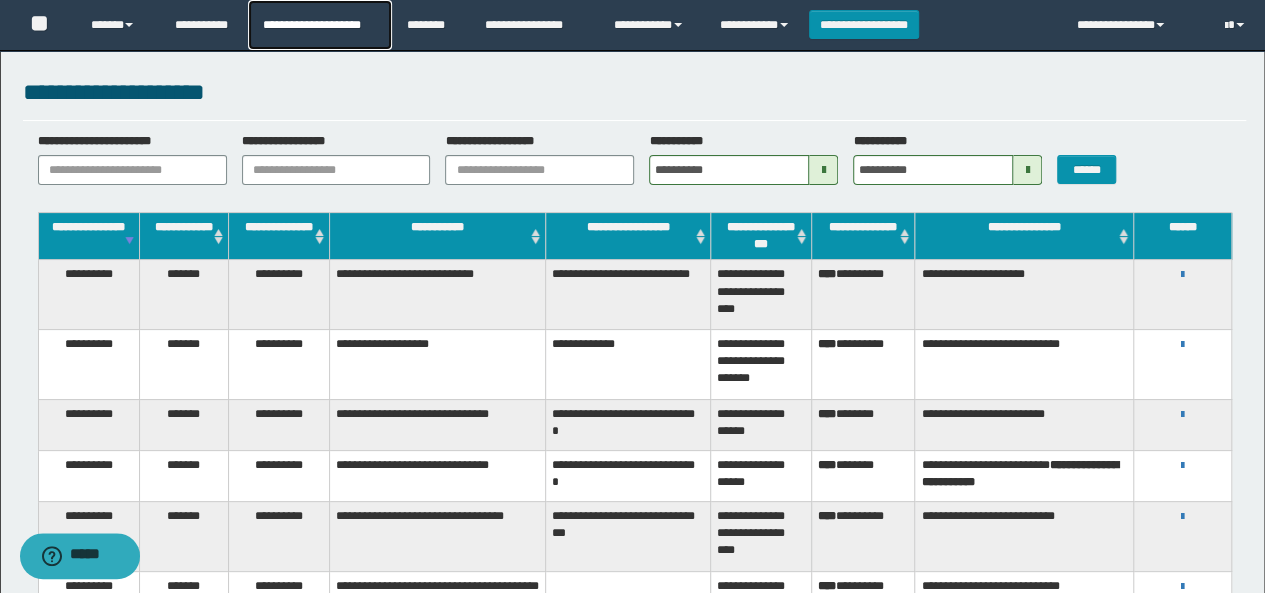 click on "**********" at bounding box center [319, 25] 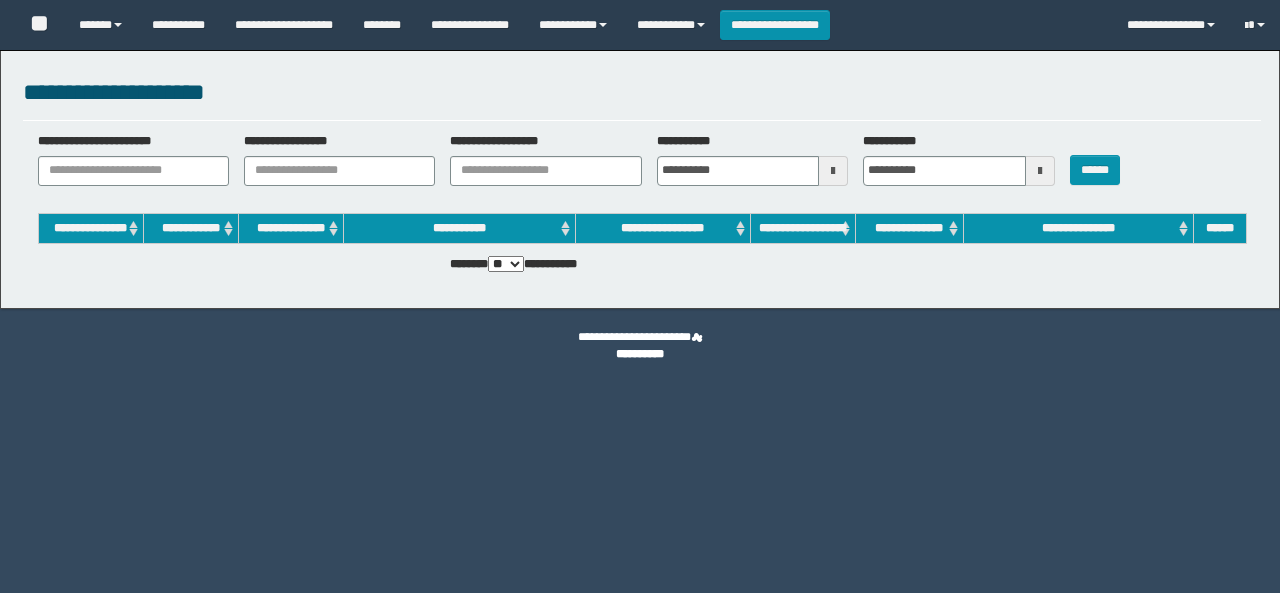 scroll, scrollTop: 0, scrollLeft: 0, axis: both 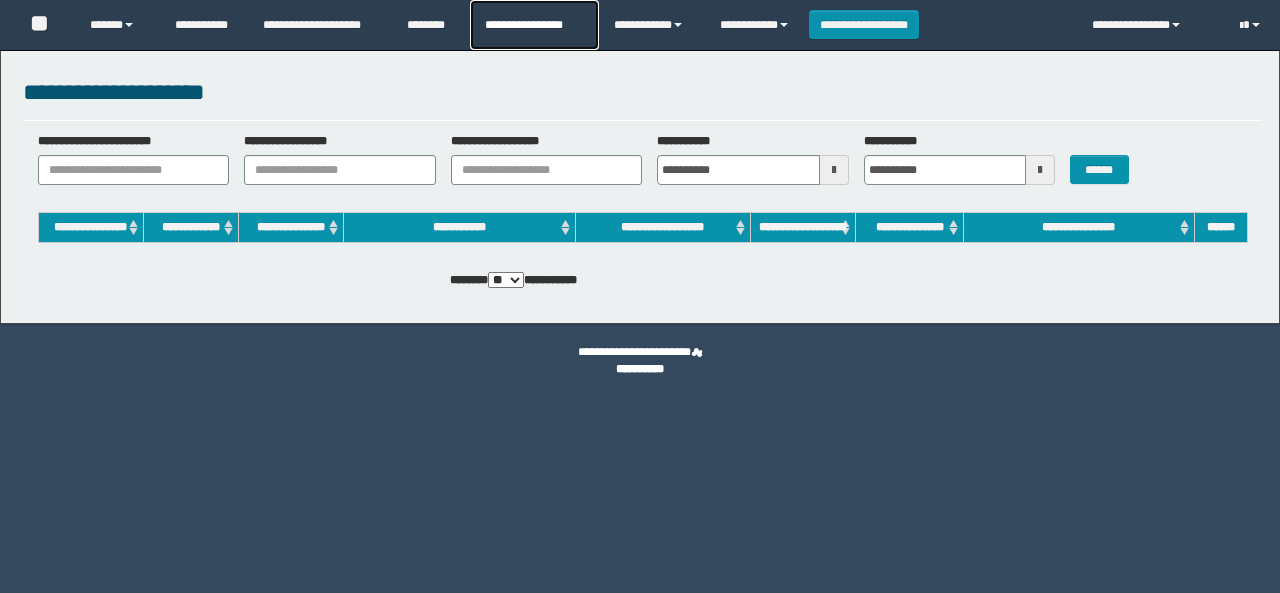 click on "**********" at bounding box center (534, 25) 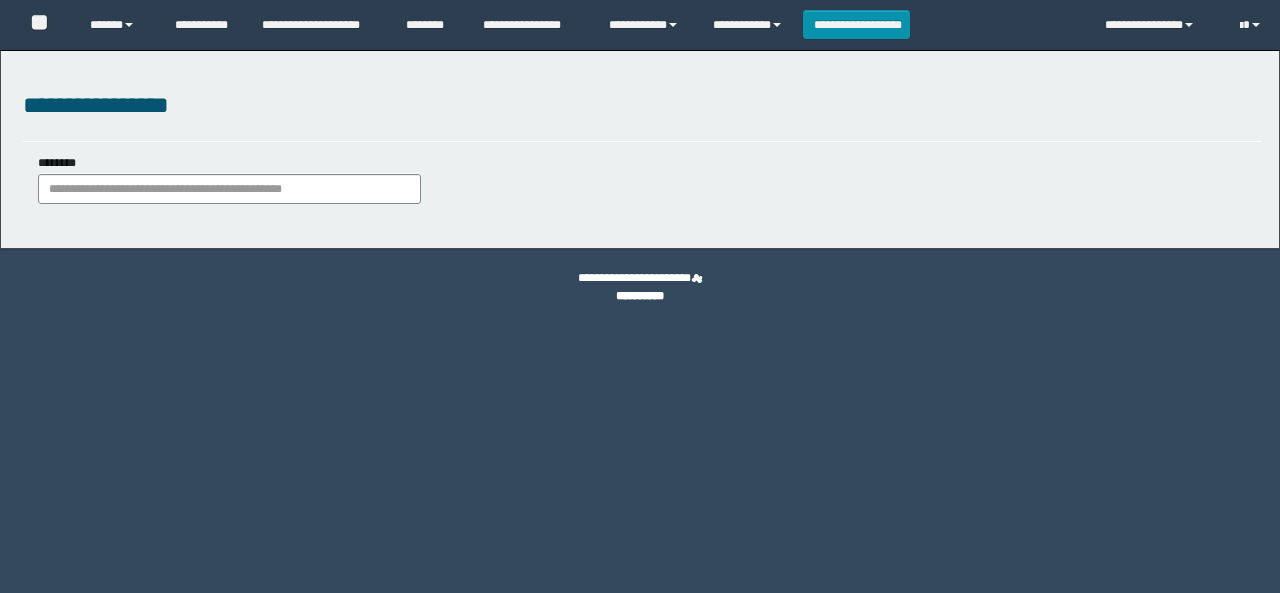 scroll, scrollTop: 0, scrollLeft: 0, axis: both 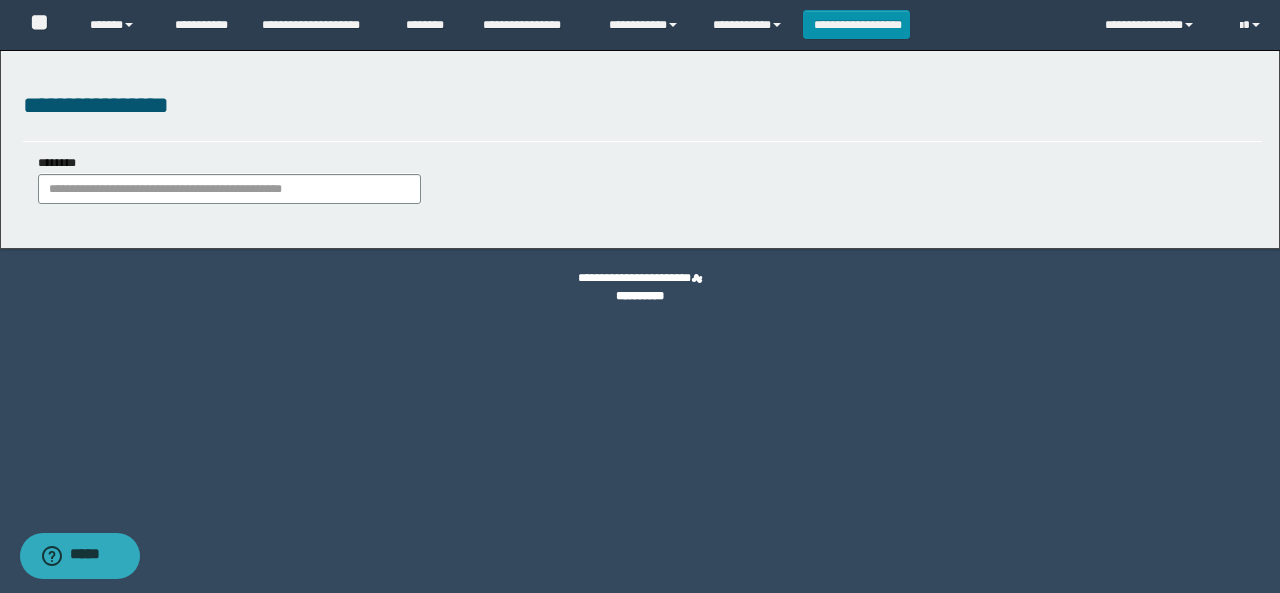 click on "********" at bounding box center [229, 178] 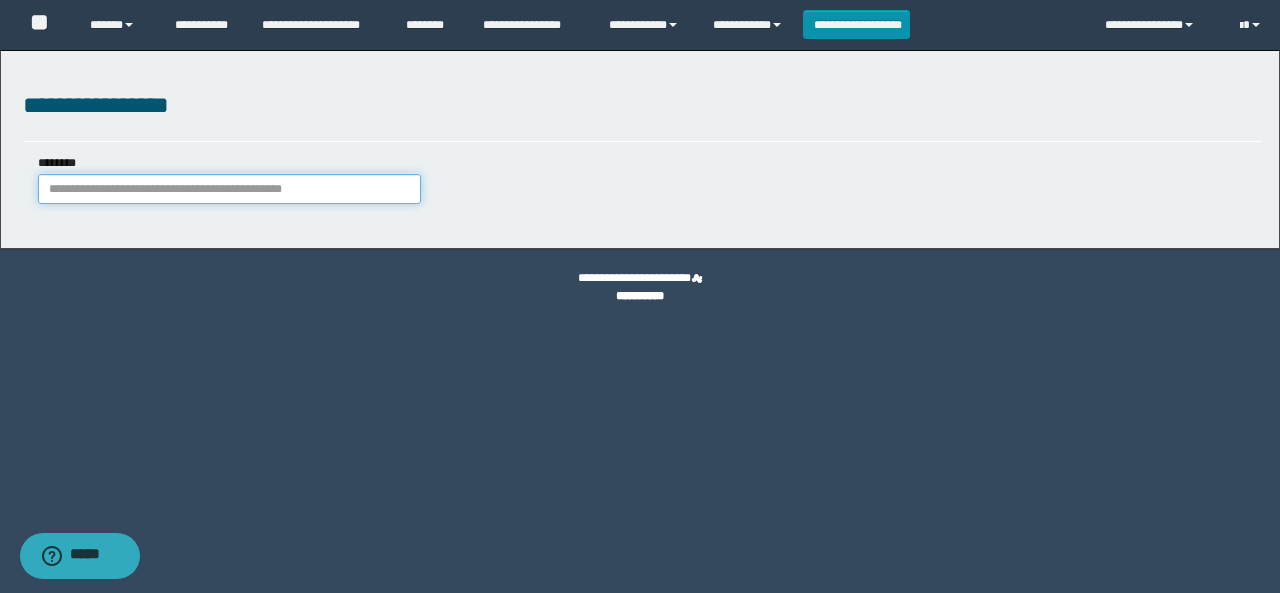 click on "********" at bounding box center (229, 189) 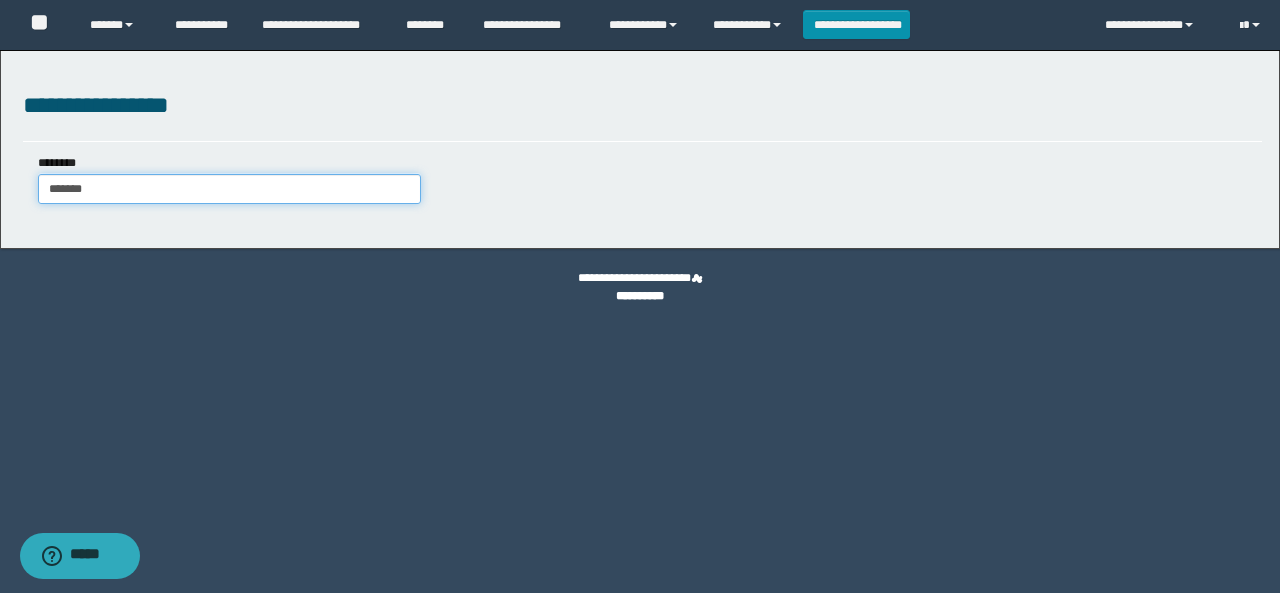 type on "********" 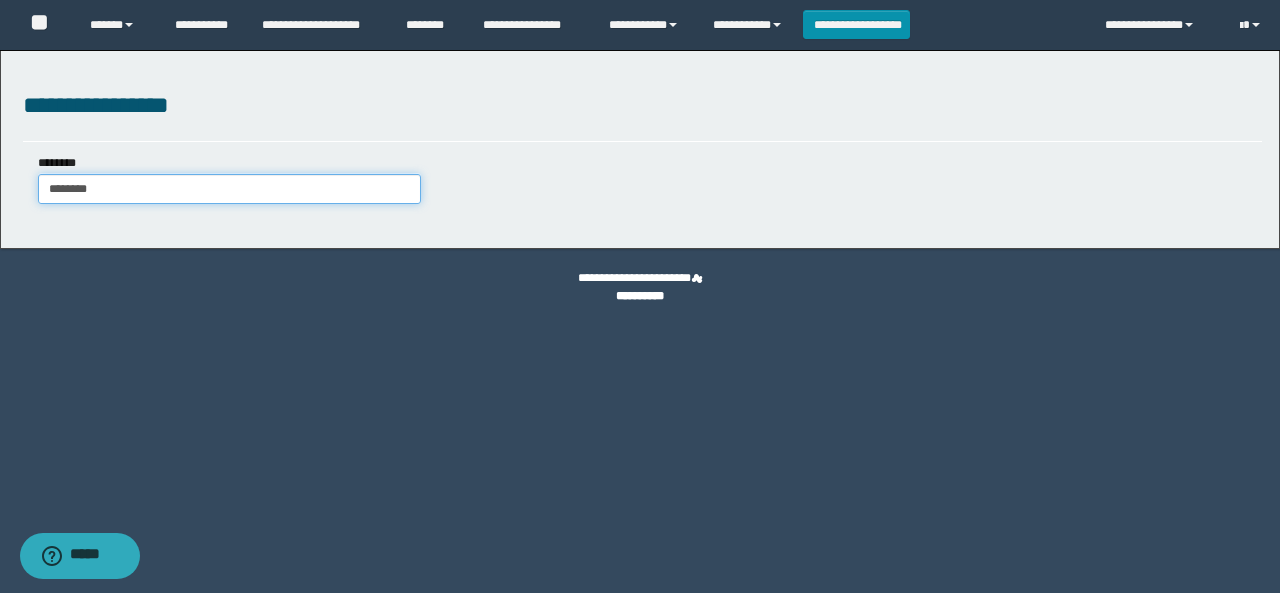 type on "********" 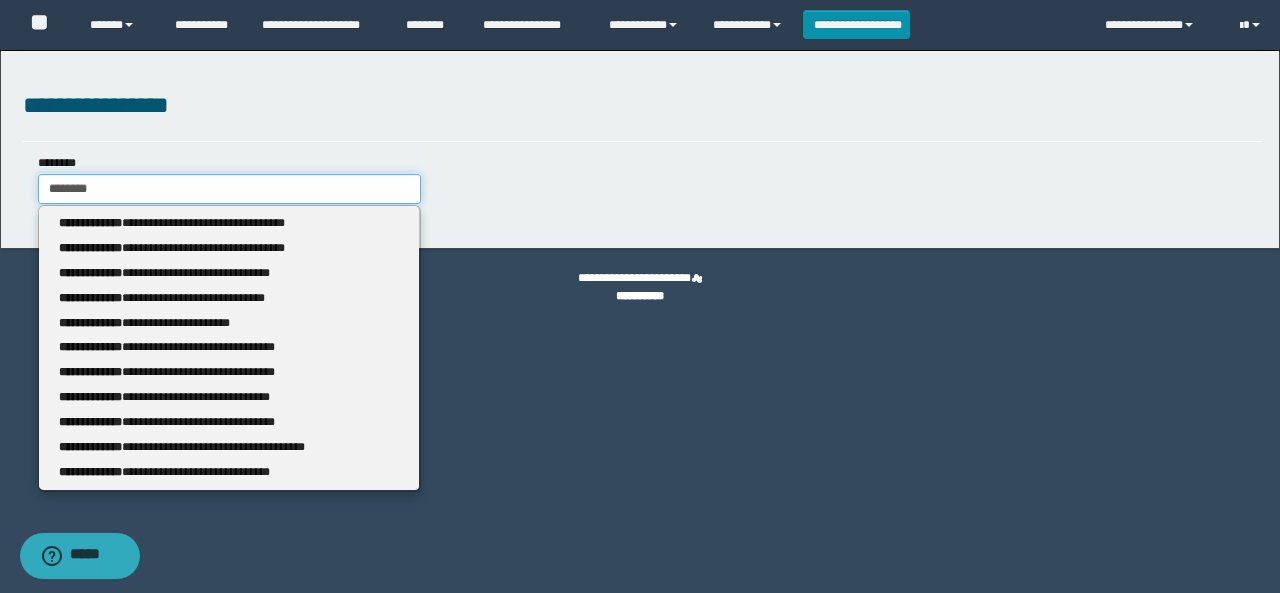 type 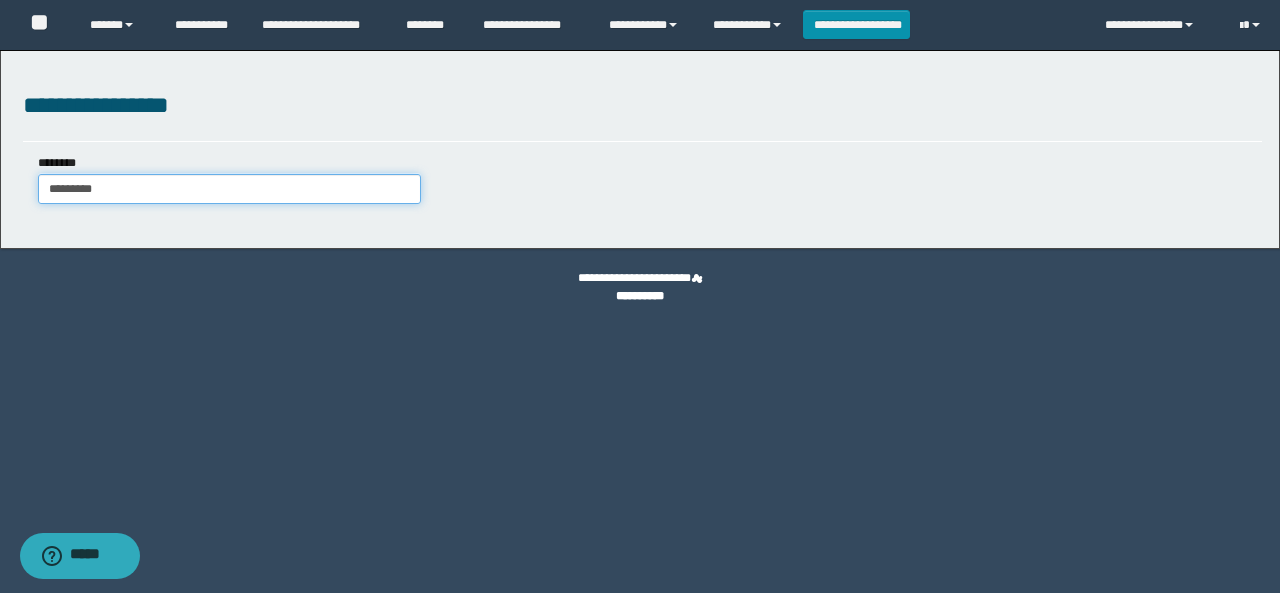 type on "**********" 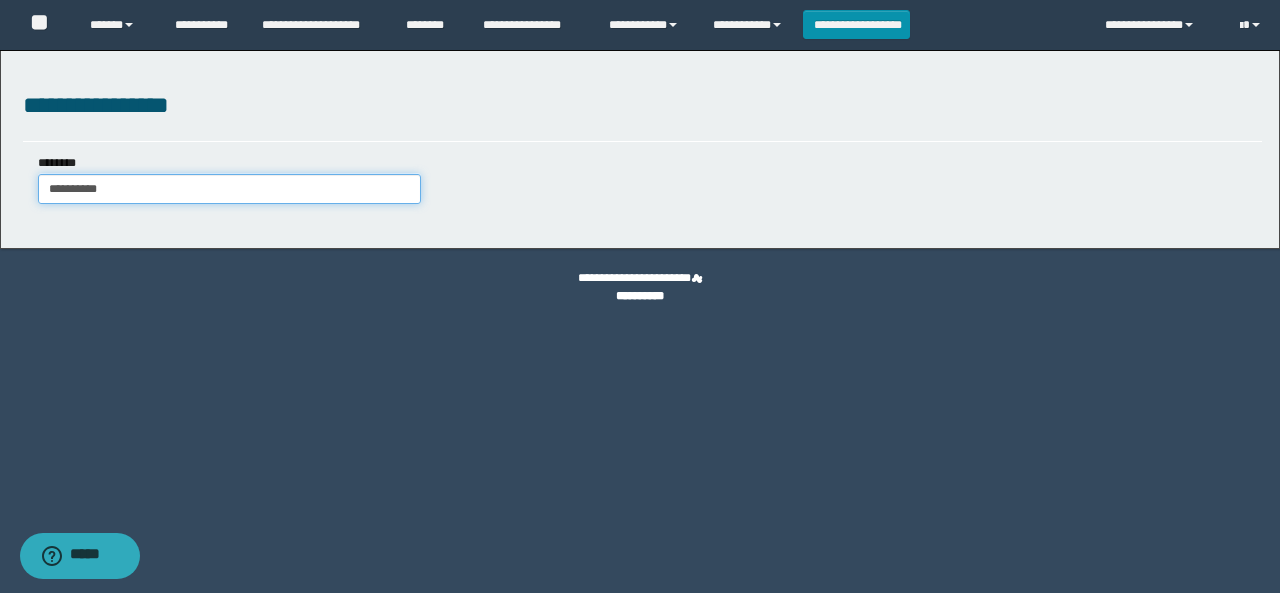 type on "**********" 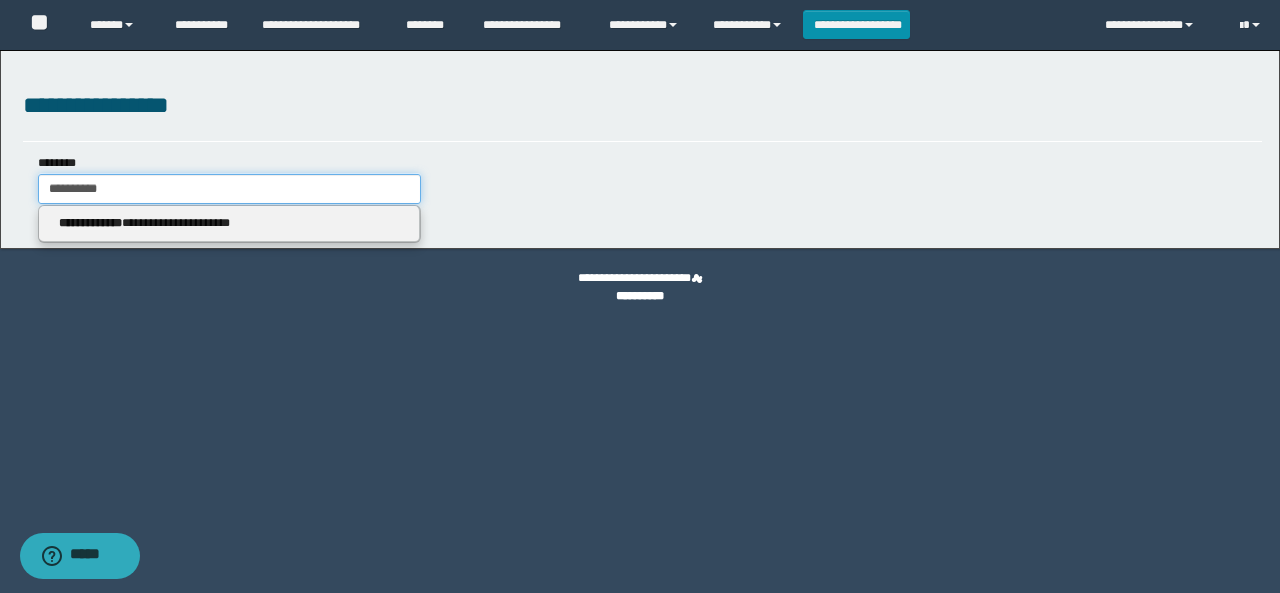 type on "**********" 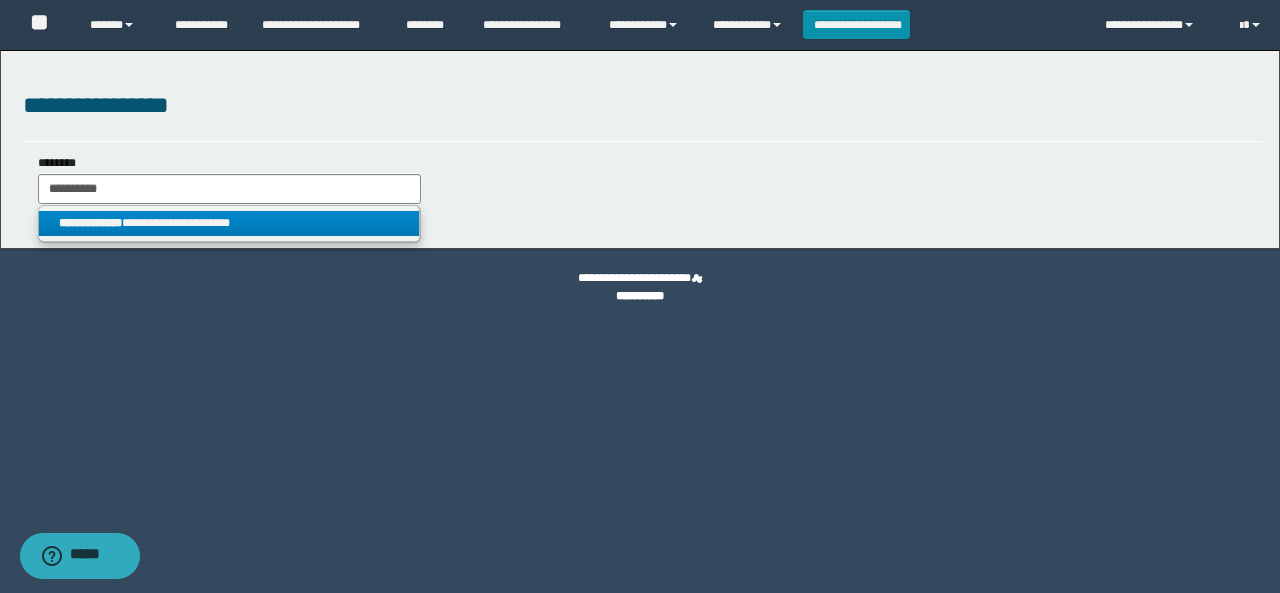click on "**********" at bounding box center (229, 223) 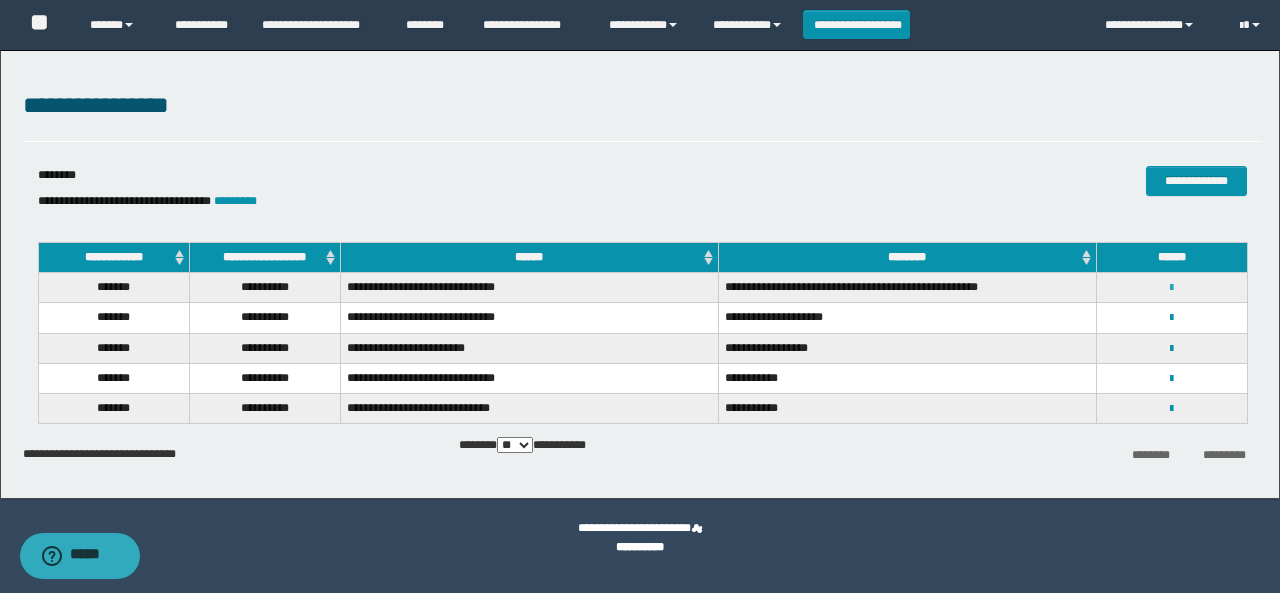 click at bounding box center (1171, 288) 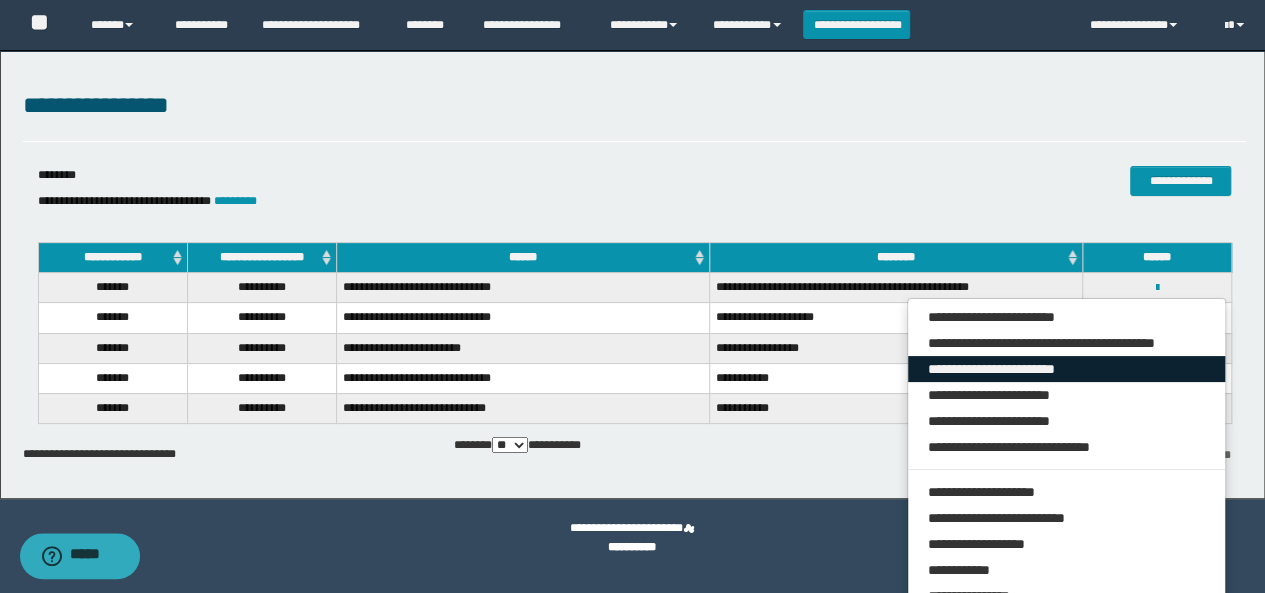 click on "**********" at bounding box center (1067, 369) 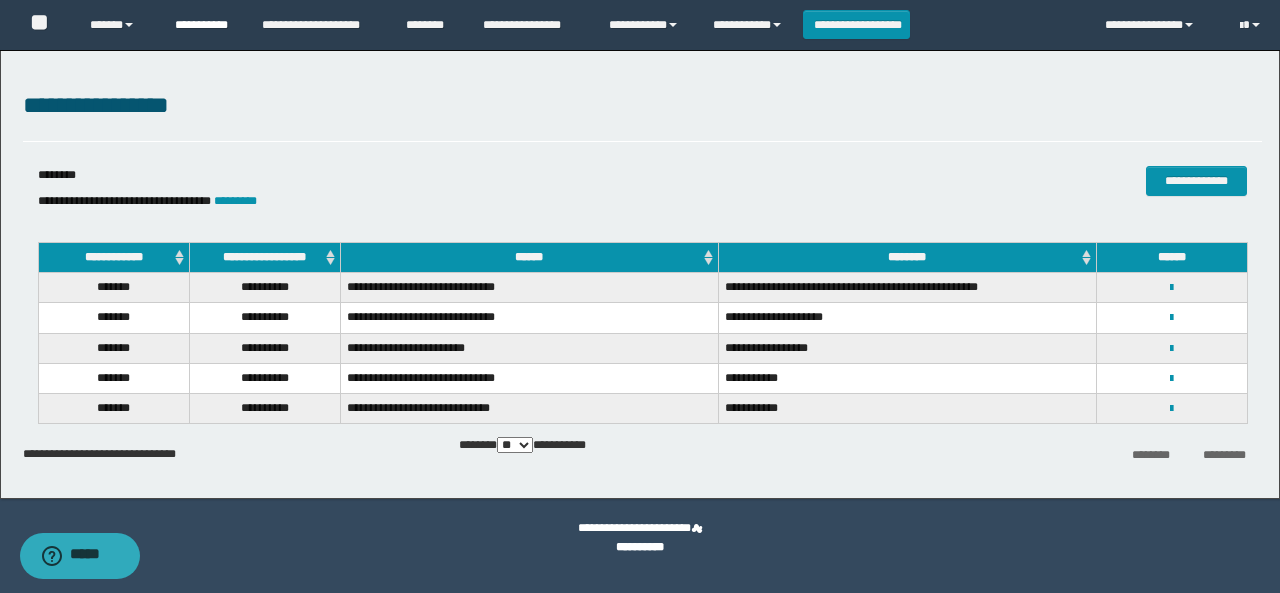 click on "**********" at bounding box center (203, 25) 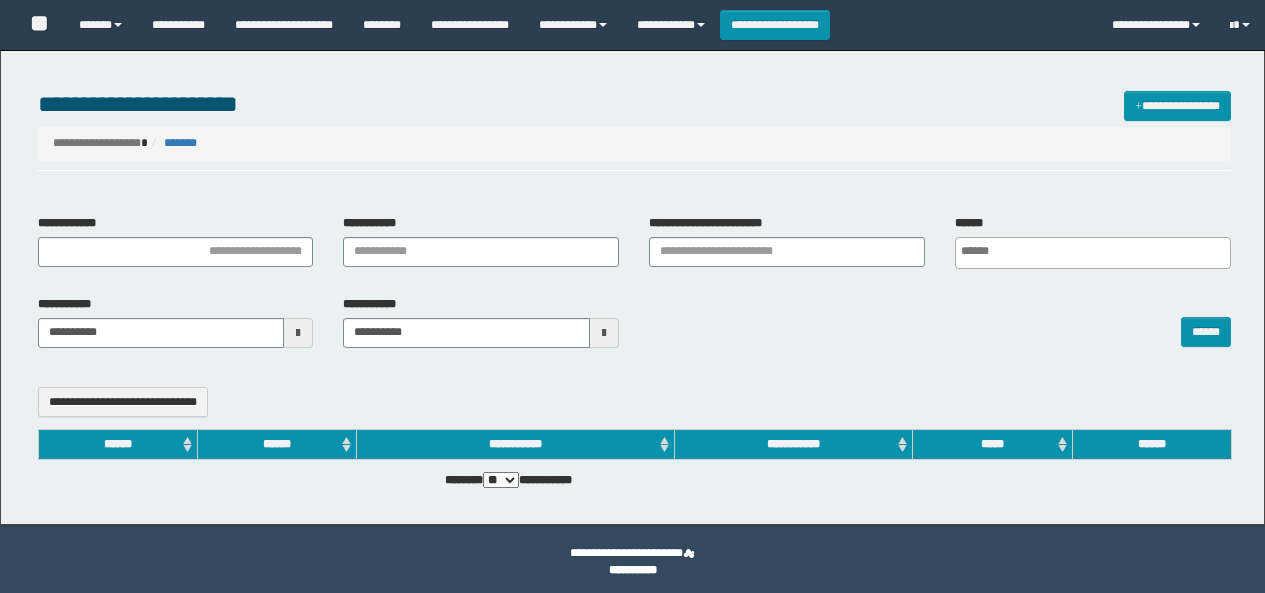 select 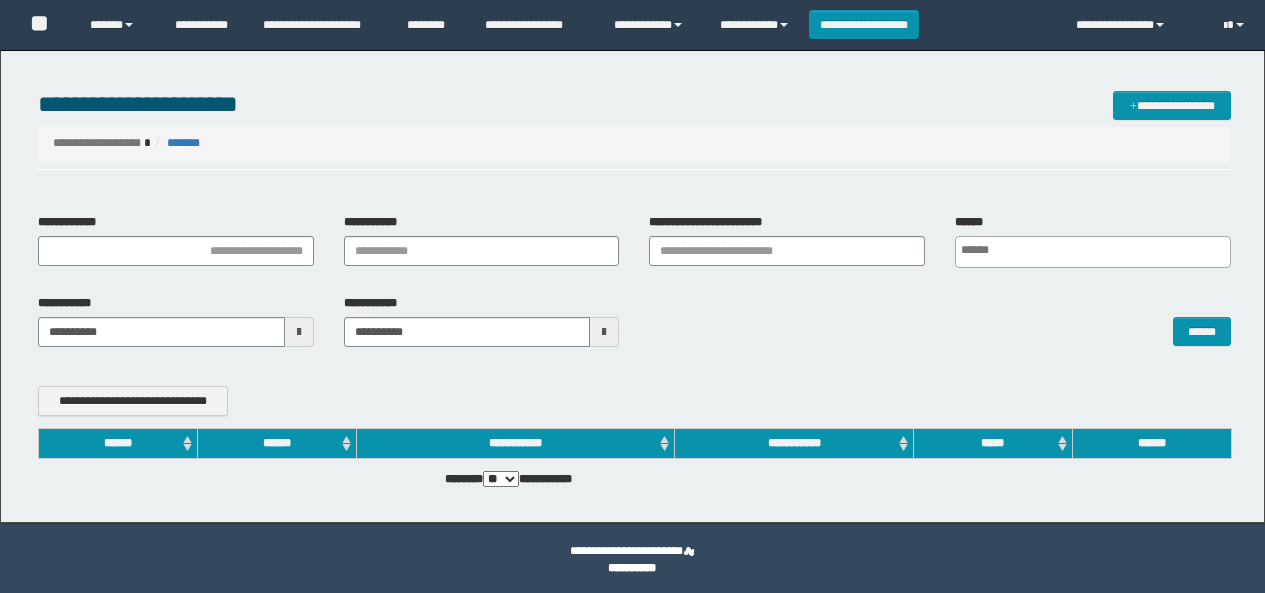 scroll, scrollTop: 0, scrollLeft: 0, axis: both 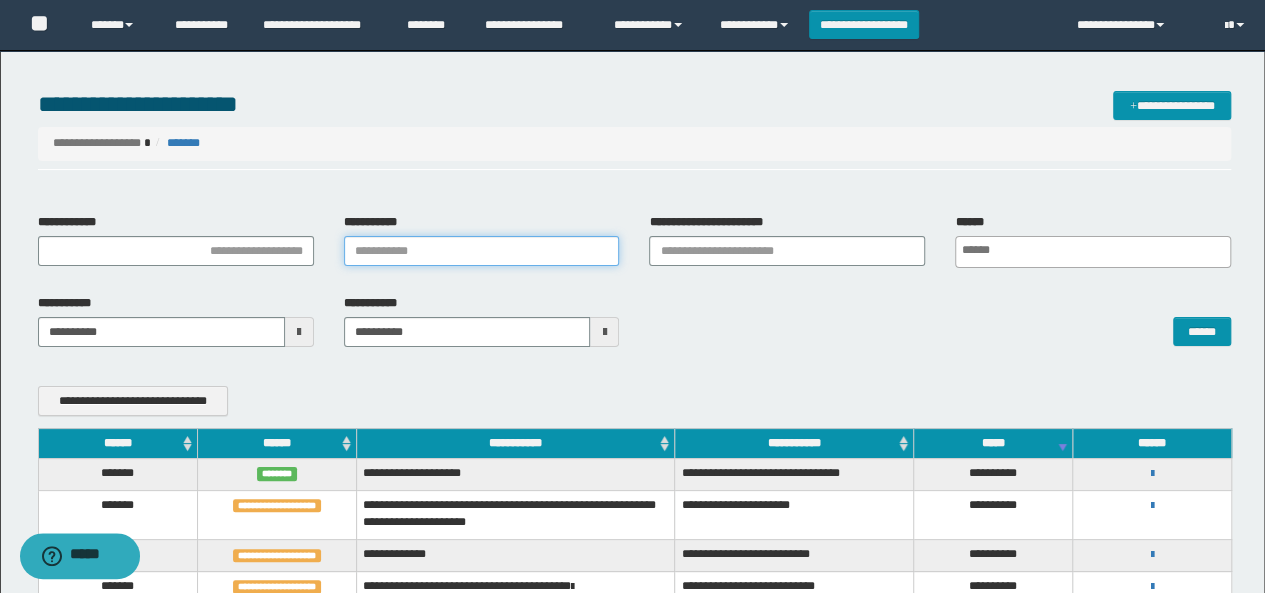 click on "**********" at bounding box center [482, 251] 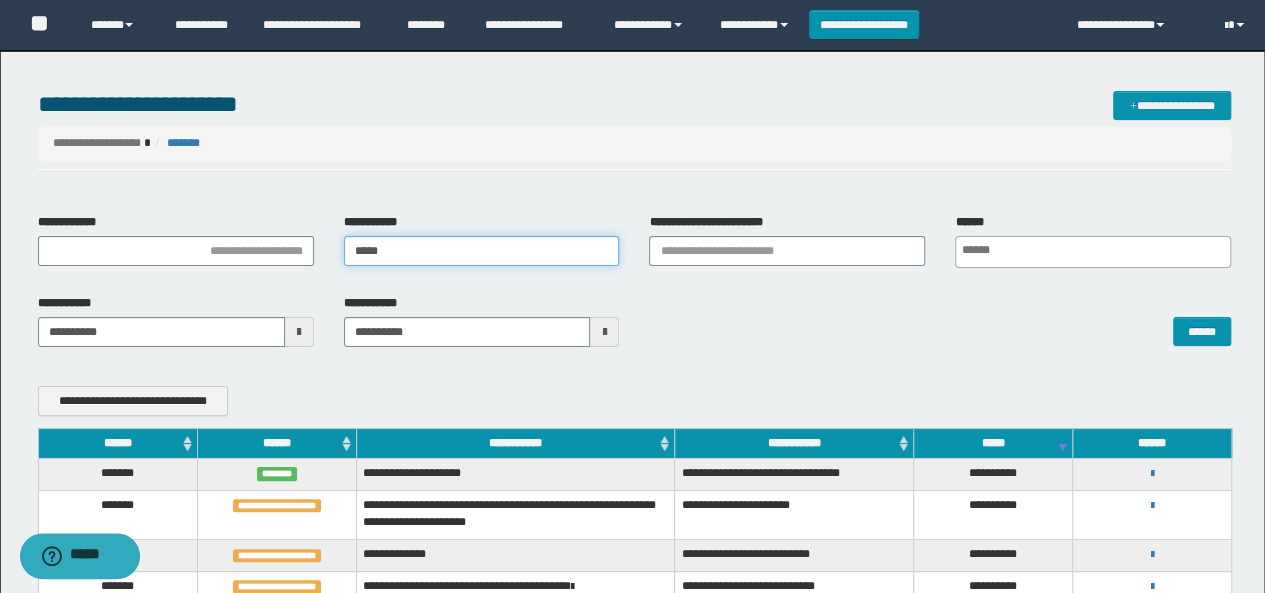 click on "*****" at bounding box center [482, 251] 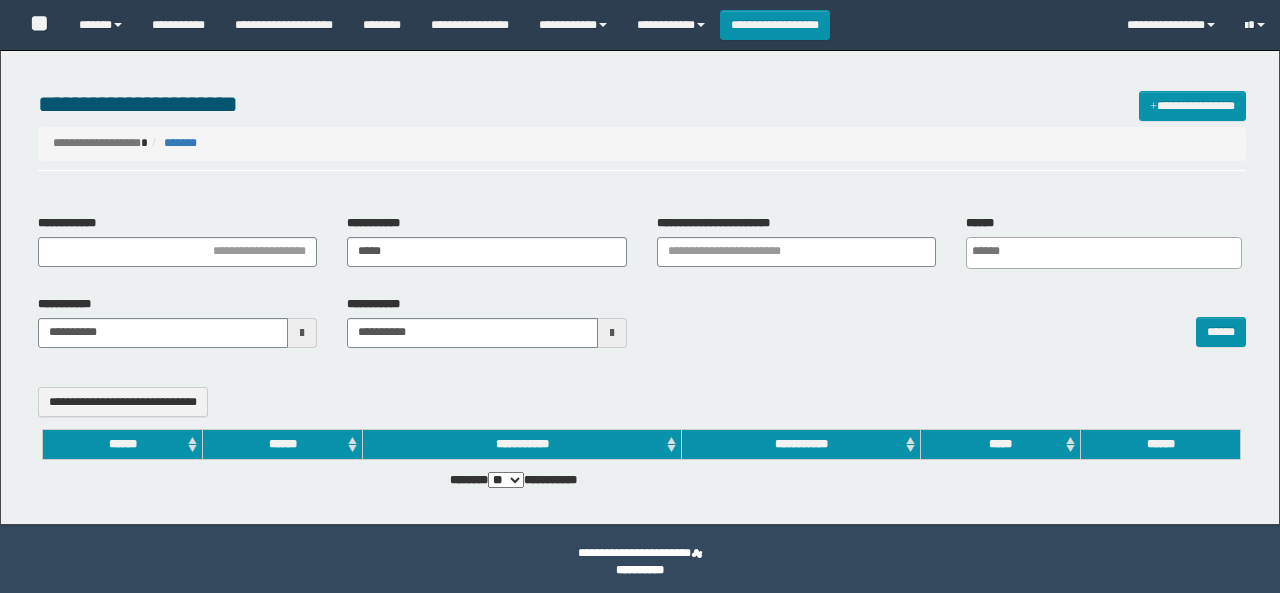 select 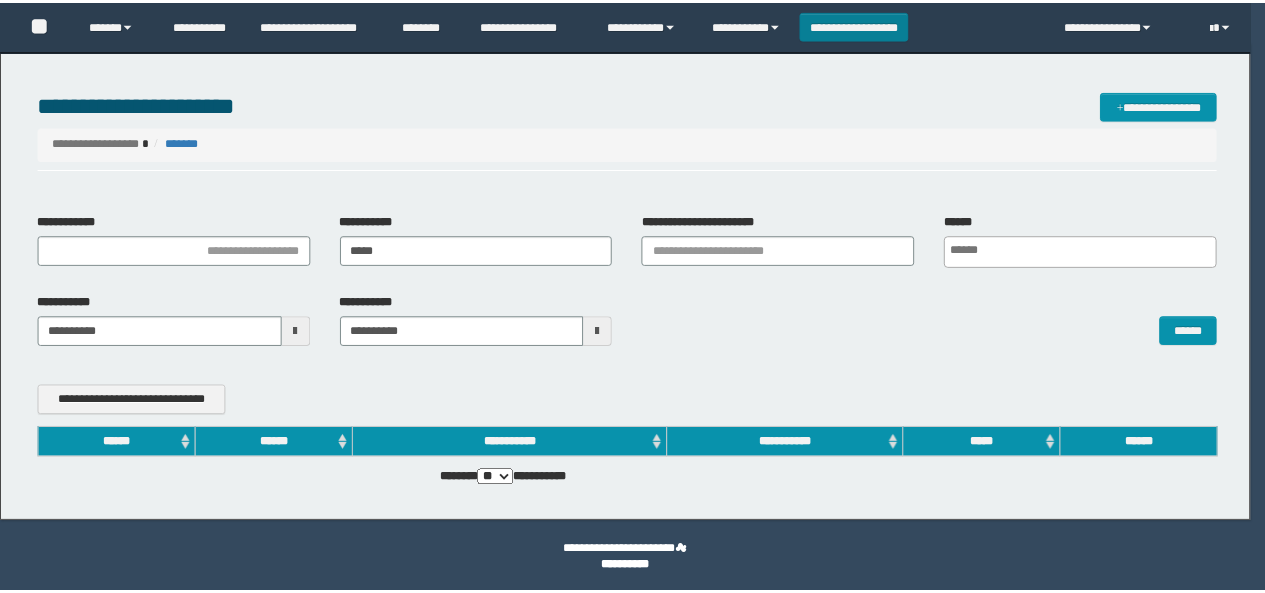 scroll, scrollTop: 0, scrollLeft: 0, axis: both 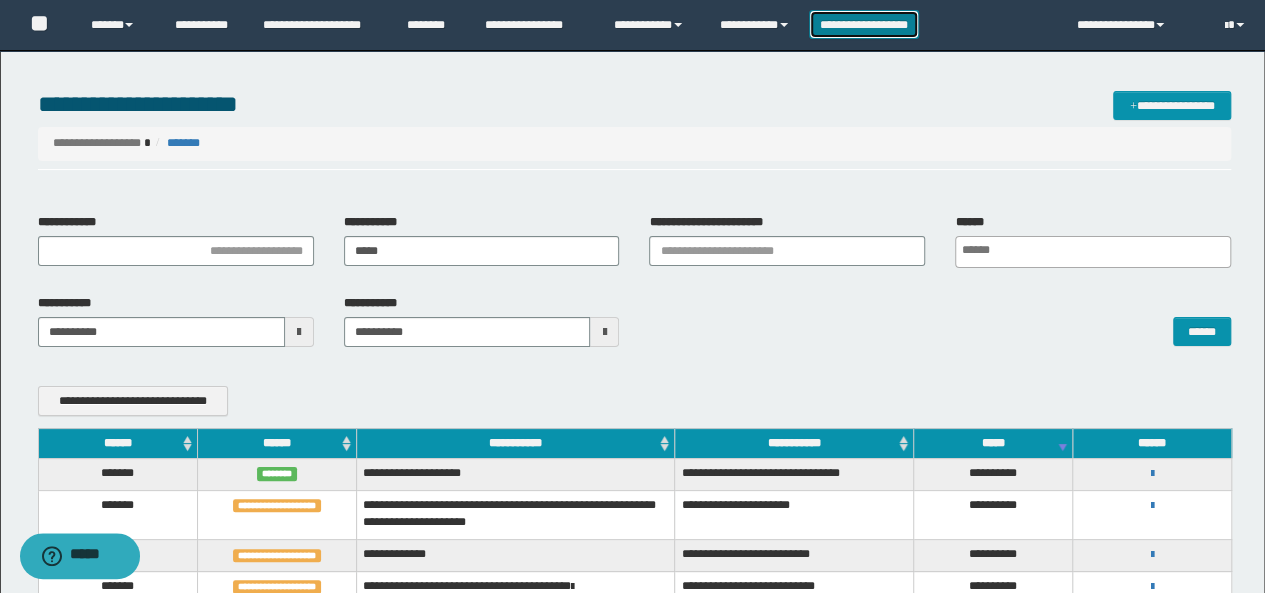 click on "**********" at bounding box center [864, 24] 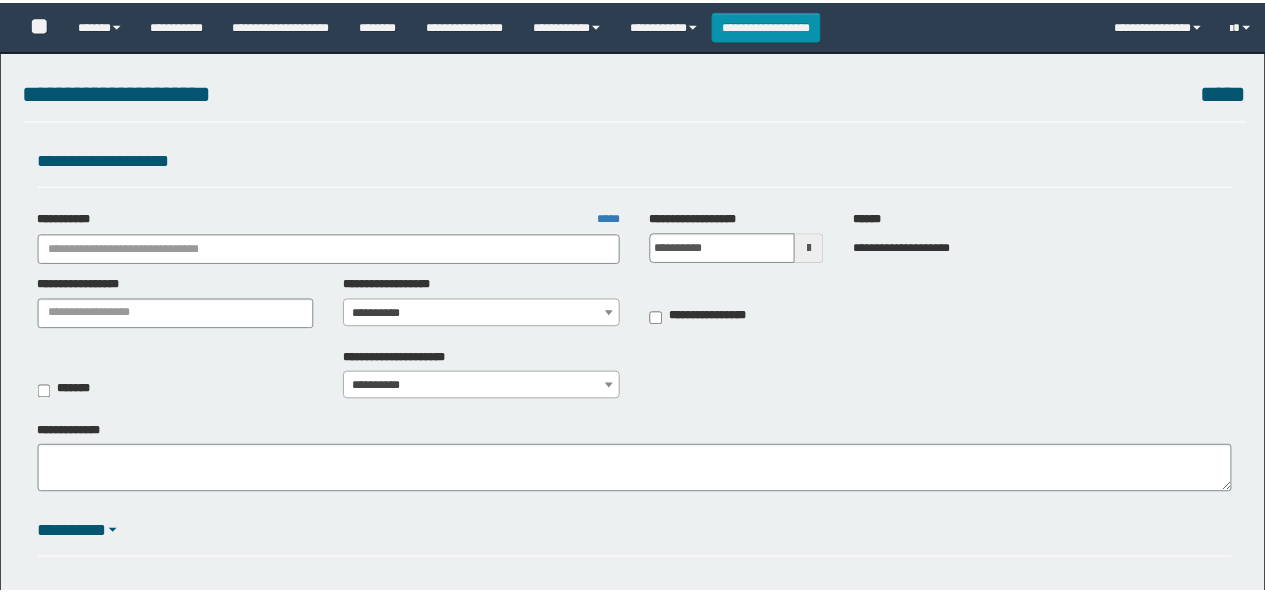 scroll, scrollTop: 0, scrollLeft: 0, axis: both 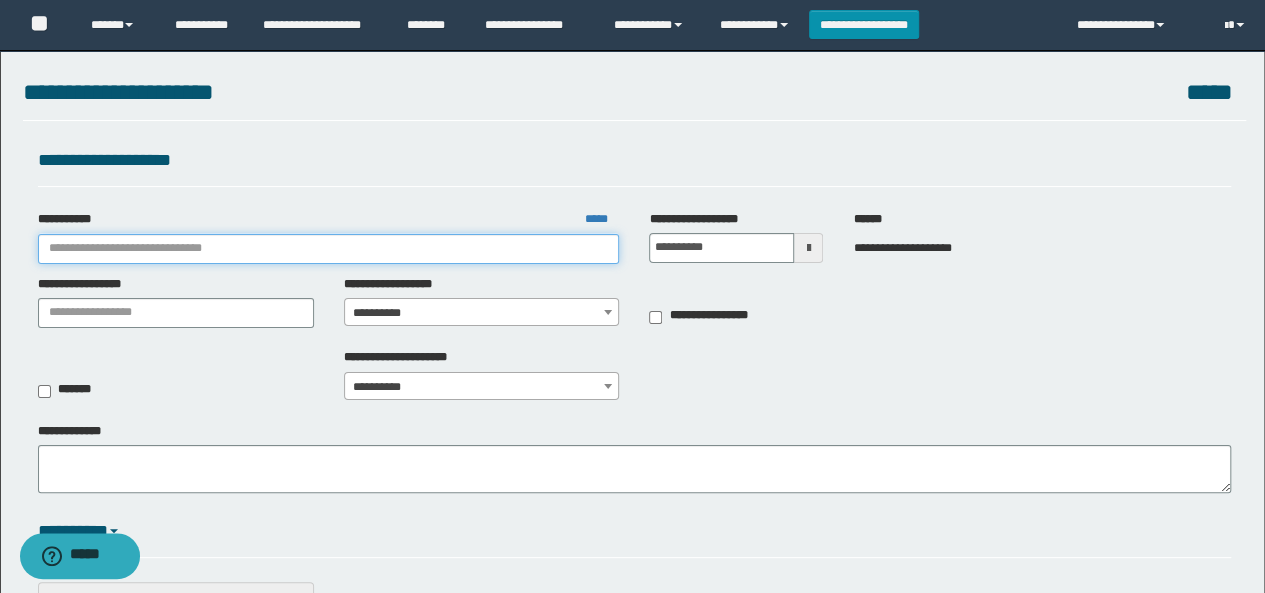 click on "**********" at bounding box center [329, 249] 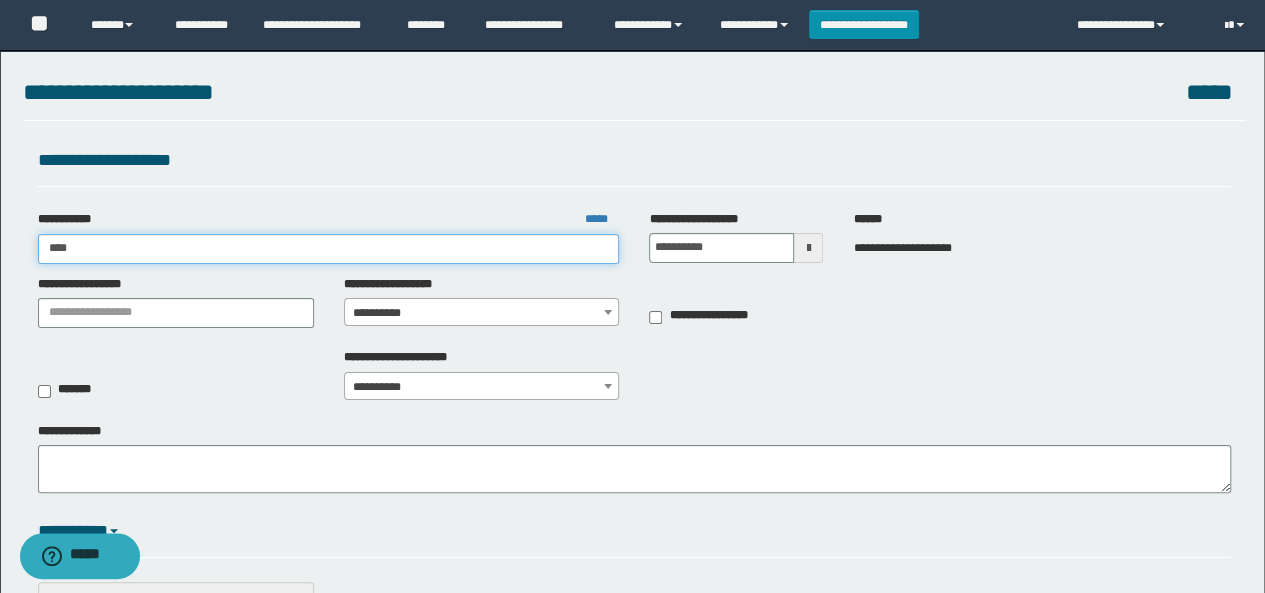 type on "*****" 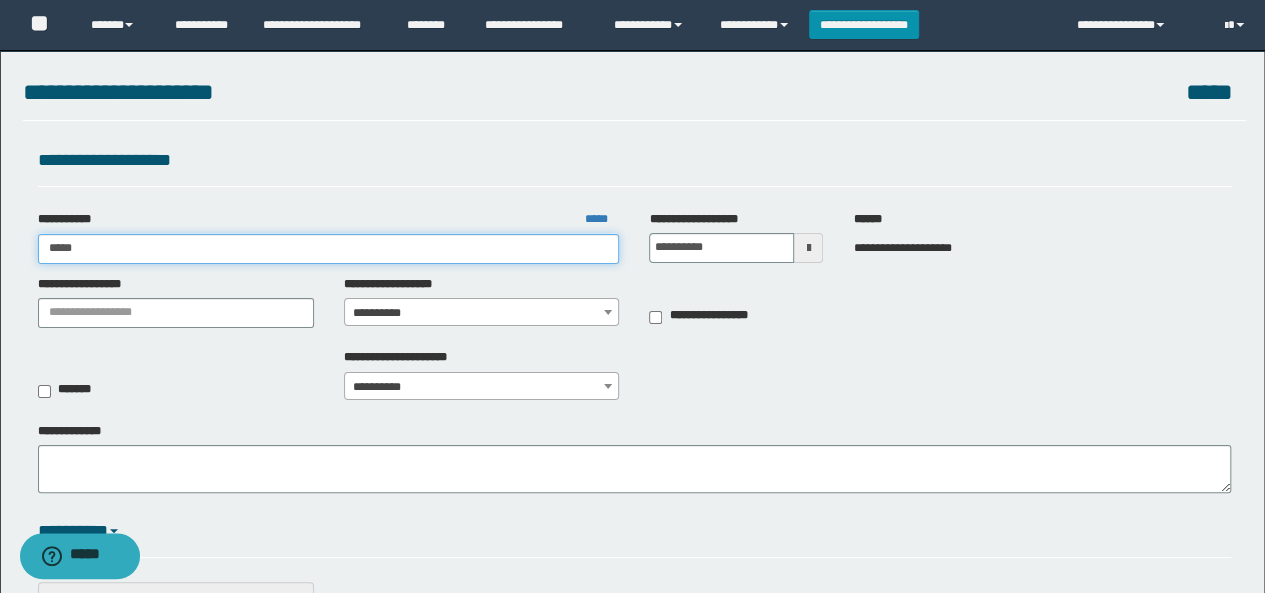 type on "*****" 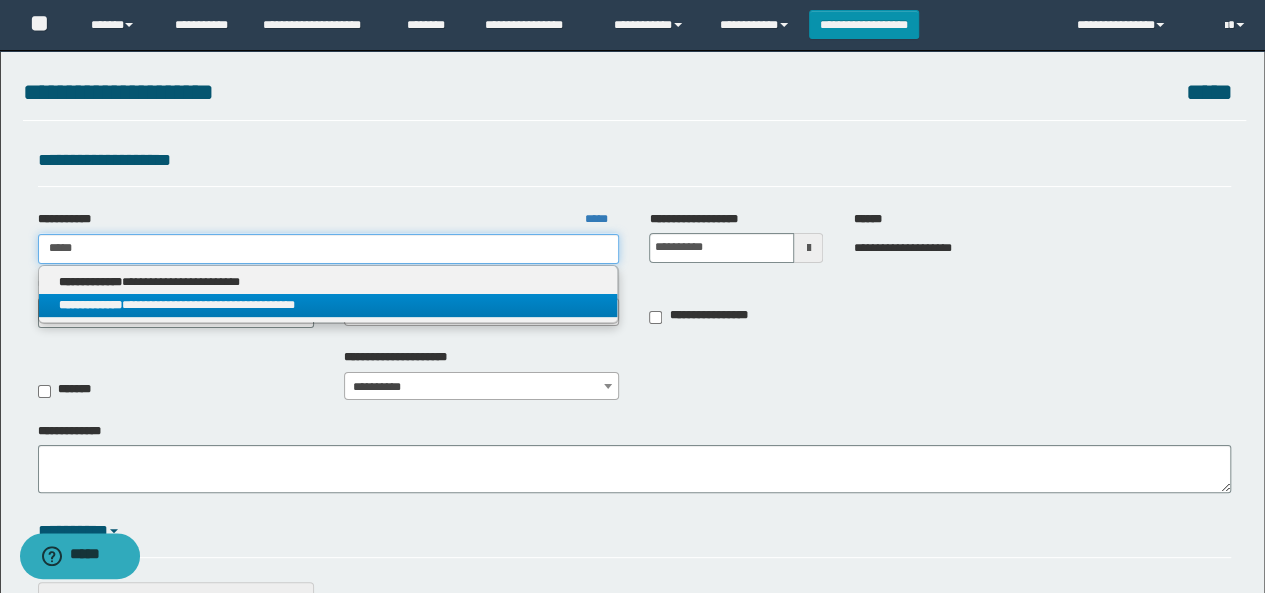 type on "*****" 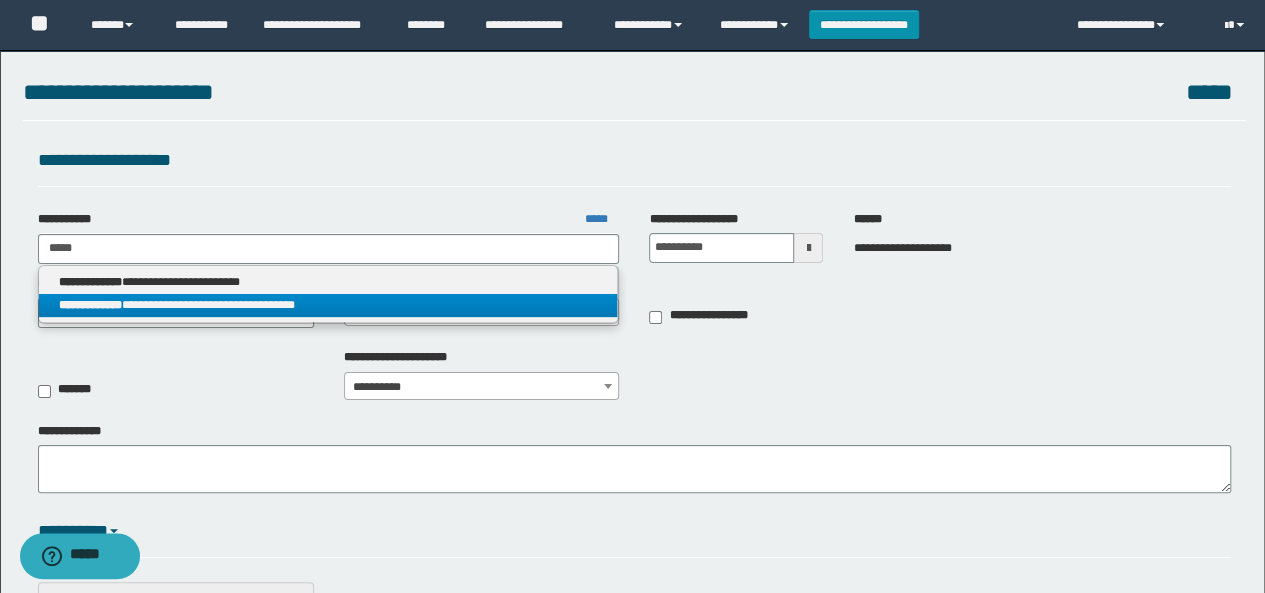 click on "**********" at bounding box center (328, 305) 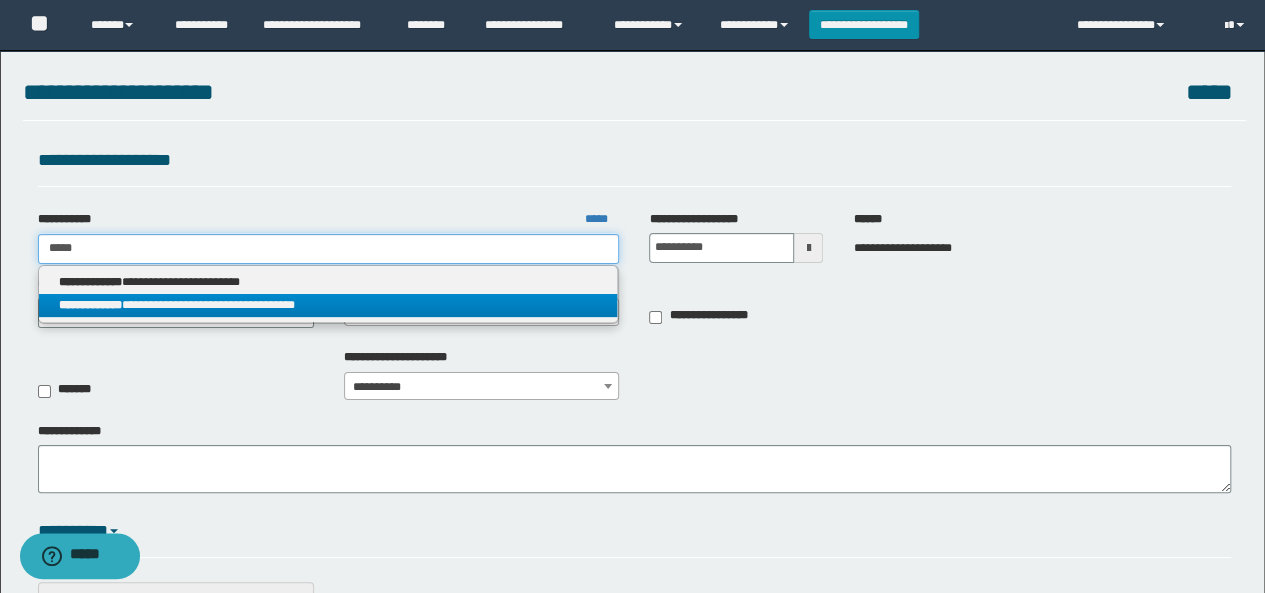 type 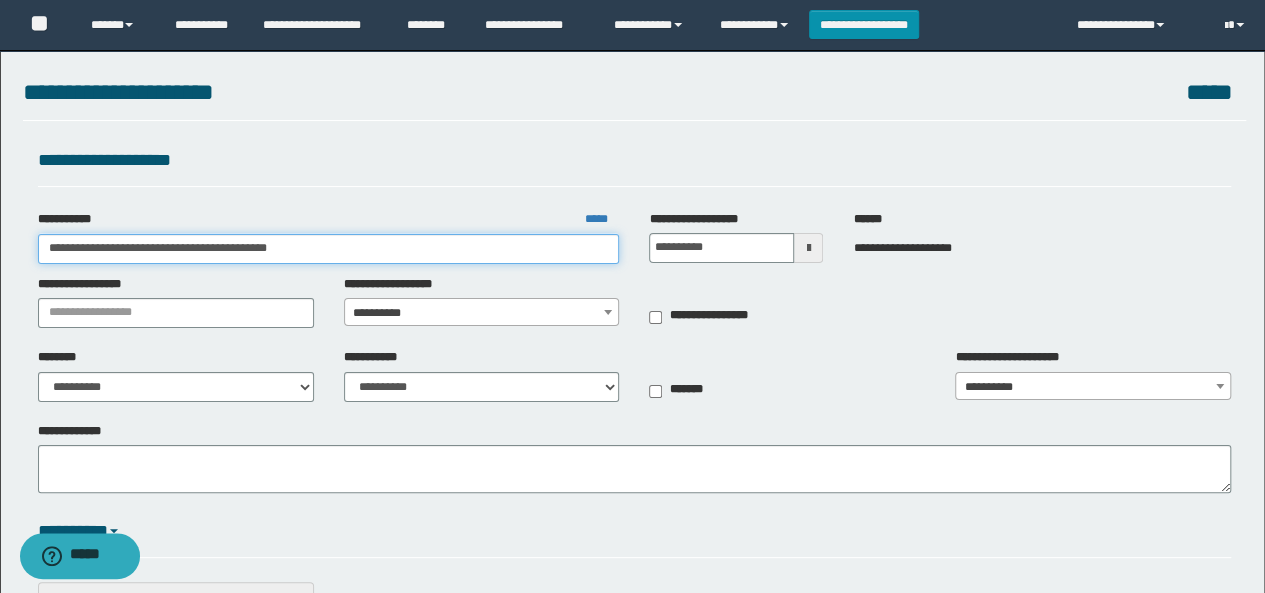 drag, startPoint x: 364, startPoint y: 246, endPoint x: 121, endPoint y: 247, distance: 243.00206 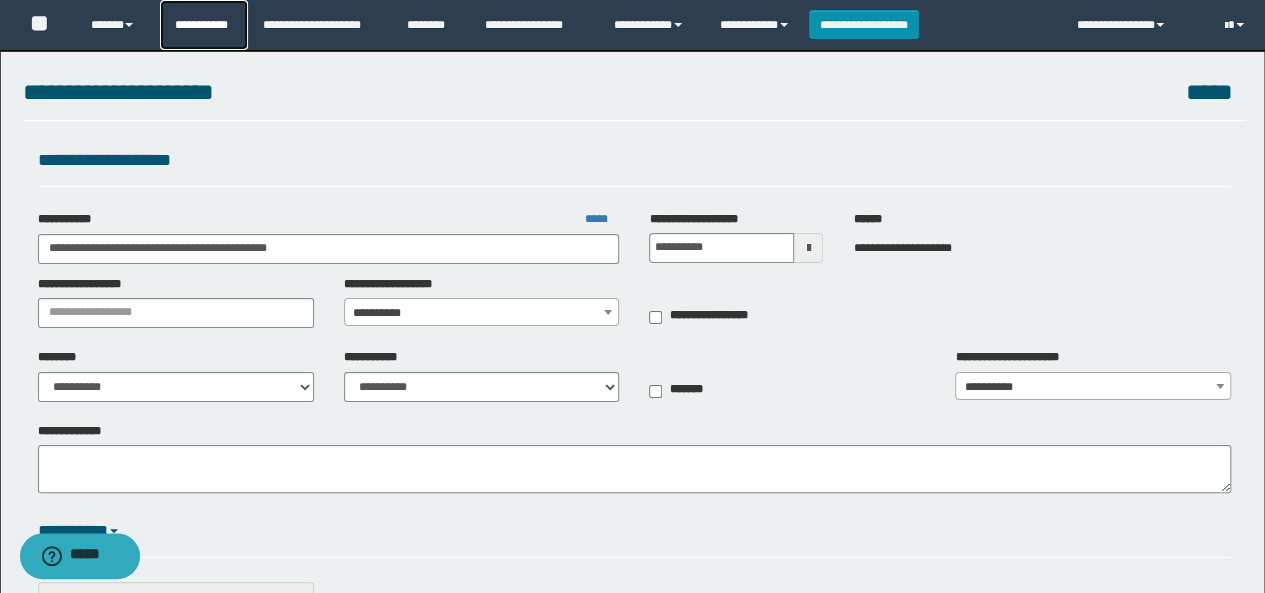 click on "**********" at bounding box center [204, 25] 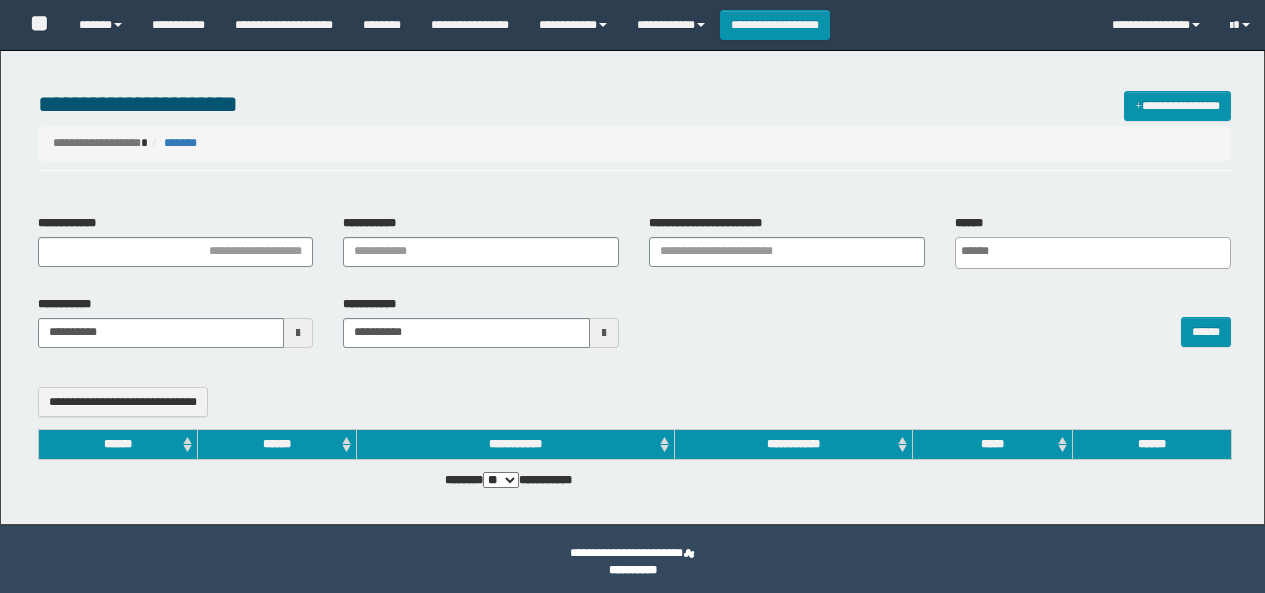 select 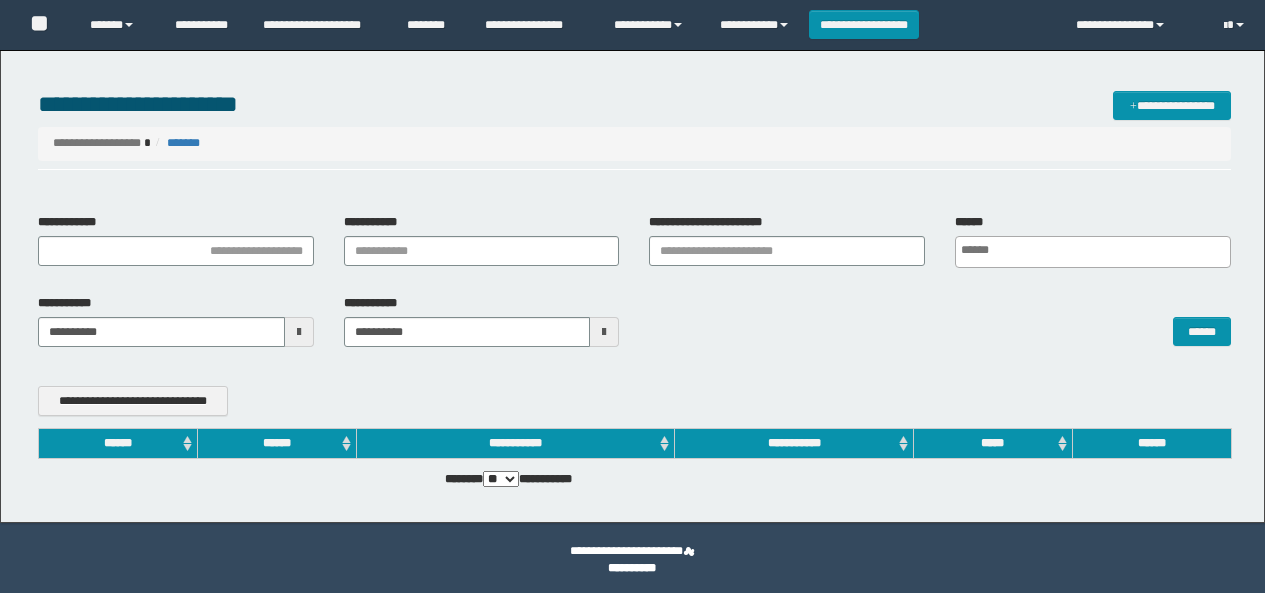 scroll, scrollTop: 0, scrollLeft: 0, axis: both 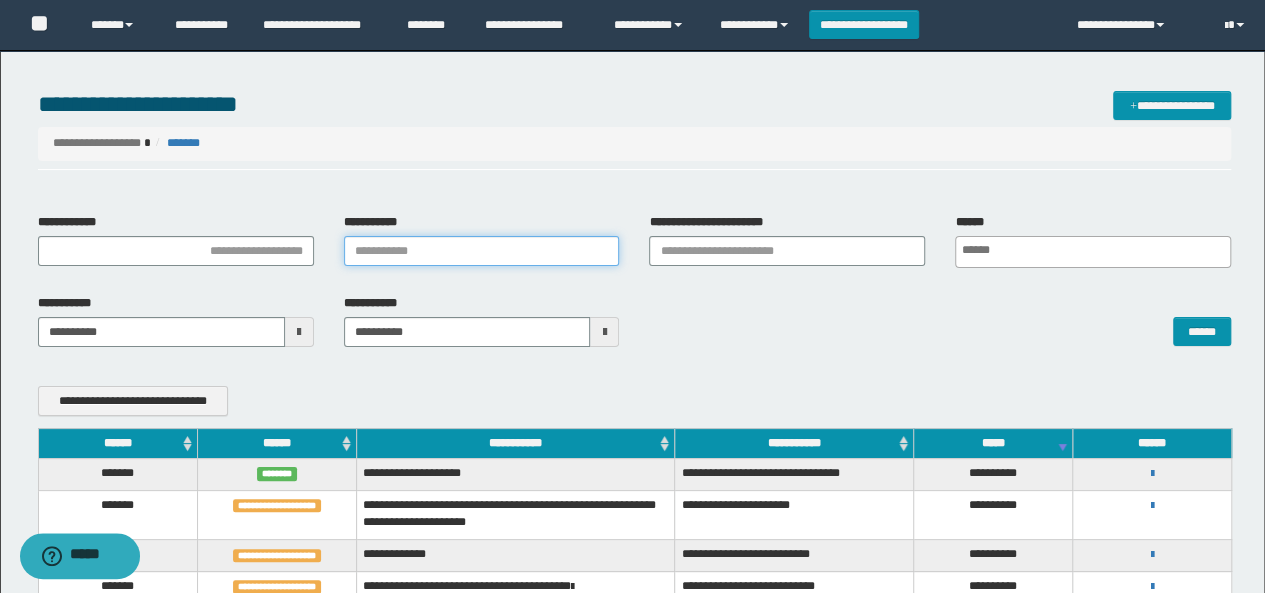 click on "**********" at bounding box center [482, 251] 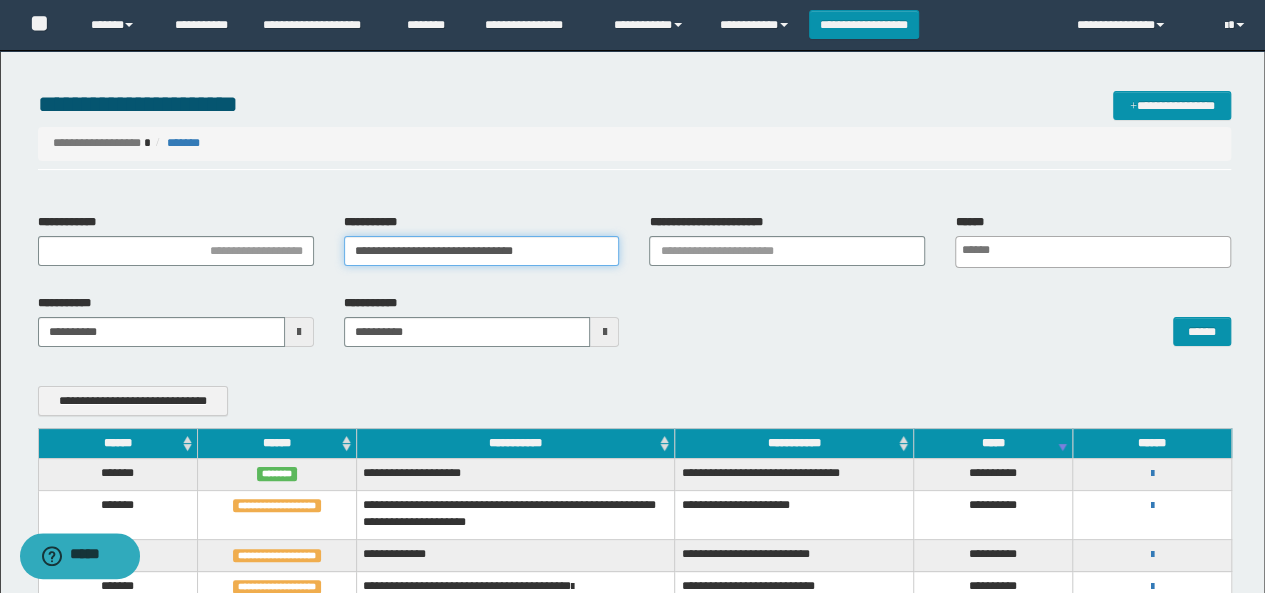 type on "**********" 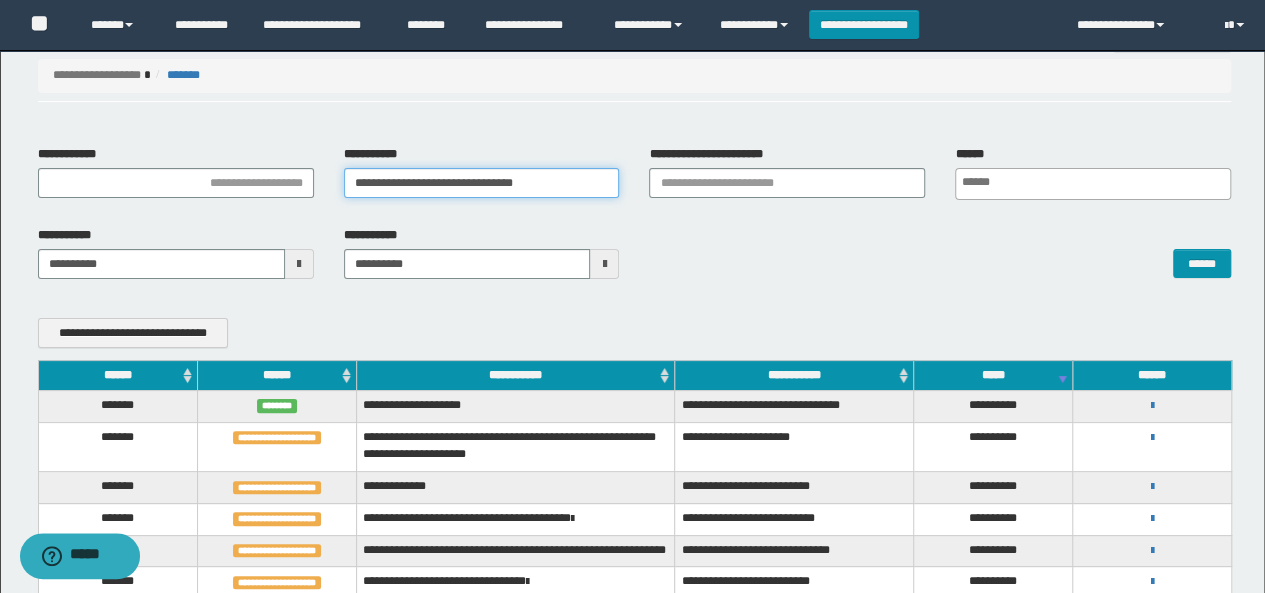 scroll, scrollTop: 100, scrollLeft: 0, axis: vertical 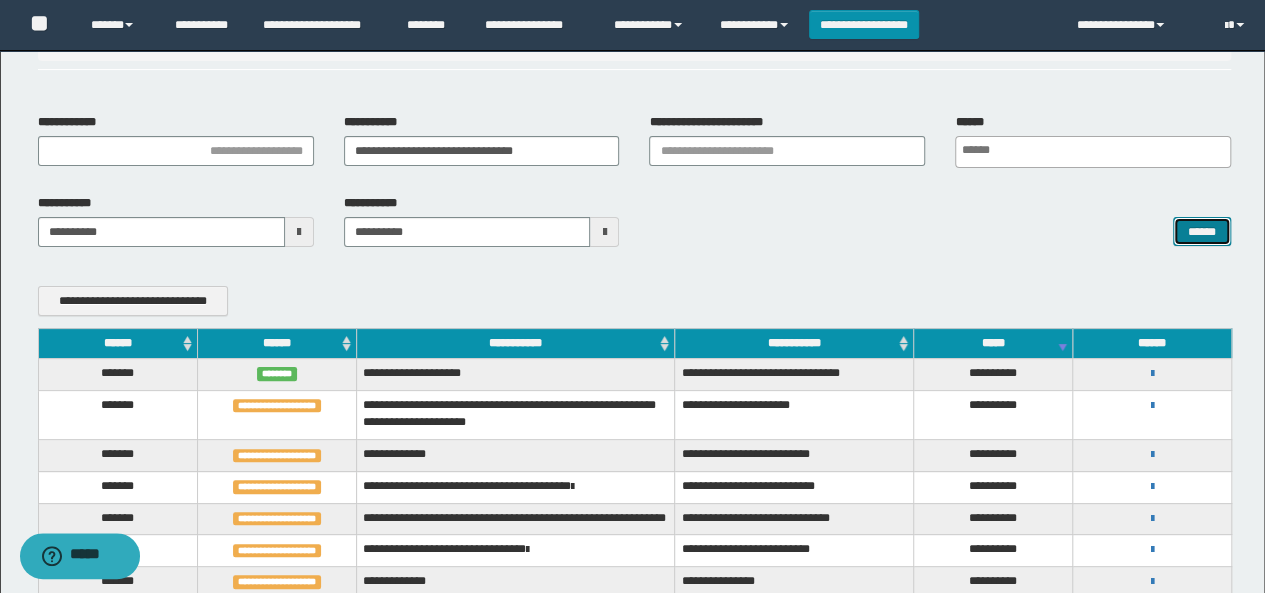 click on "******" at bounding box center (1202, 231) 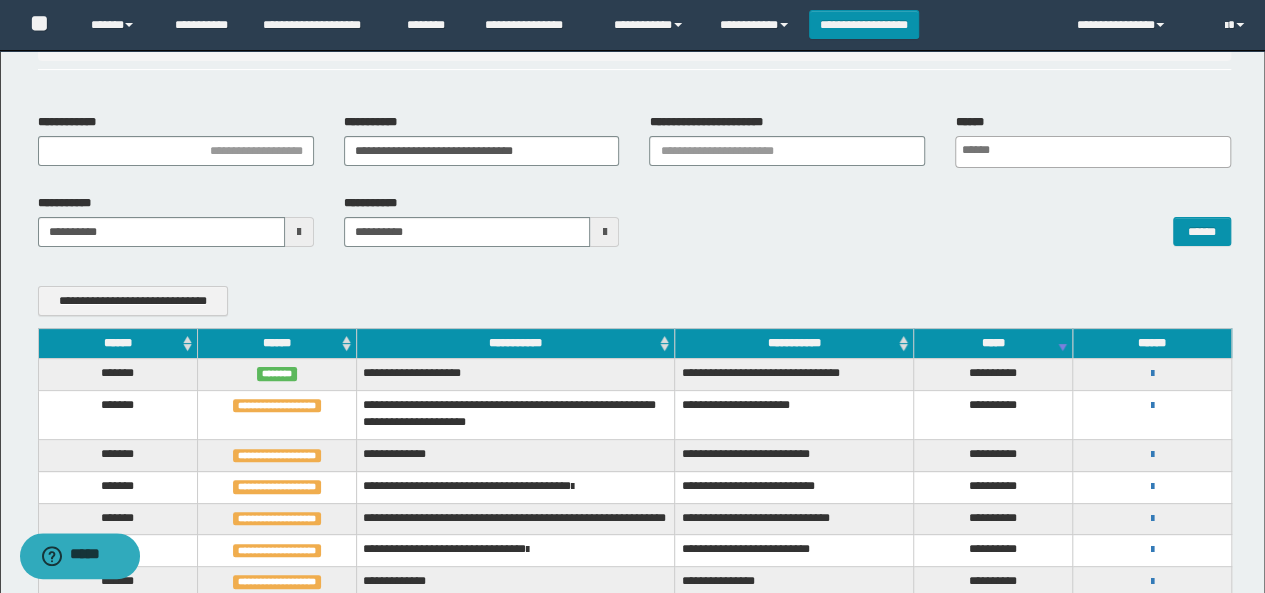 click at bounding box center (299, 232) 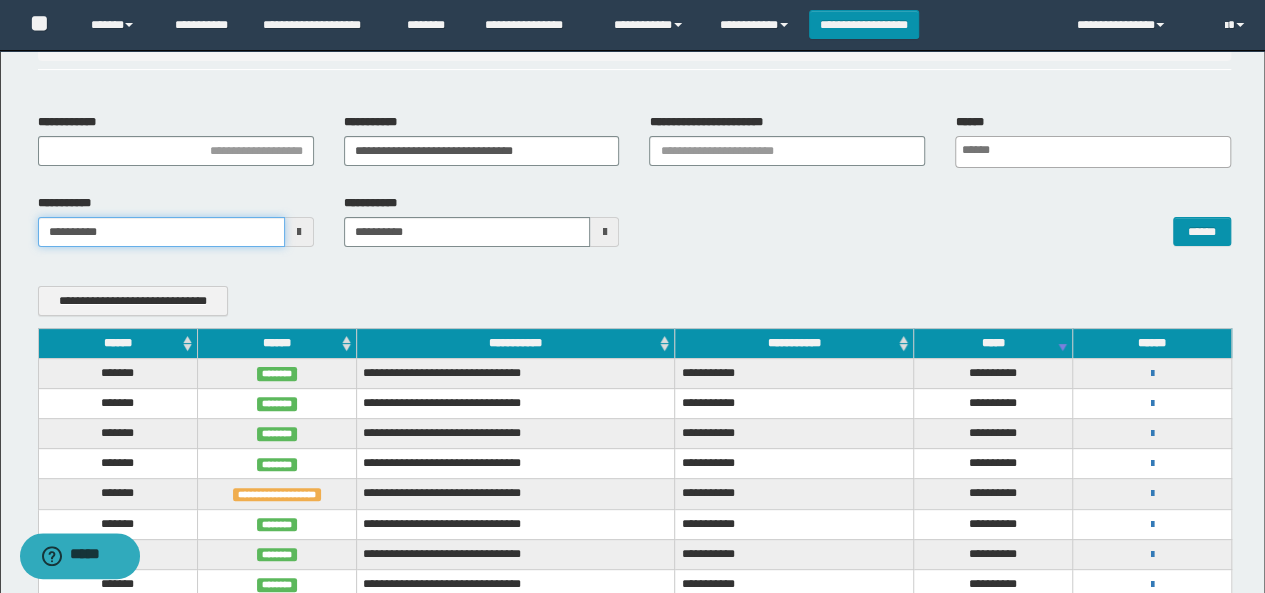 click on "**********" at bounding box center [161, 232] 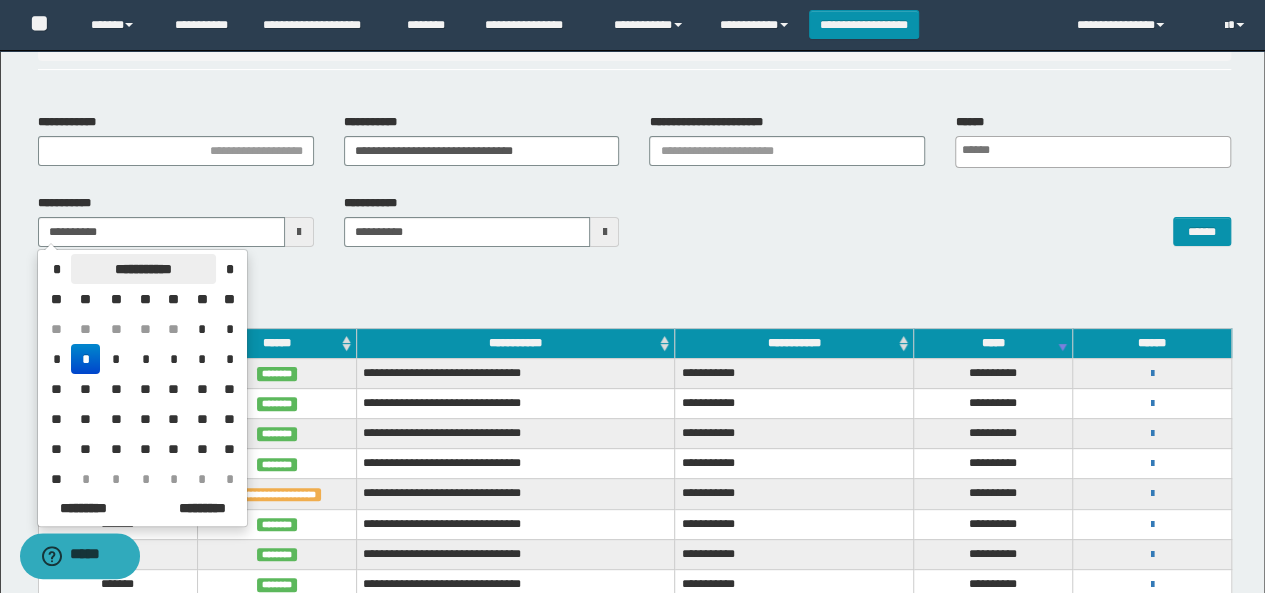 click on "**********" at bounding box center (143, 269) 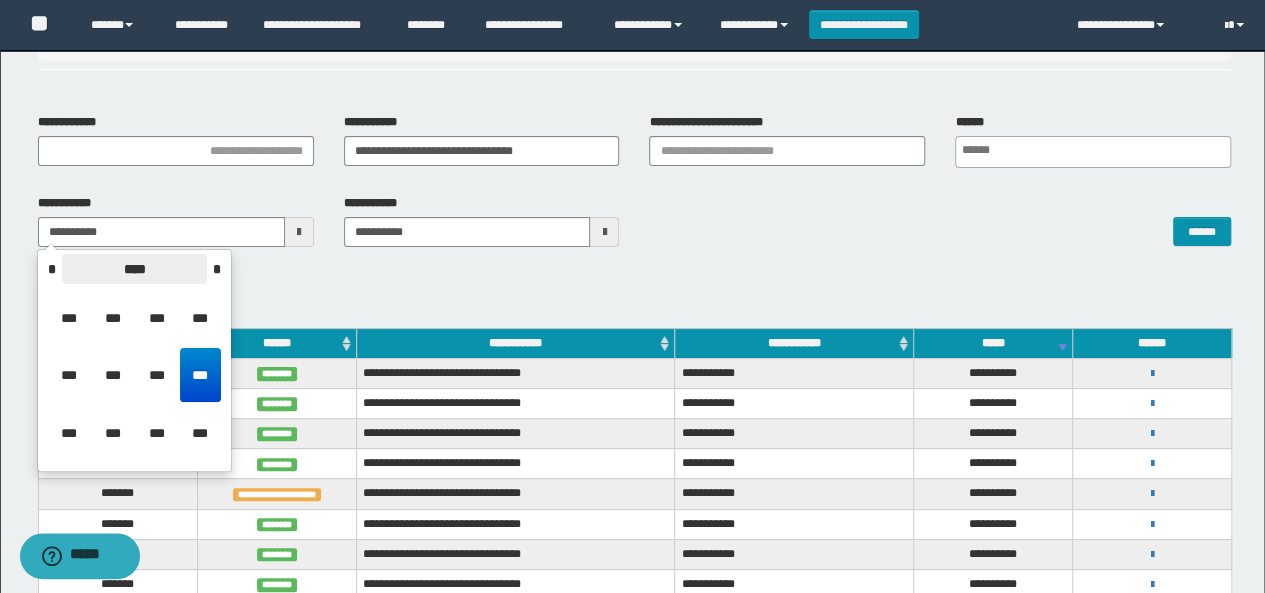 click on "****" at bounding box center [134, 269] 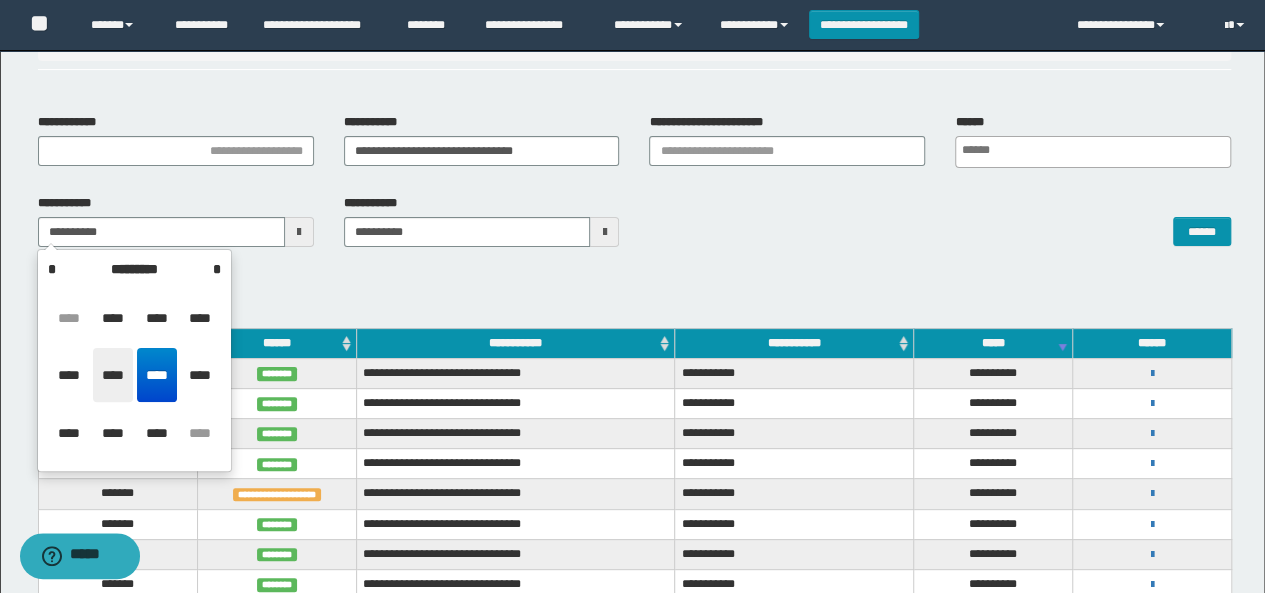 click on "****" at bounding box center [113, 375] 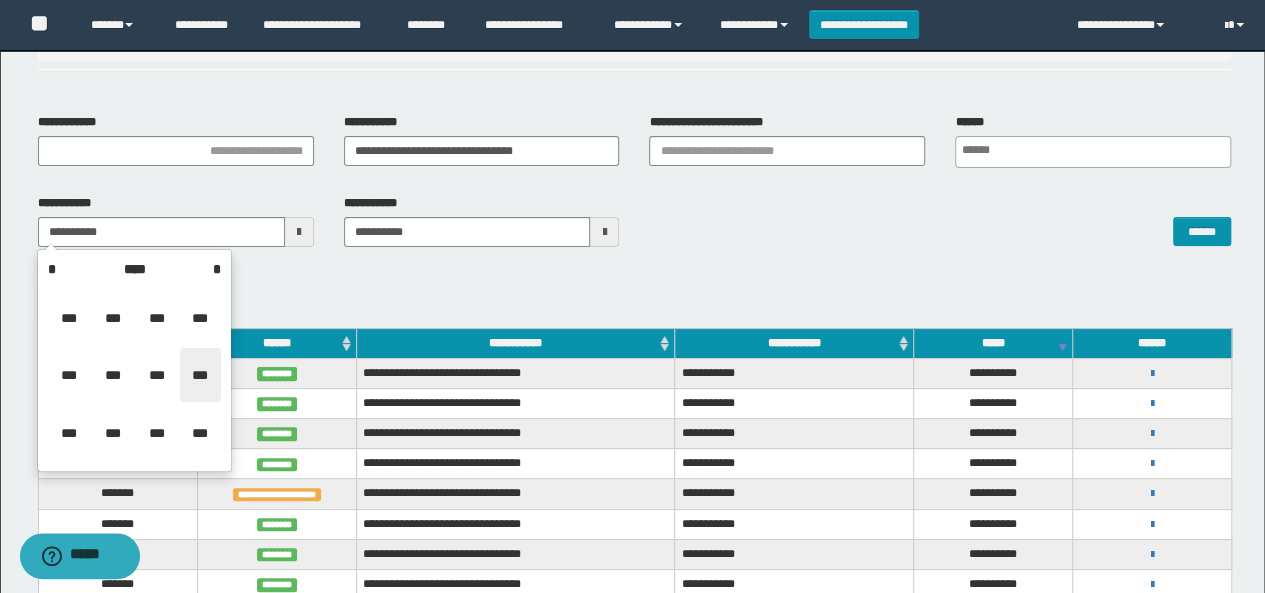 click on "***" at bounding box center (200, 375) 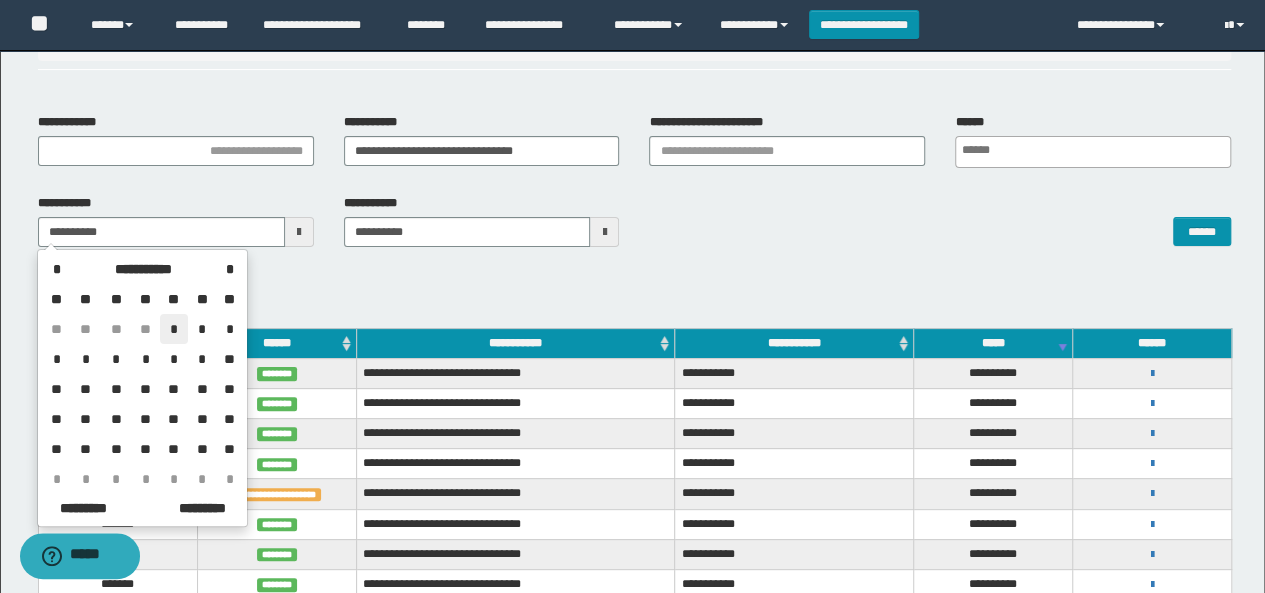 click on "*" at bounding box center [174, 329] 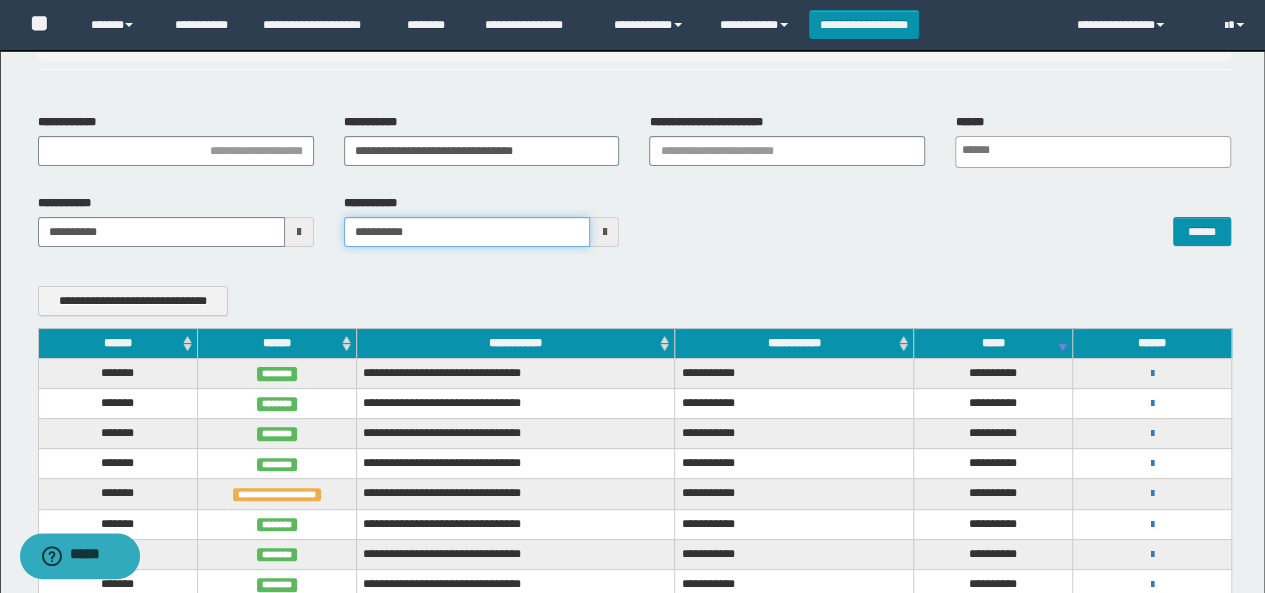 click on "**********" at bounding box center (467, 232) 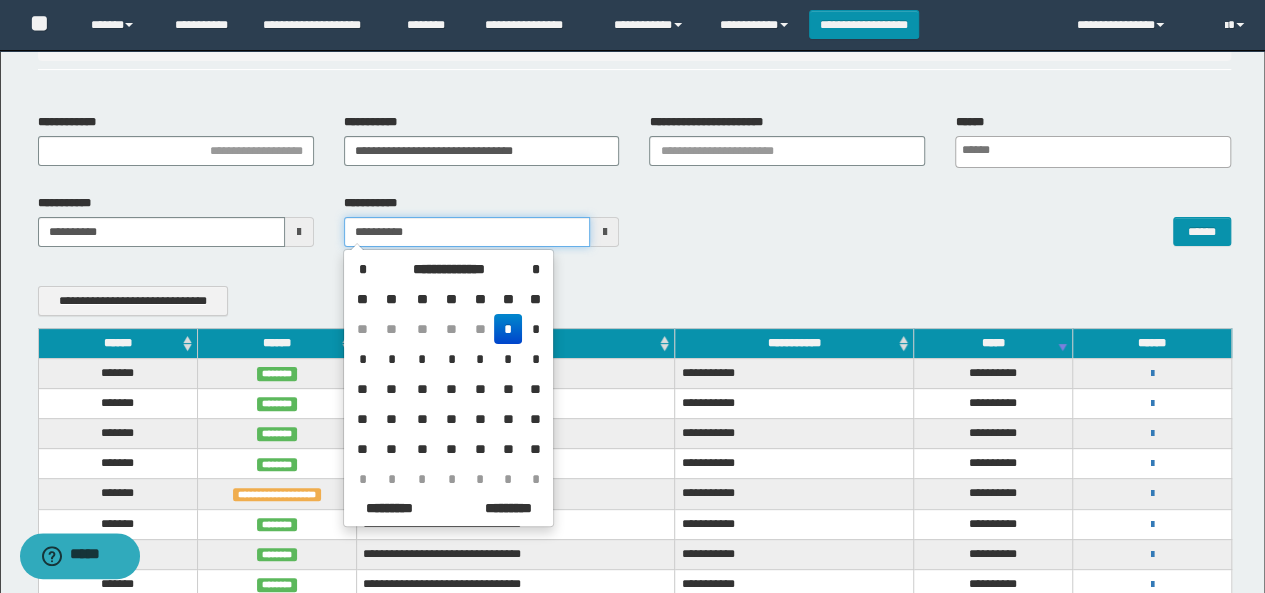 click on "**********" at bounding box center (467, 232) 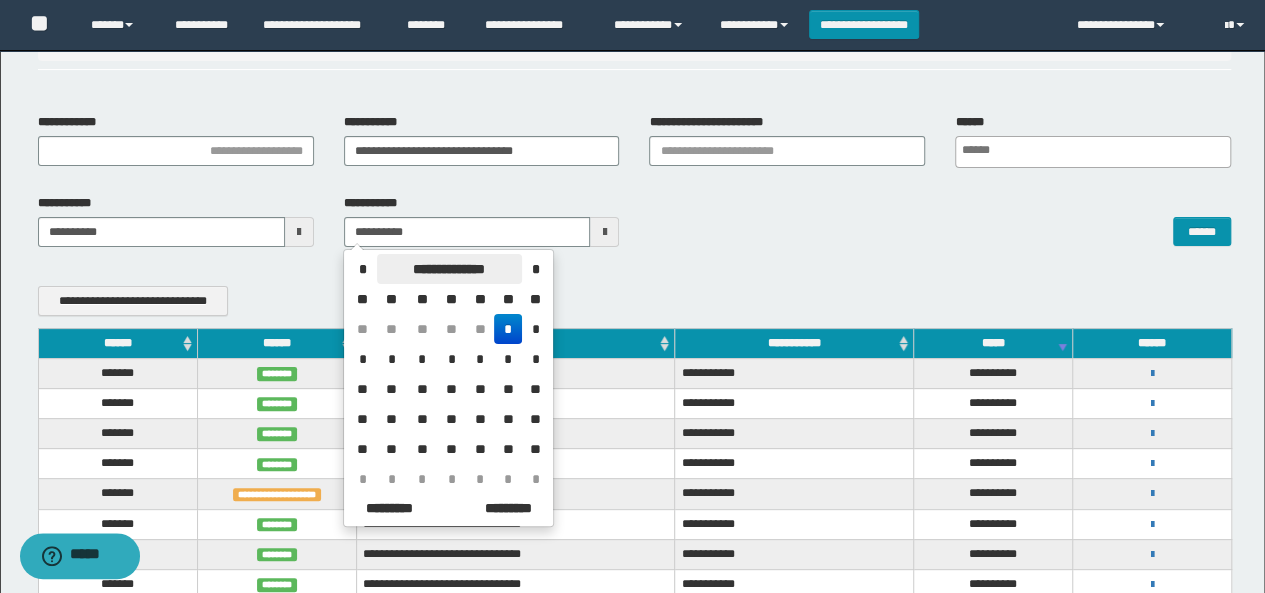 click on "**********" at bounding box center [449, 269] 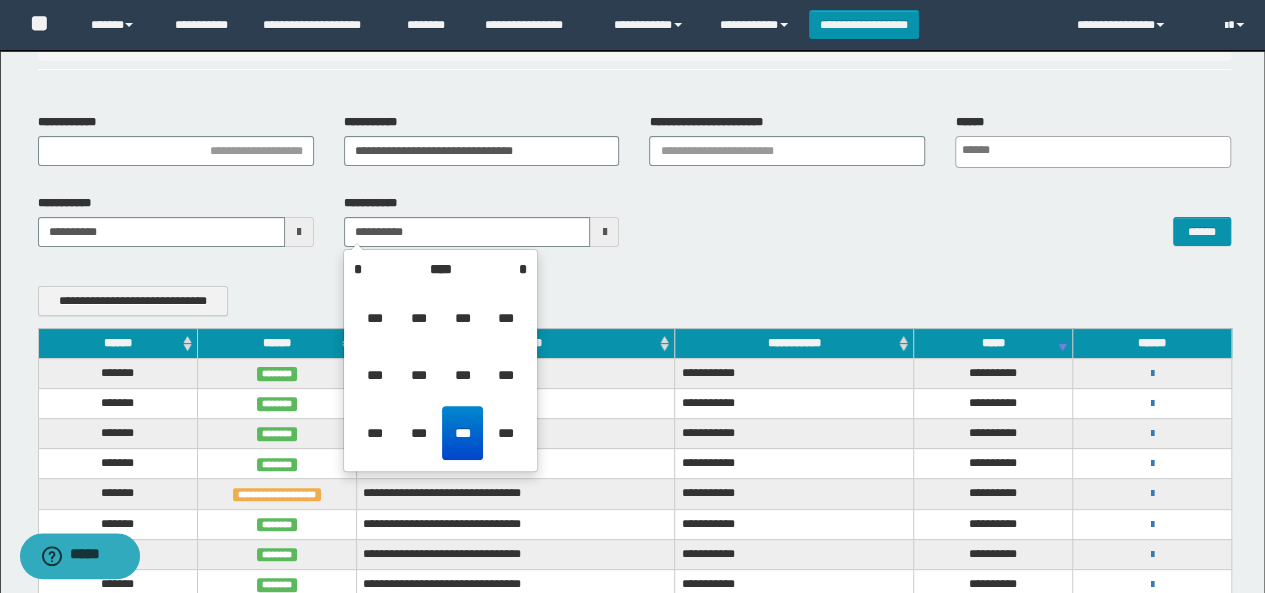 click on "****" at bounding box center (440, 269) 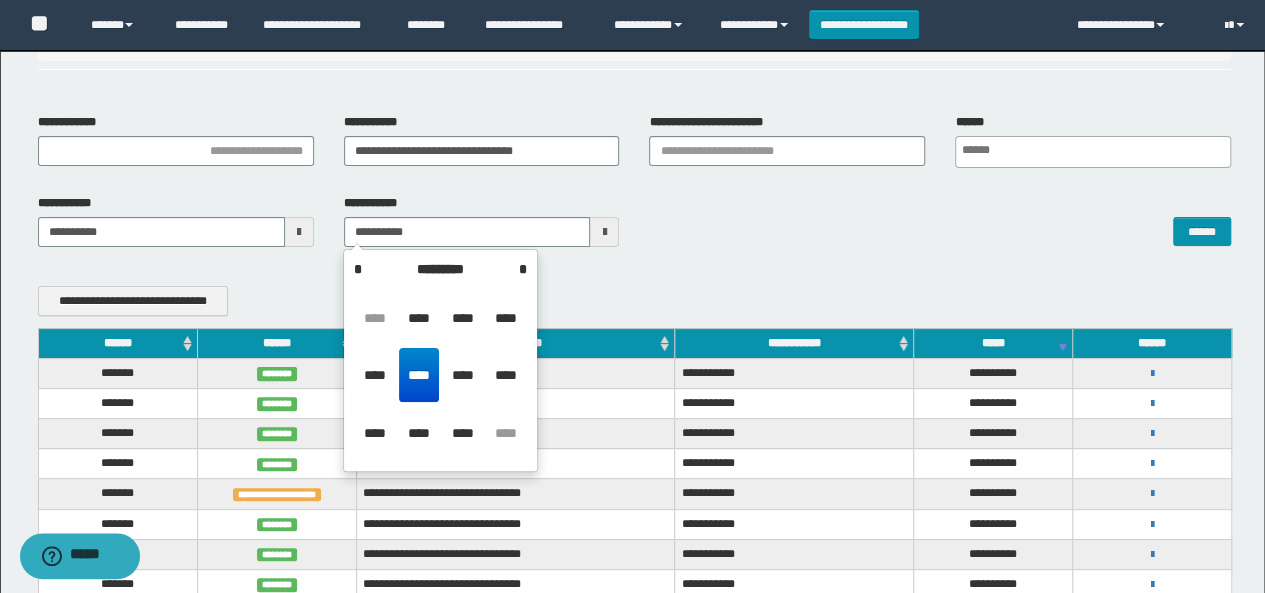 click on "****" at bounding box center [419, 375] 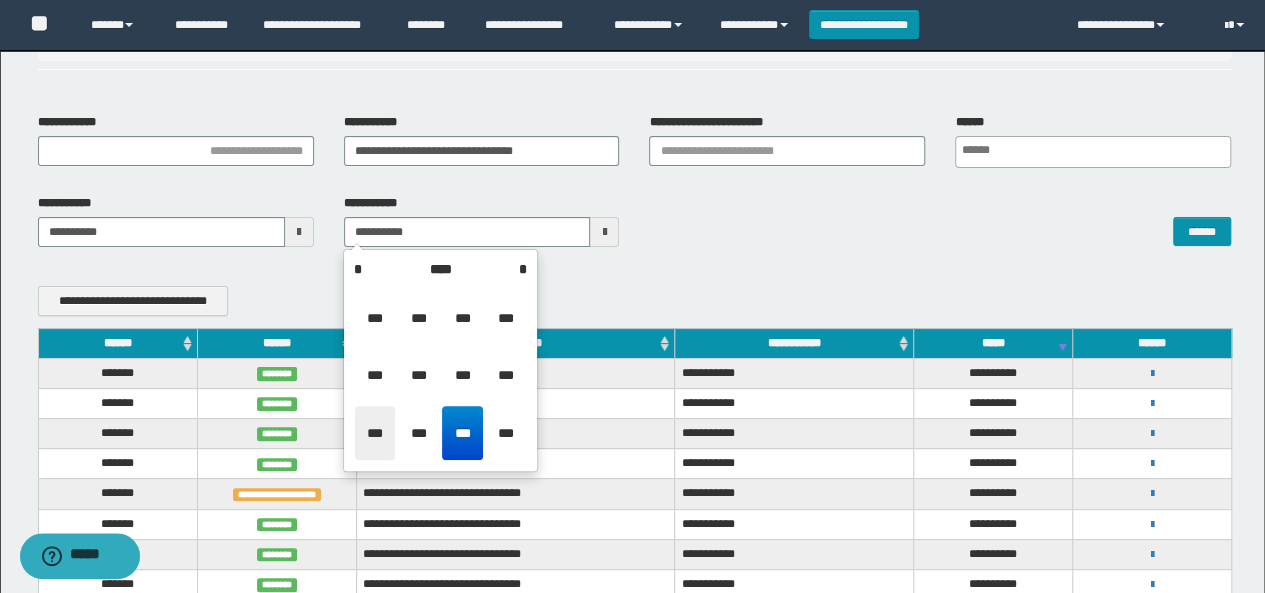 click on "***" at bounding box center [375, 433] 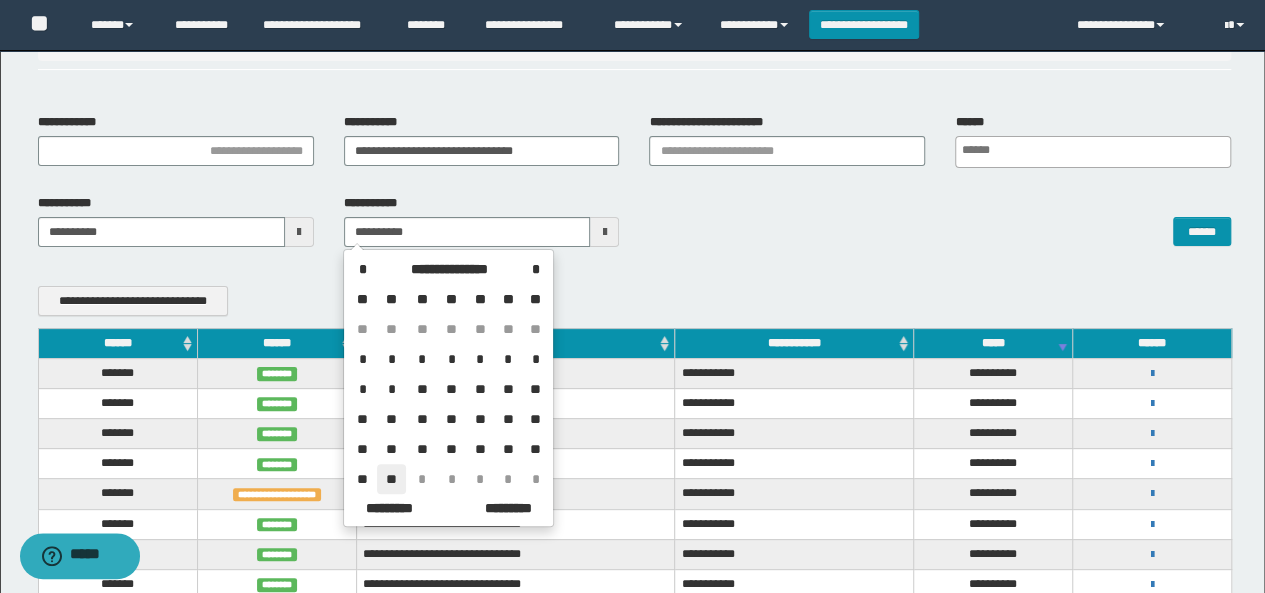click on "**" at bounding box center [391, 479] 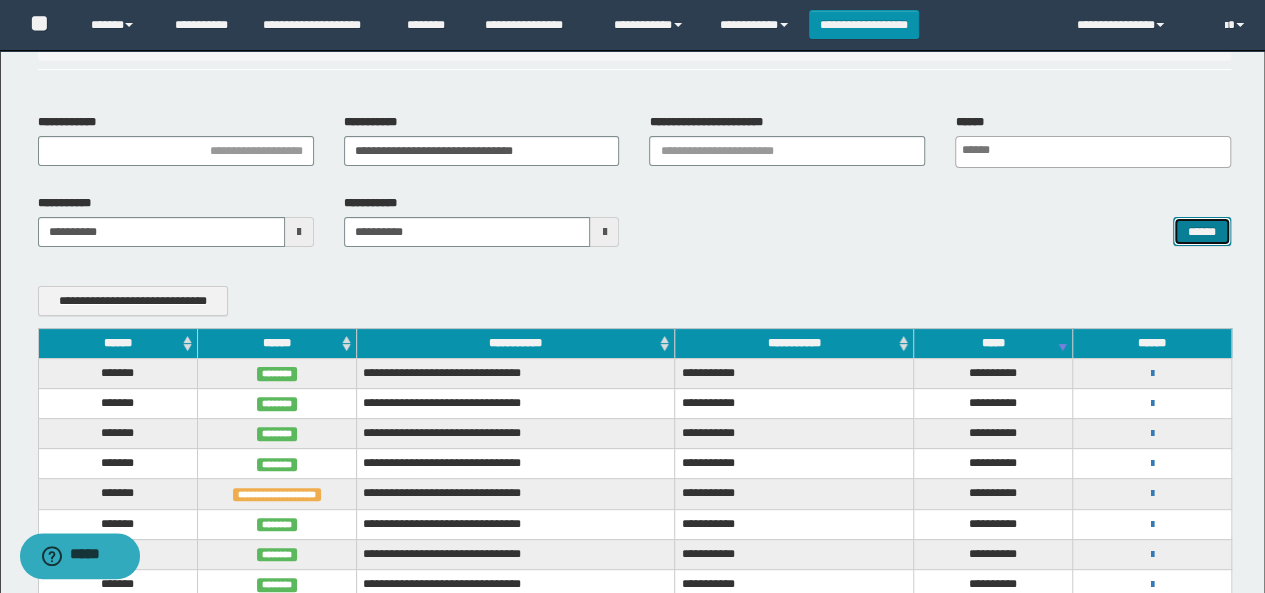 click on "******" at bounding box center (1202, 231) 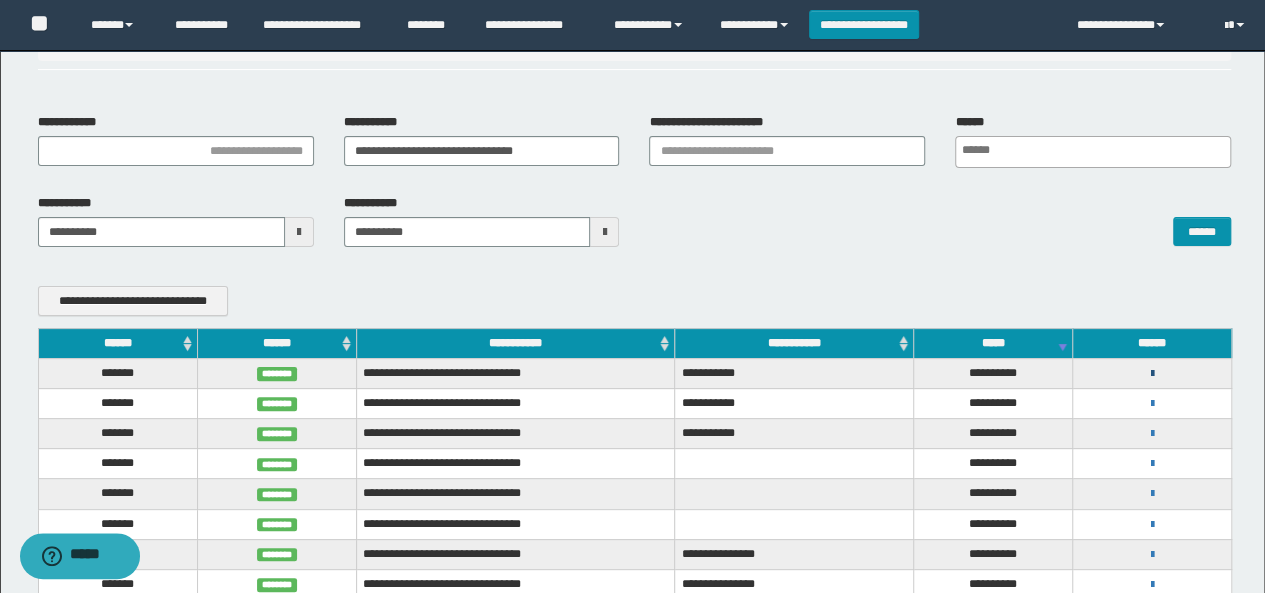 click at bounding box center [1152, 374] 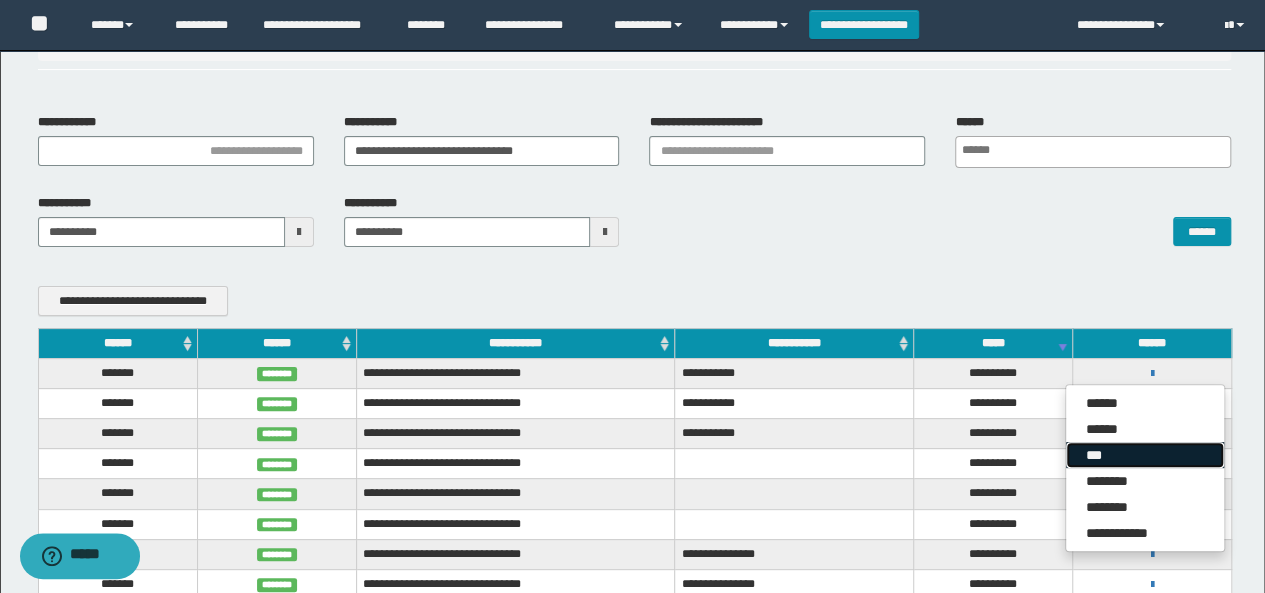click on "***" at bounding box center [1145, 455] 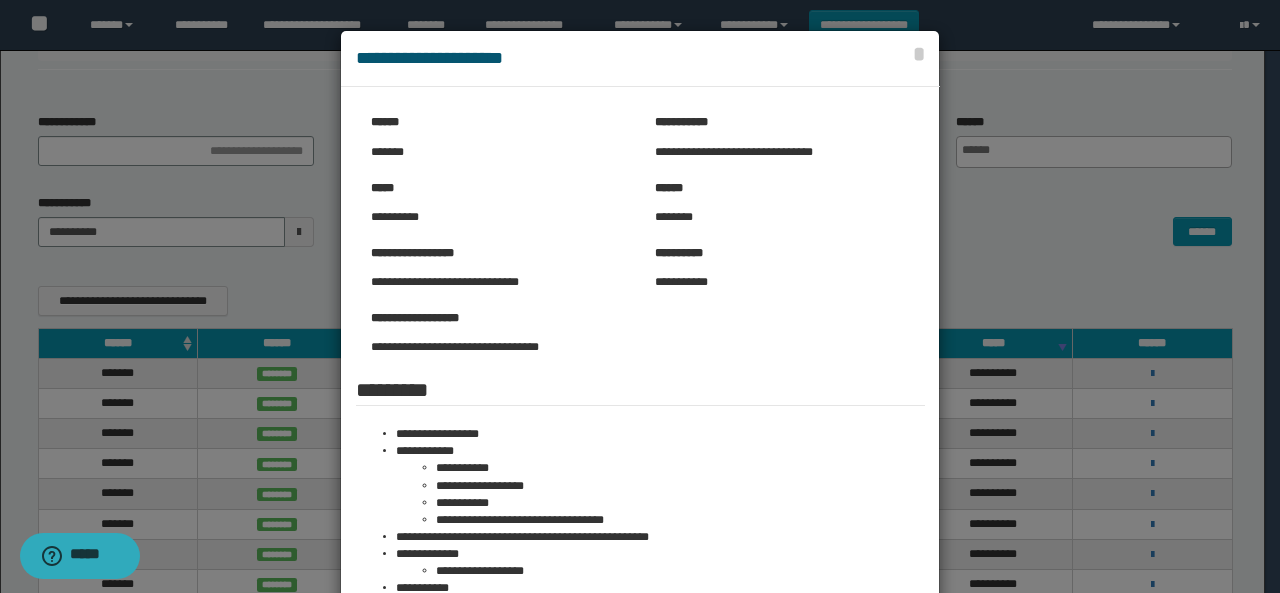 click at bounding box center [640, 464] 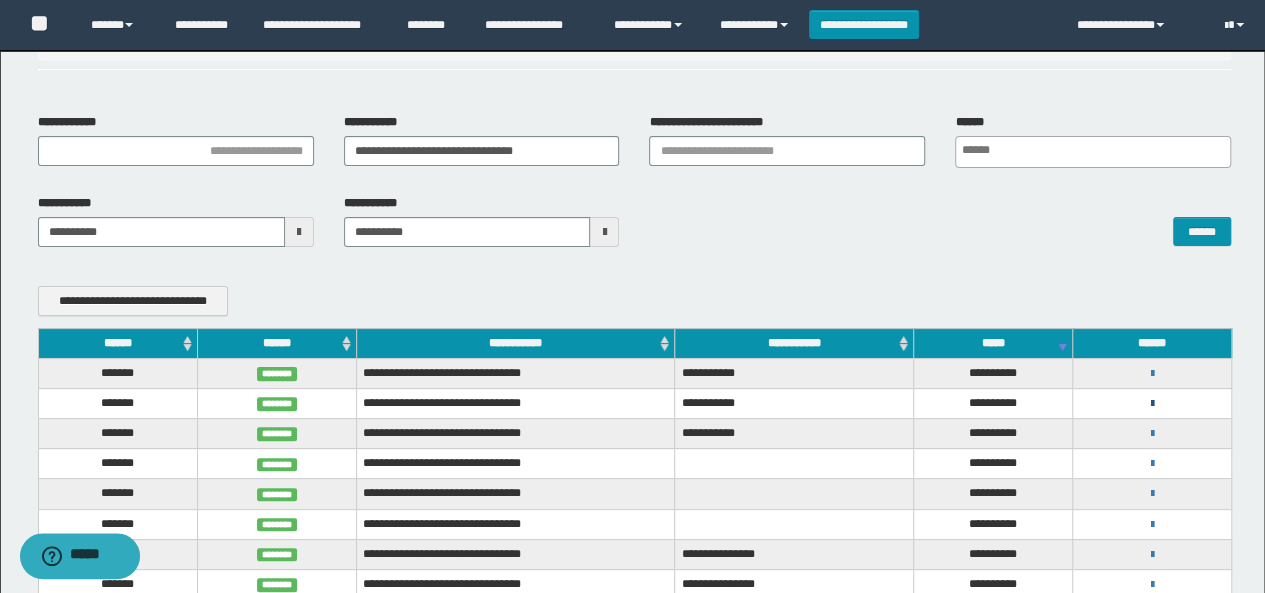 click at bounding box center (1152, 404) 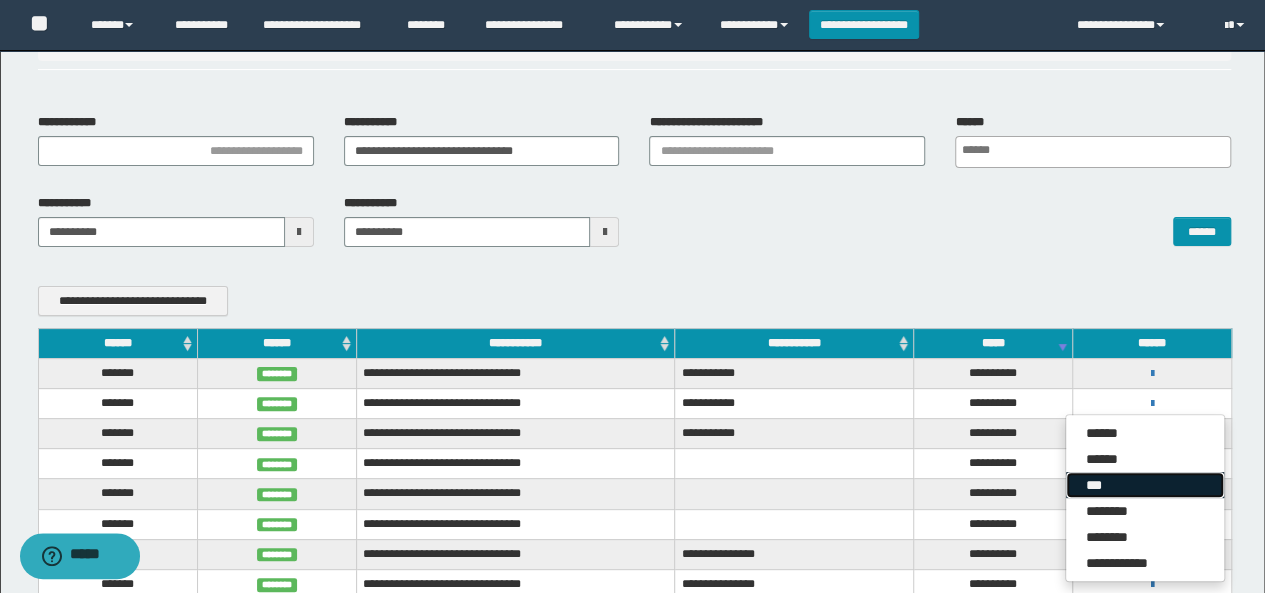 click on "***" at bounding box center (1145, 485) 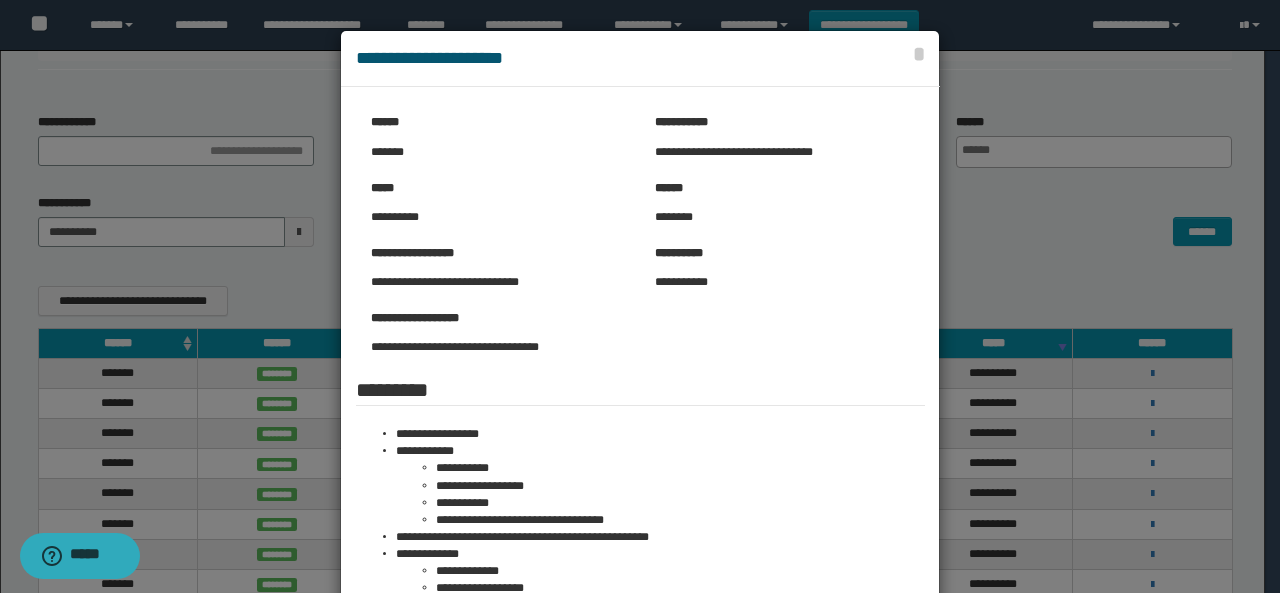 click at bounding box center [640, 472] 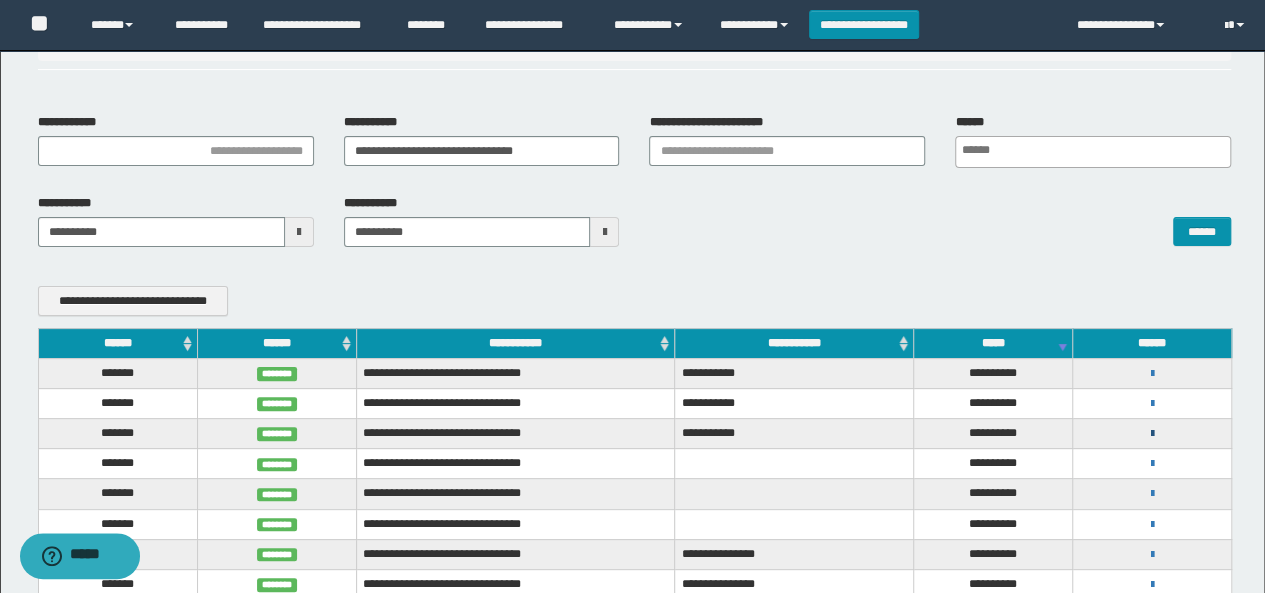 click at bounding box center [1152, 434] 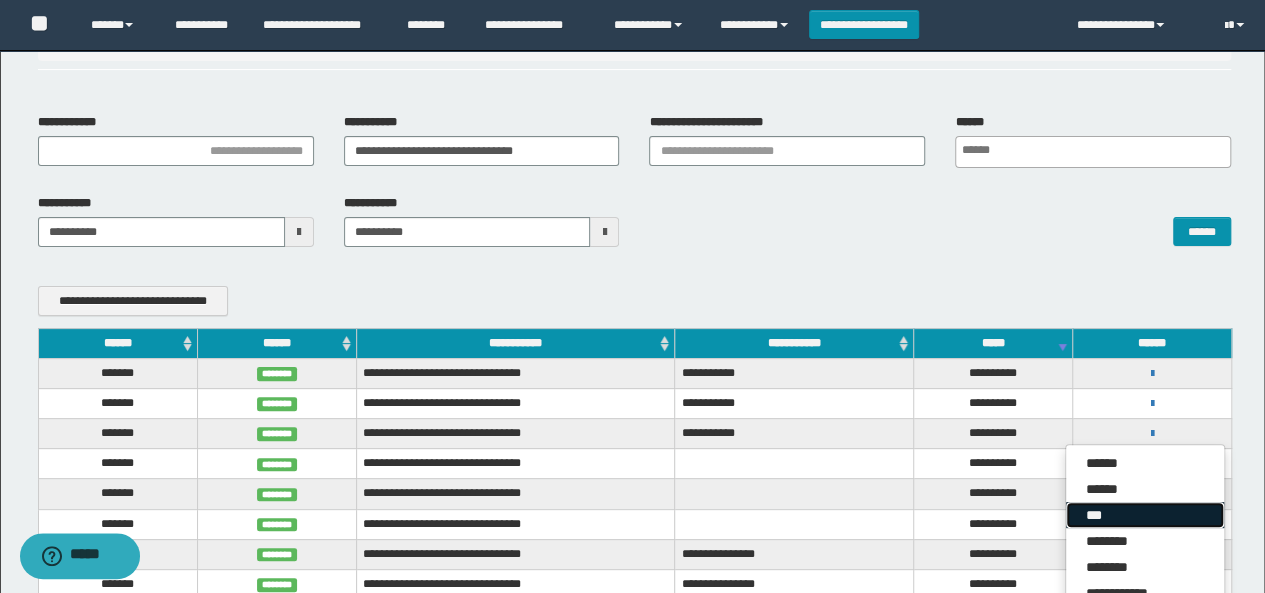 click on "***" at bounding box center (1145, 515) 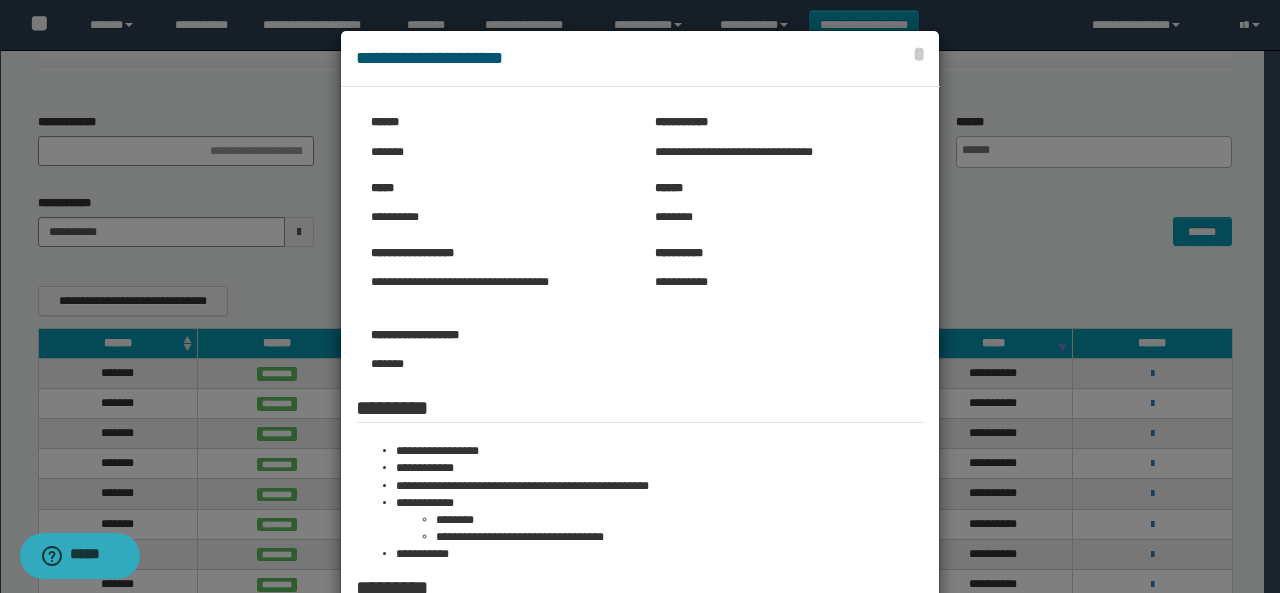 click at bounding box center [640, 447] 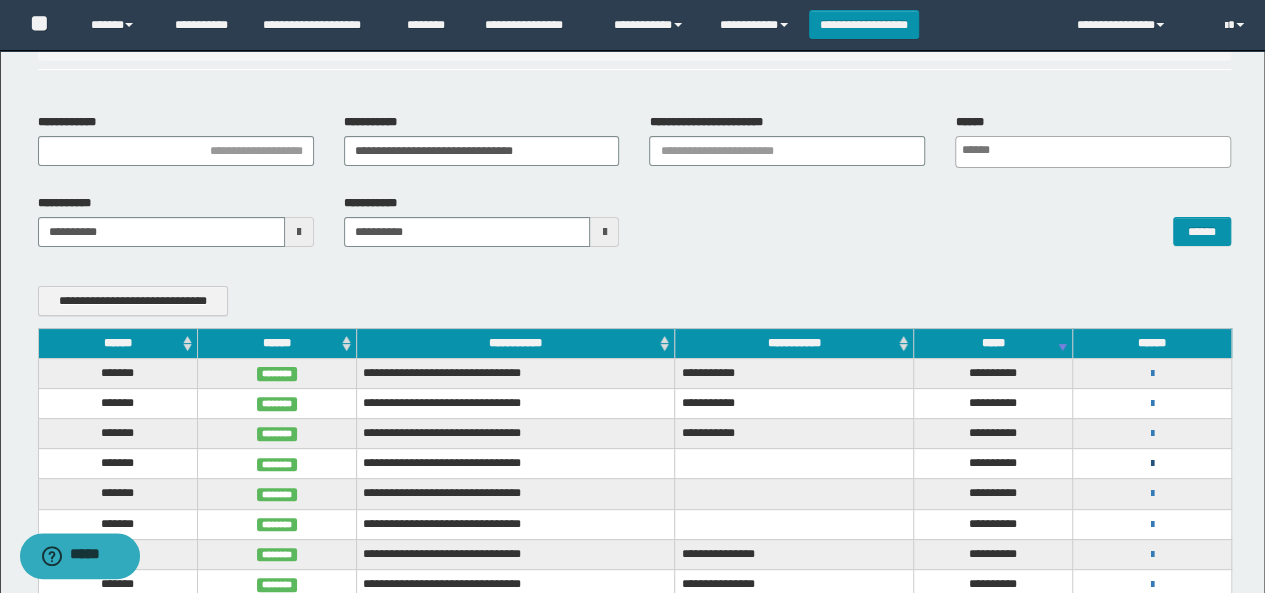 click at bounding box center [1152, 464] 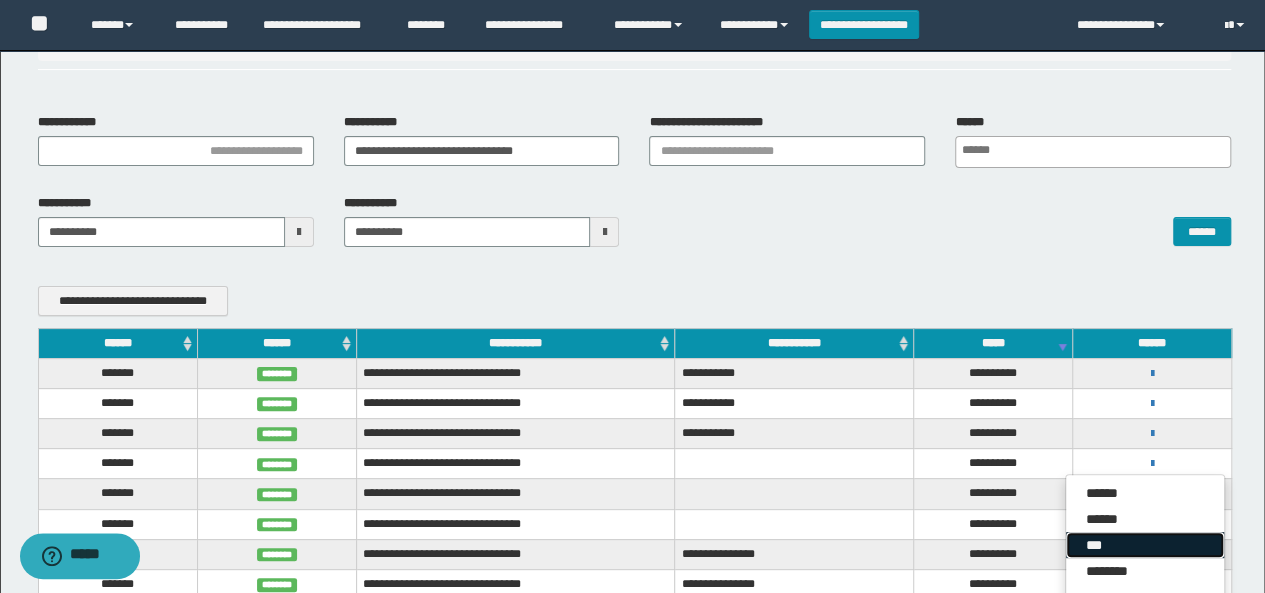 click on "***" at bounding box center (1145, 545) 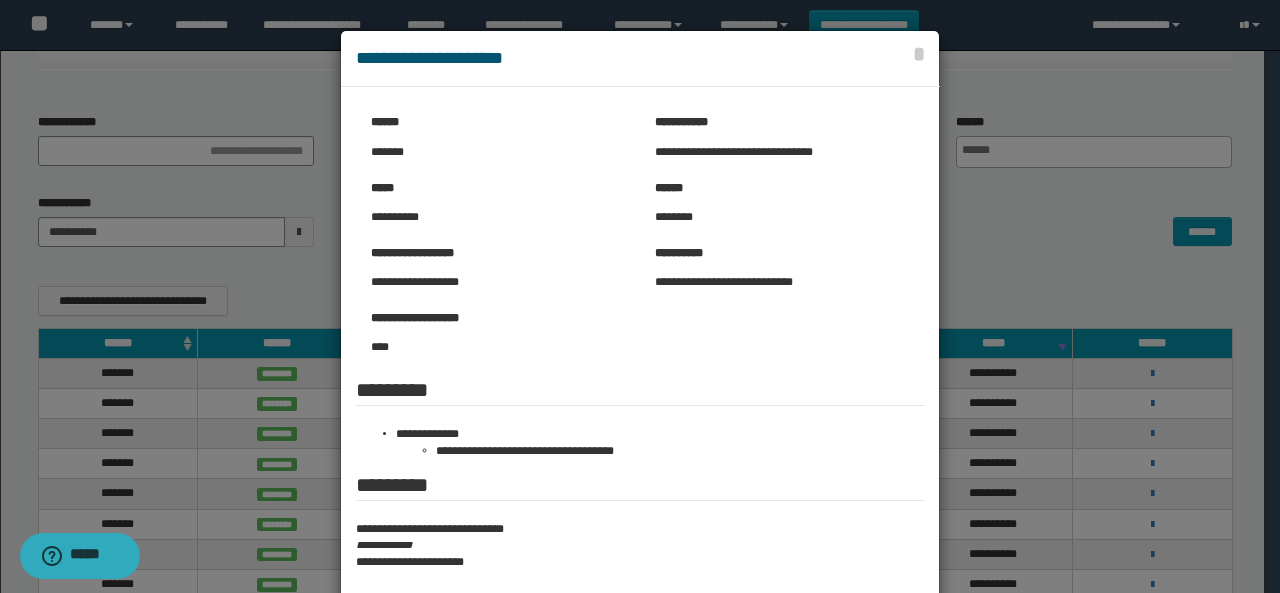 click at bounding box center [640, 356] 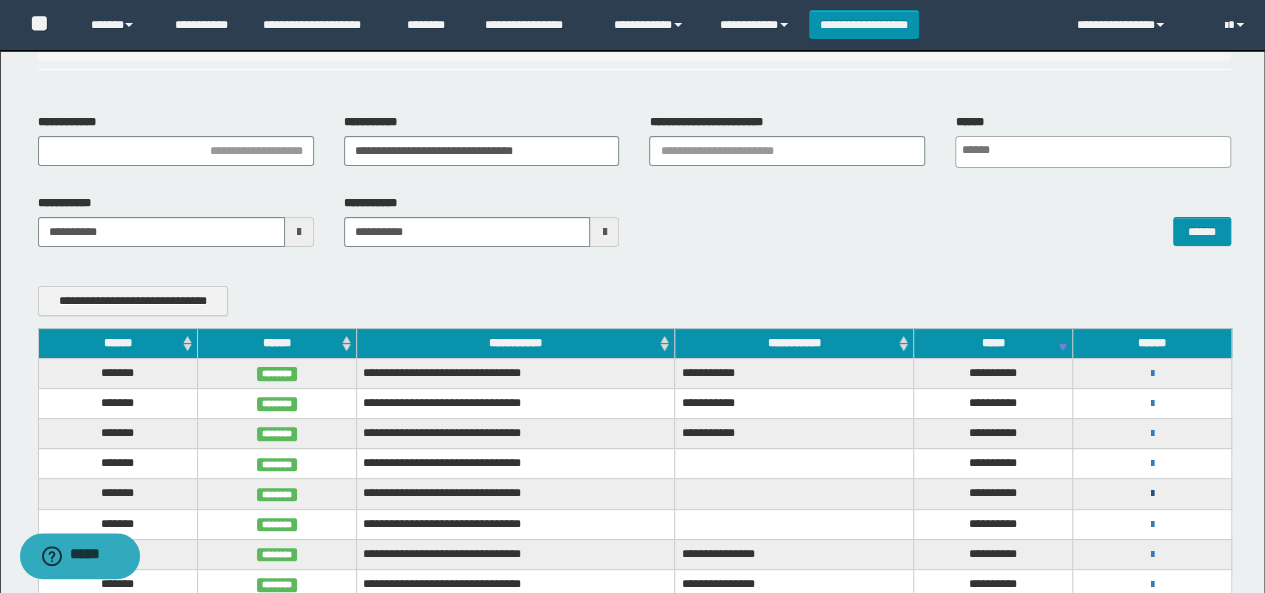 click at bounding box center (1152, 494) 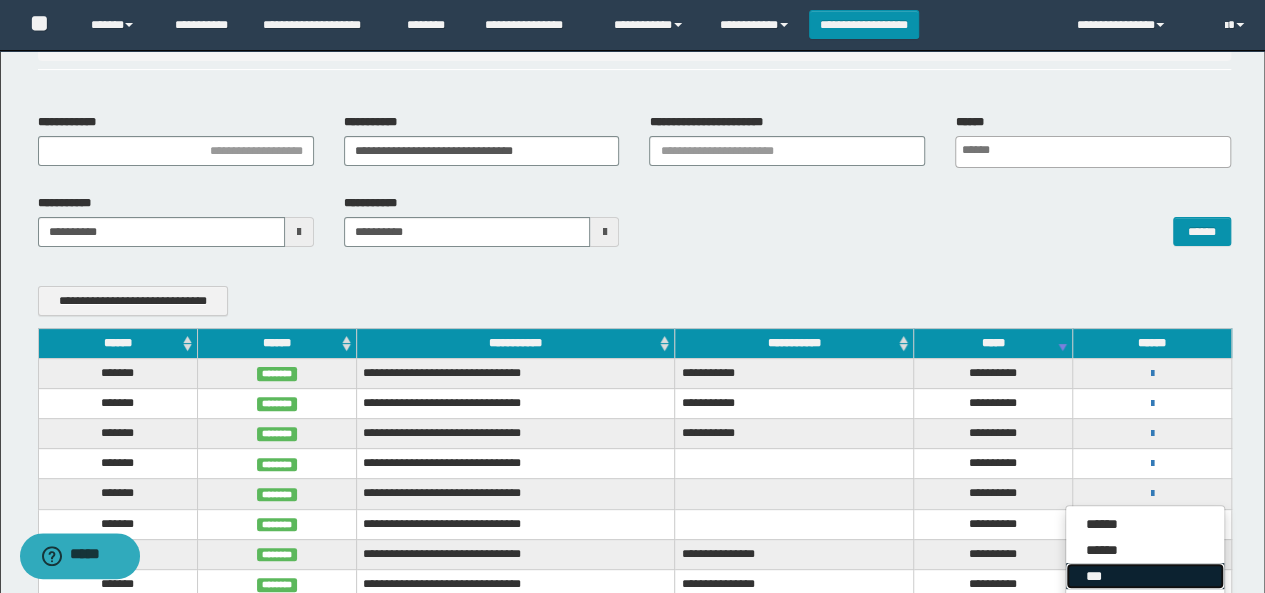 click on "***" at bounding box center (1145, 576) 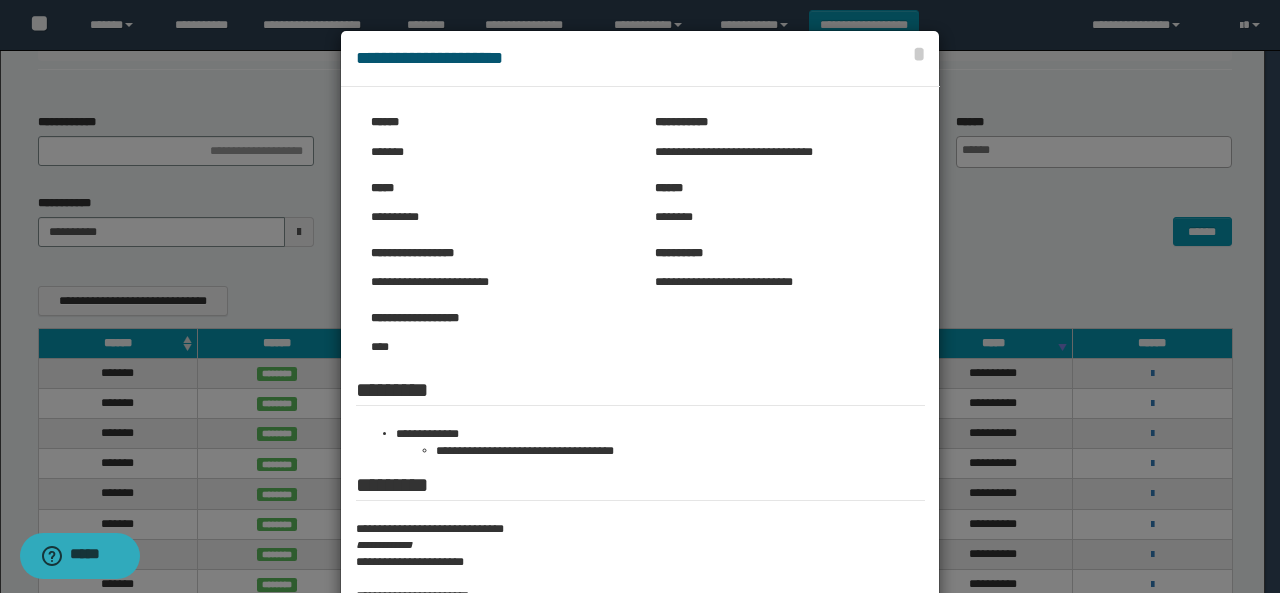 click at bounding box center (640, 390) 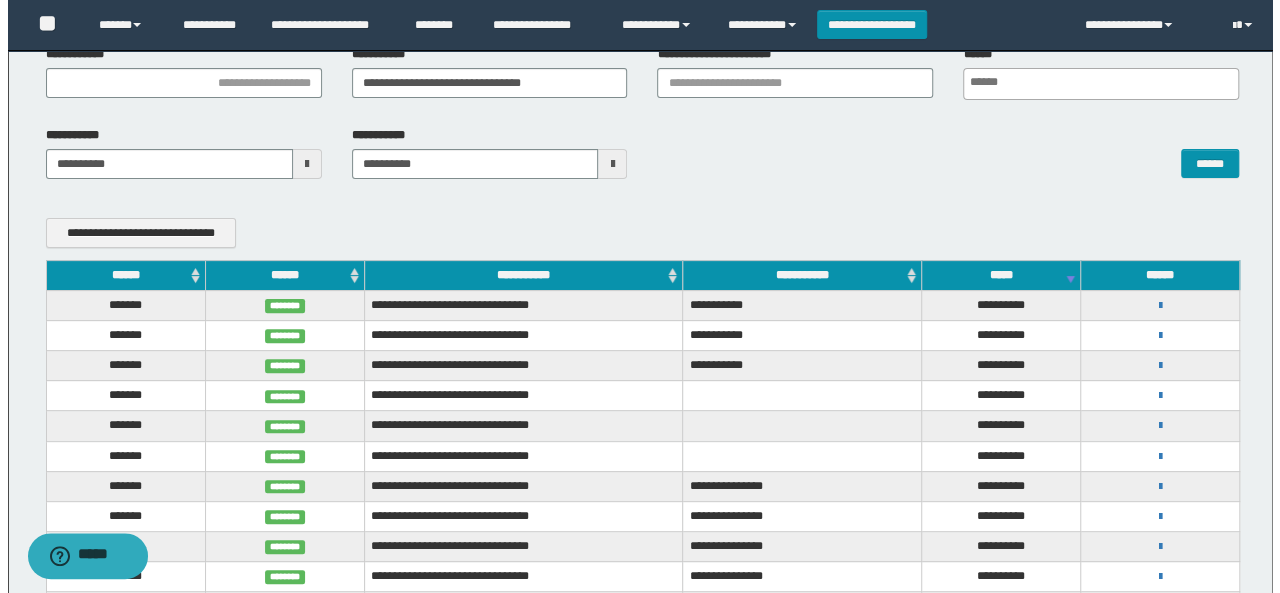 scroll, scrollTop: 200, scrollLeft: 0, axis: vertical 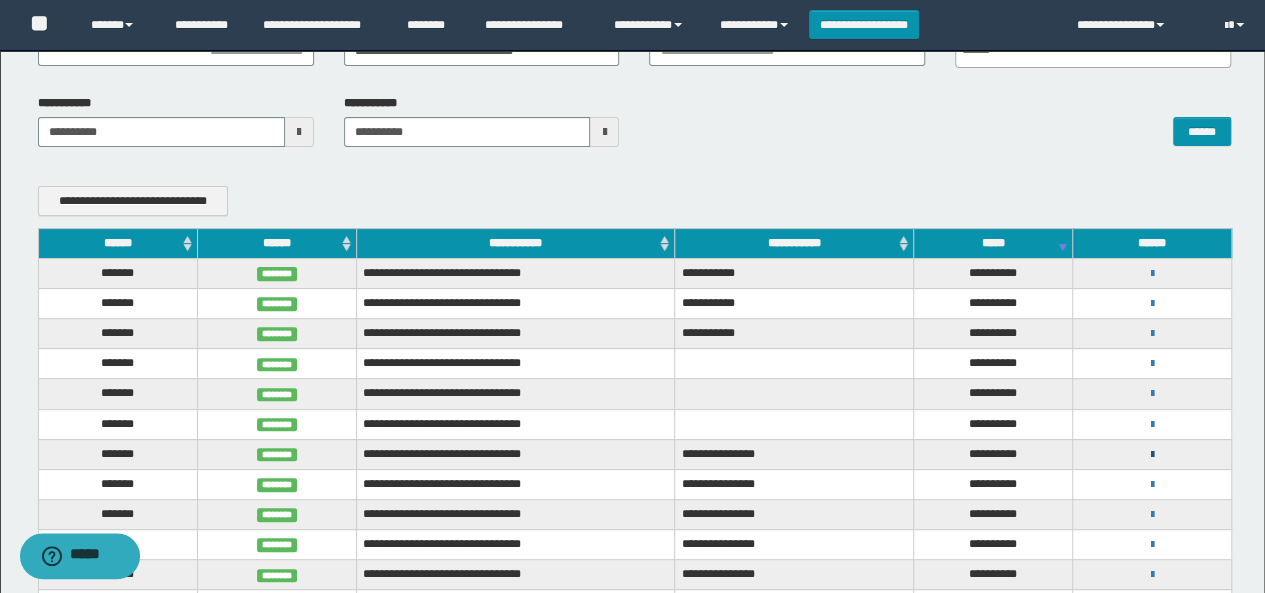 click at bounding box center [1152, 455] 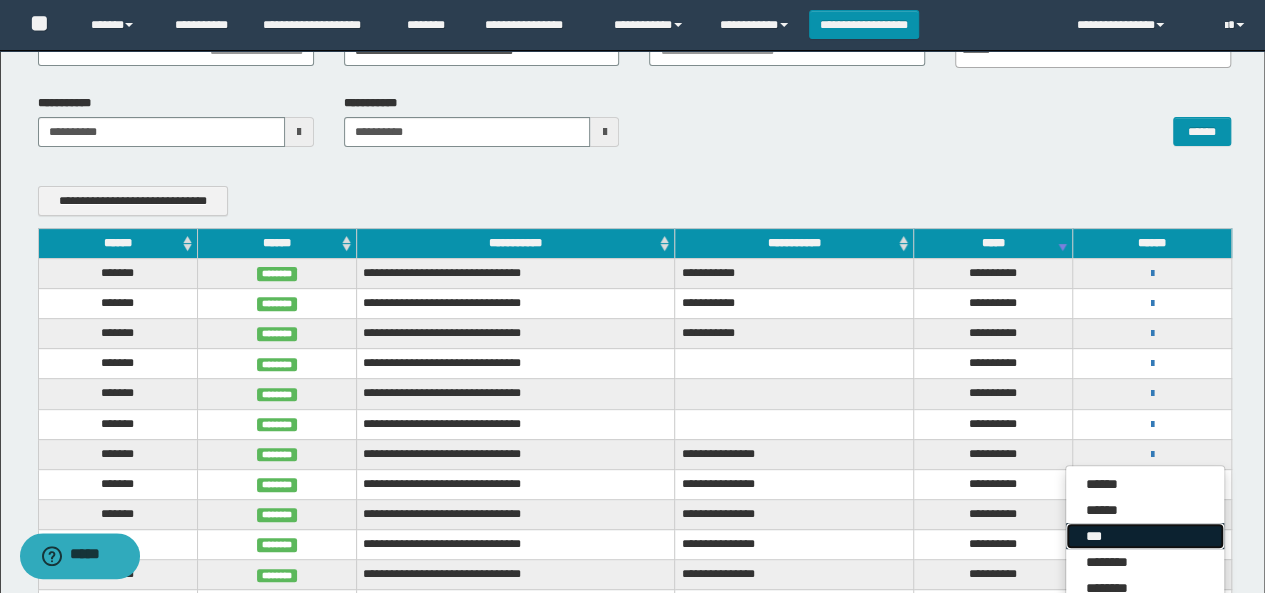 click on "***" at bounding box center [1145, 536] 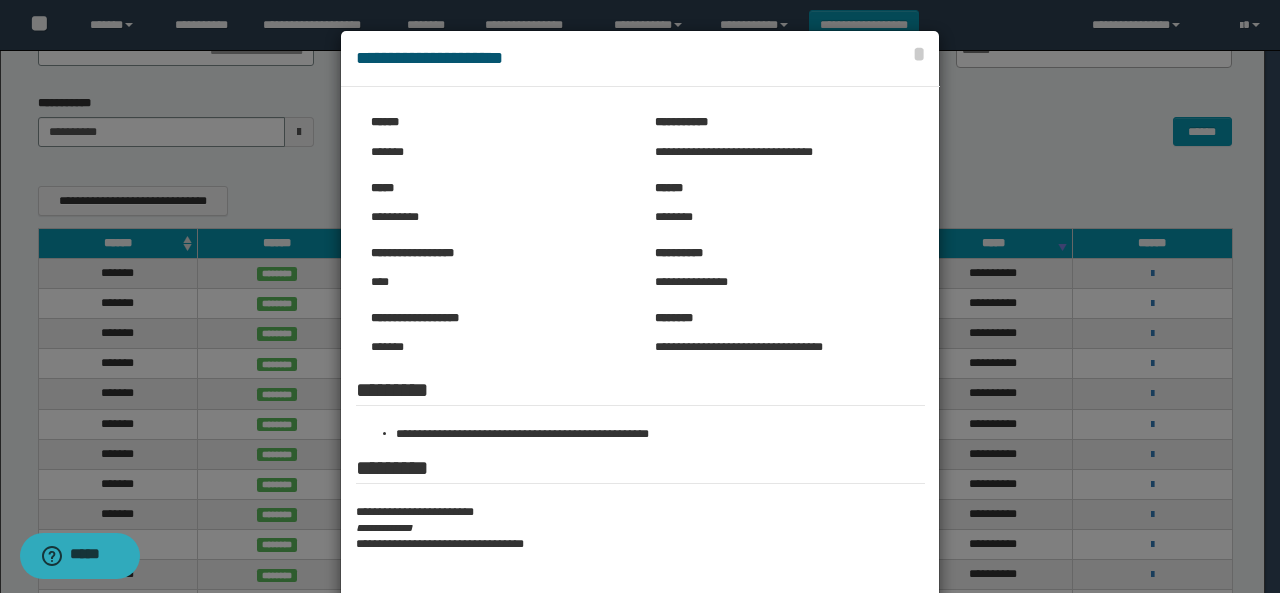 click at bounding box center (640, 348) 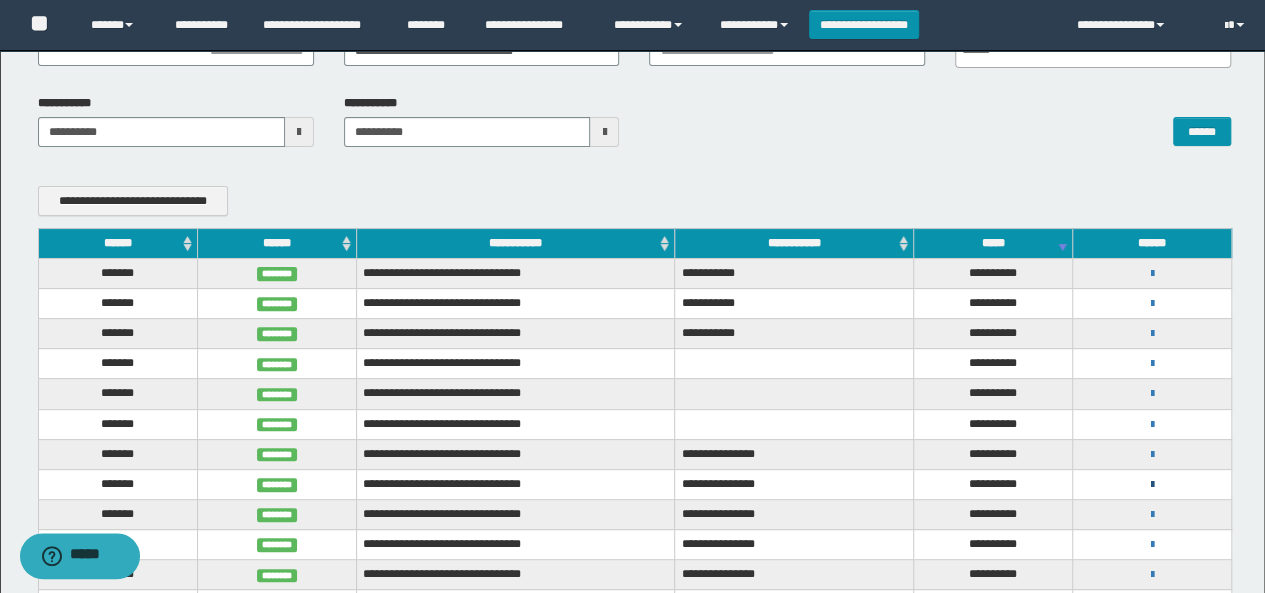 click at bounding box center [1152, 485] 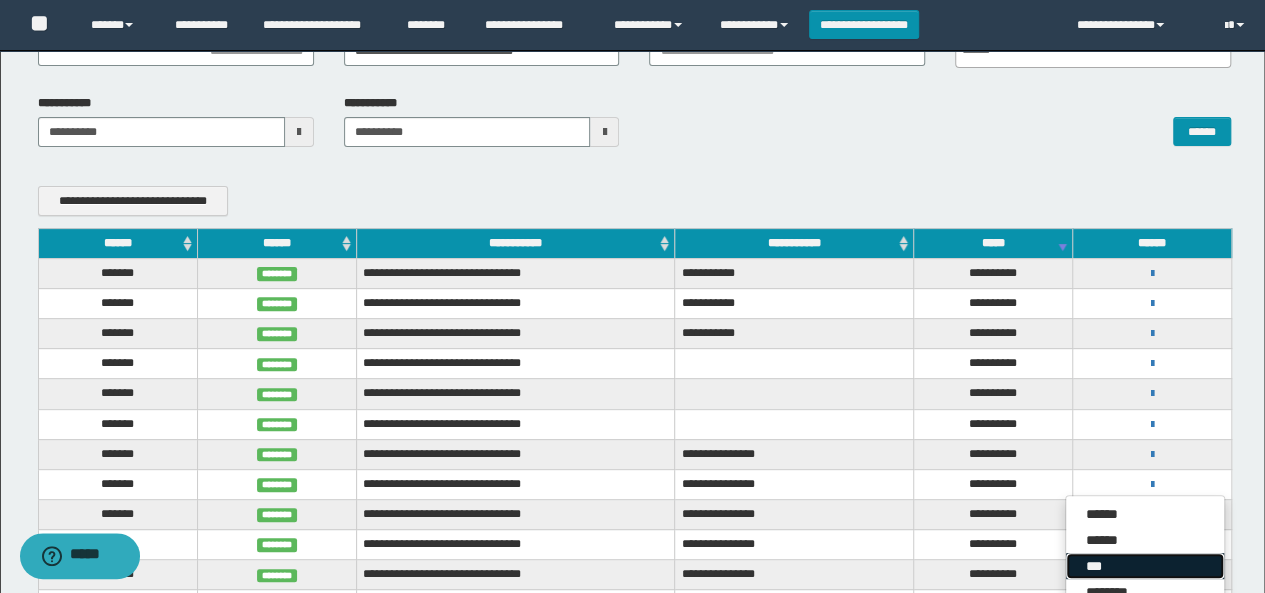 click on "***" at bounding box center [1145, 566] 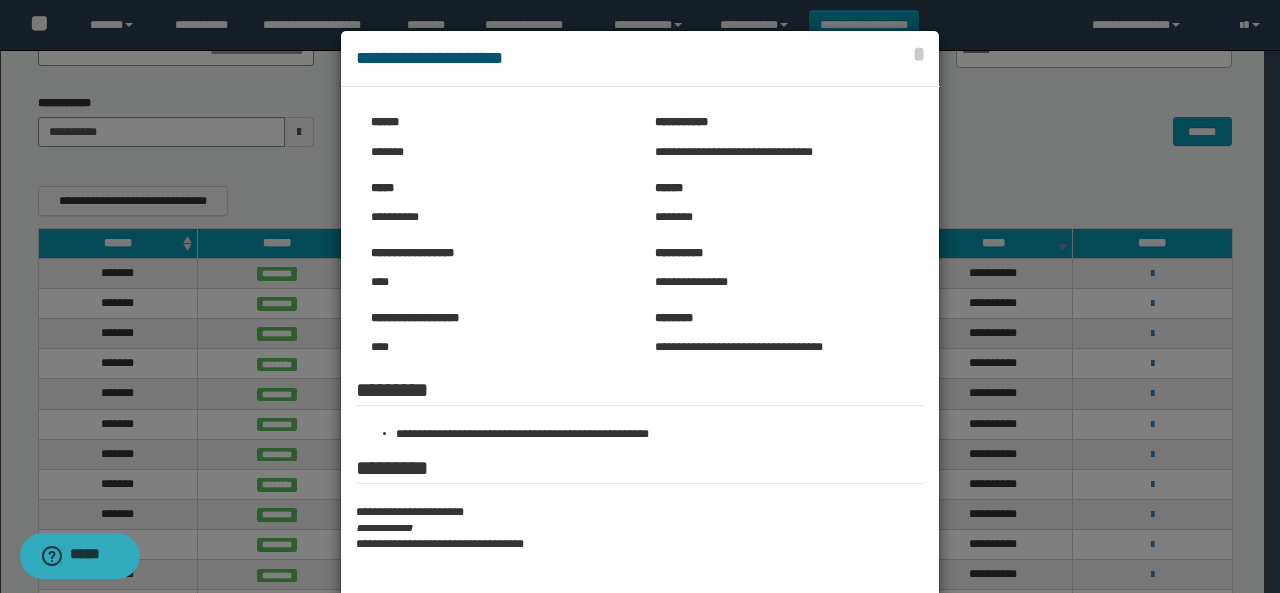 click at bounding box center (640, 348) 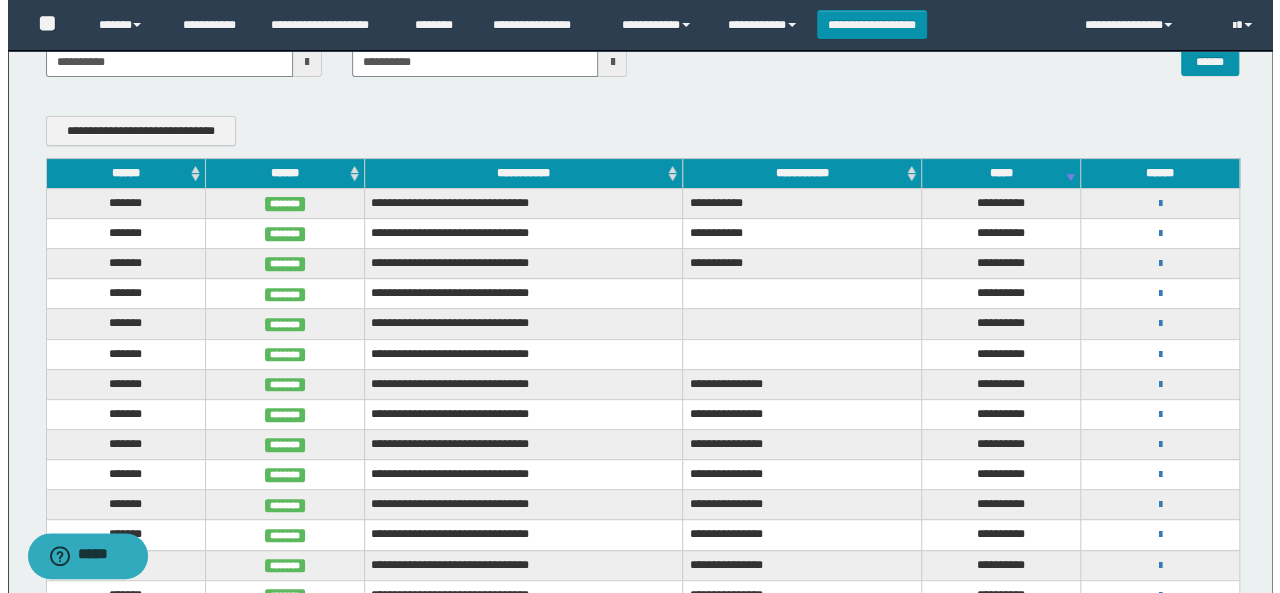 scroll, scrollTop: 400, scrollLeft: 0, axis: vertical 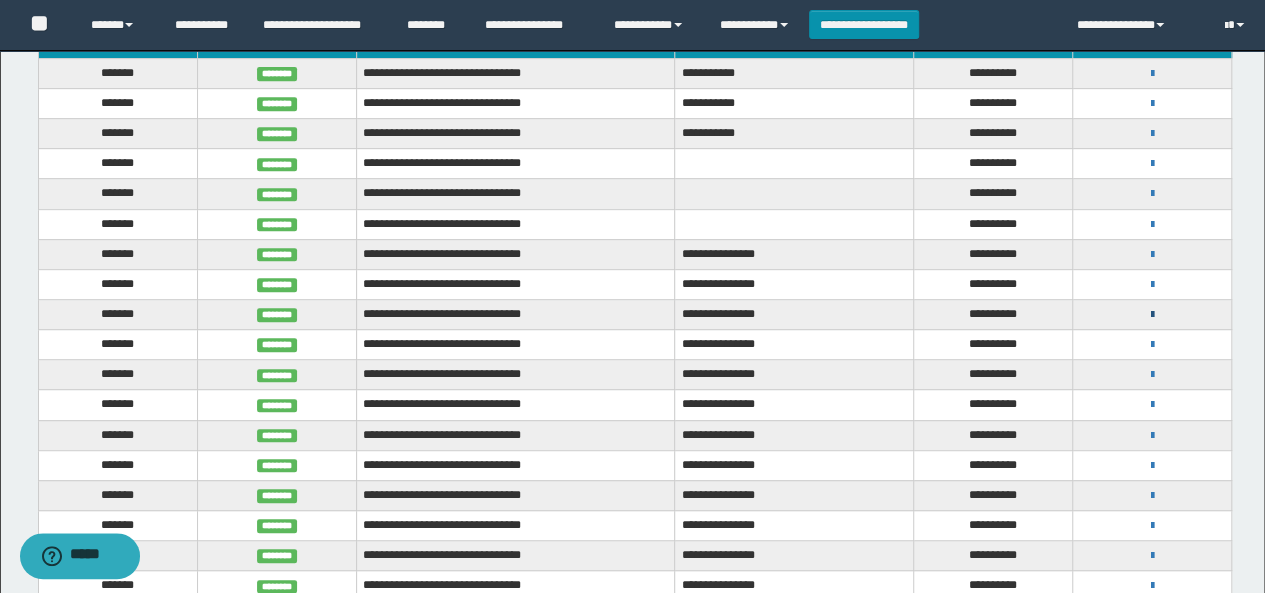 click at bounding box center [1152, 315] 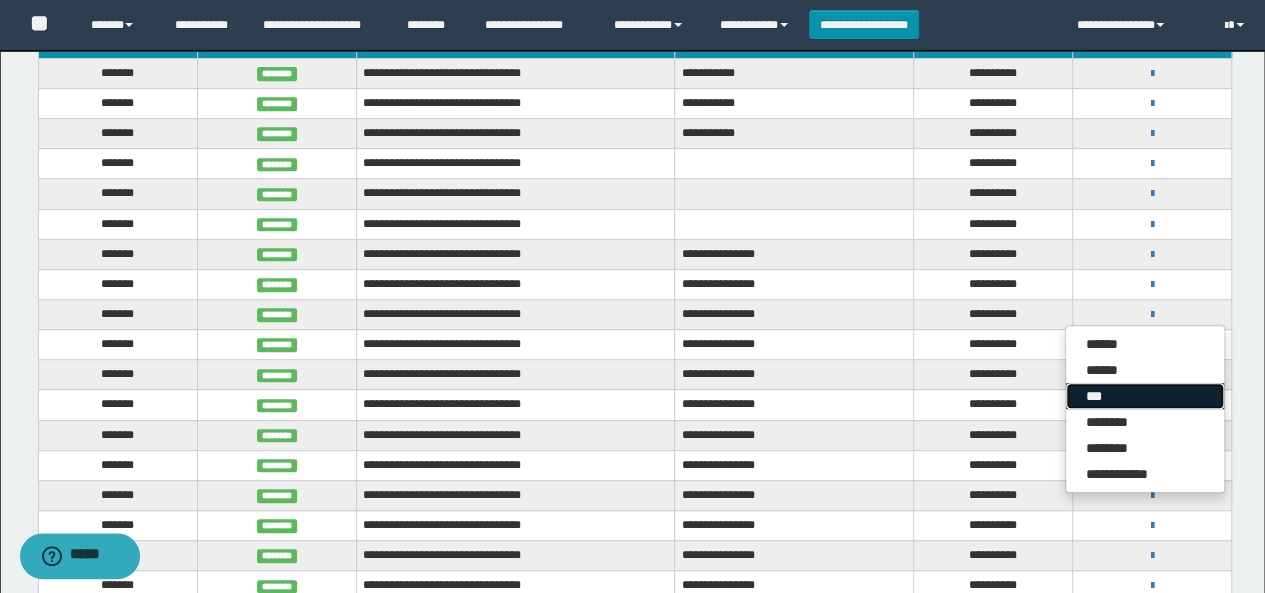 click on "***" at bounding box center [1145, 396] 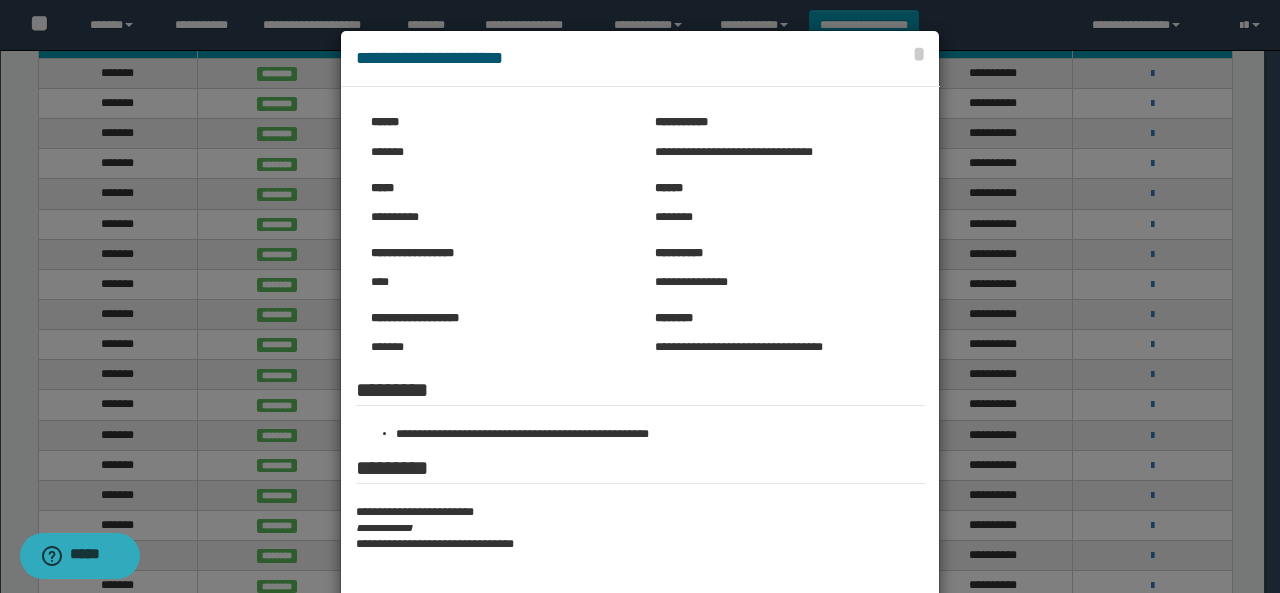 click at bounding box center [640, 348] 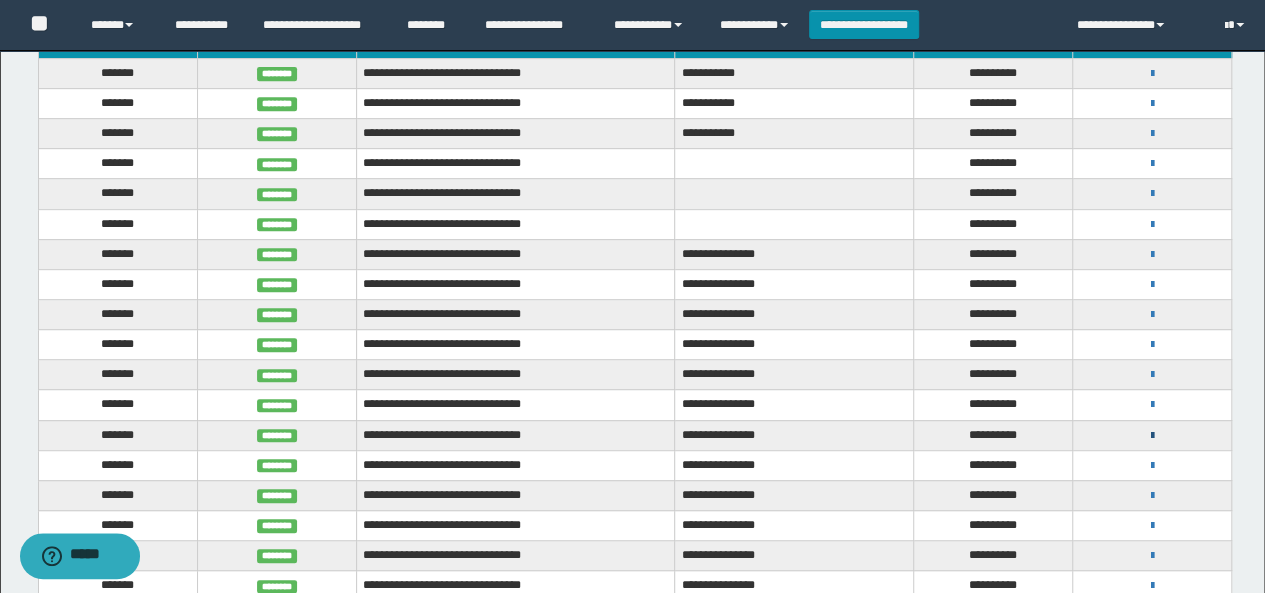 click at bounding box center [1152, 436] 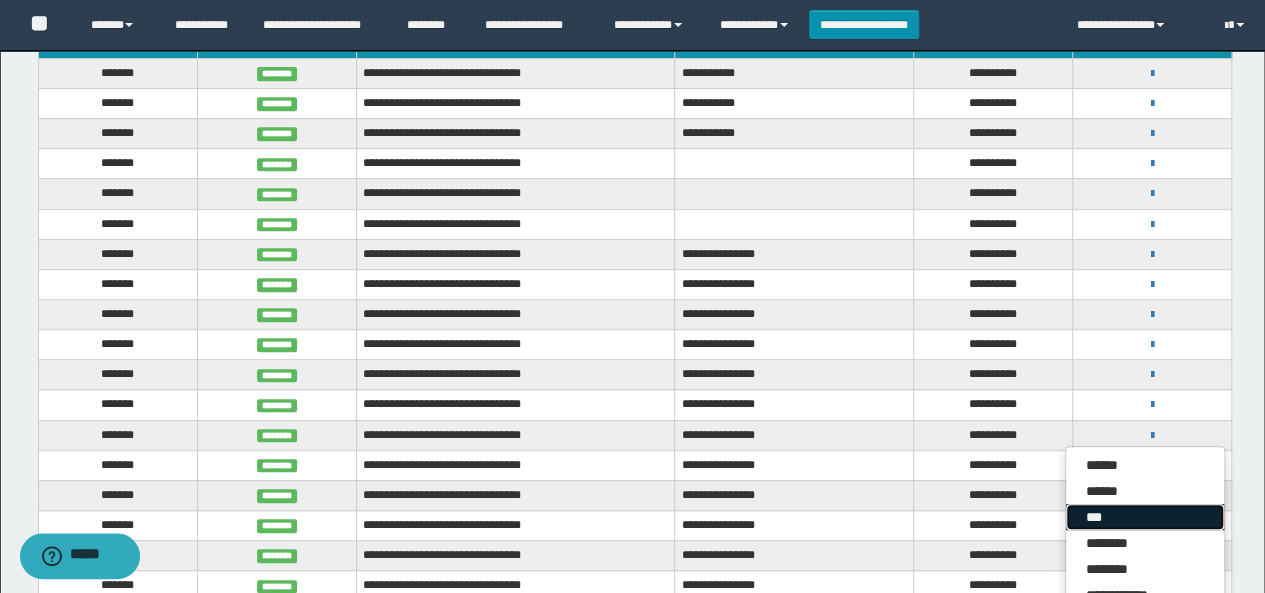 click on "***" at bounding box center (1145, 517) 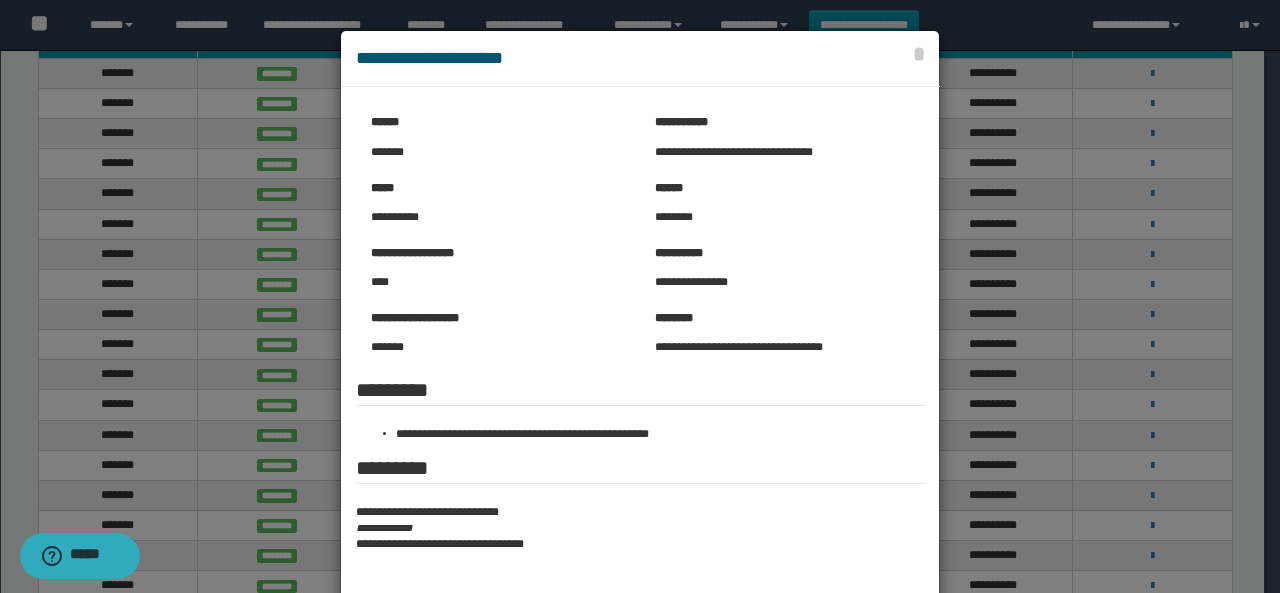 click on "**********" at bounding box center [640, 528] 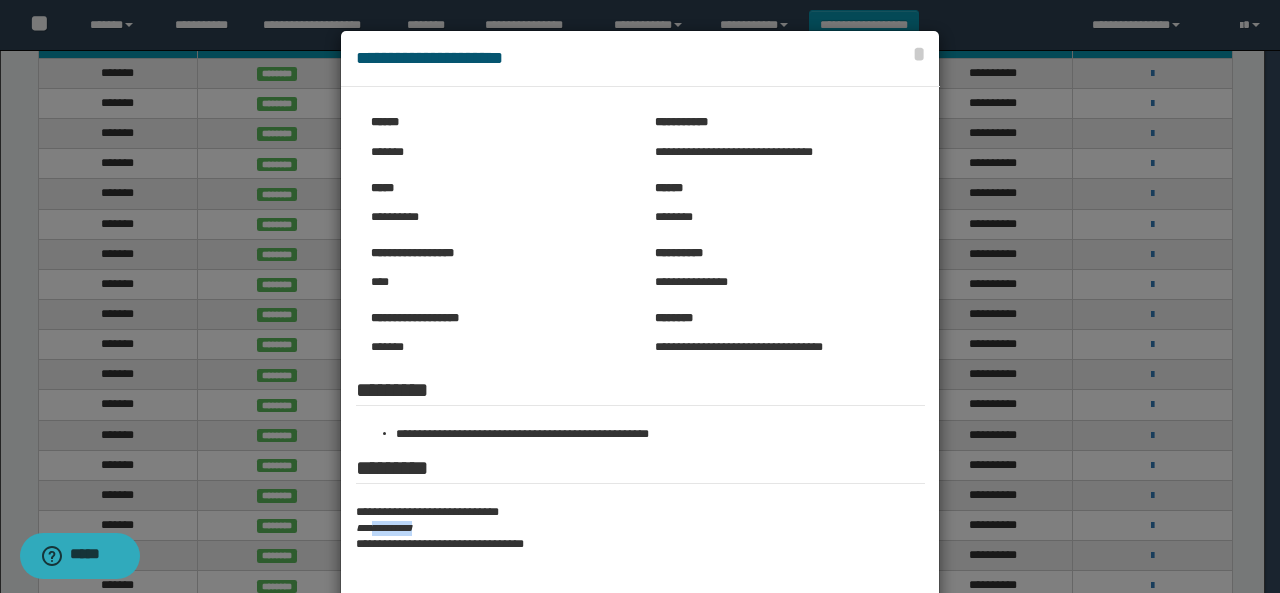 click on "**********" at bounding box center (640, 528) 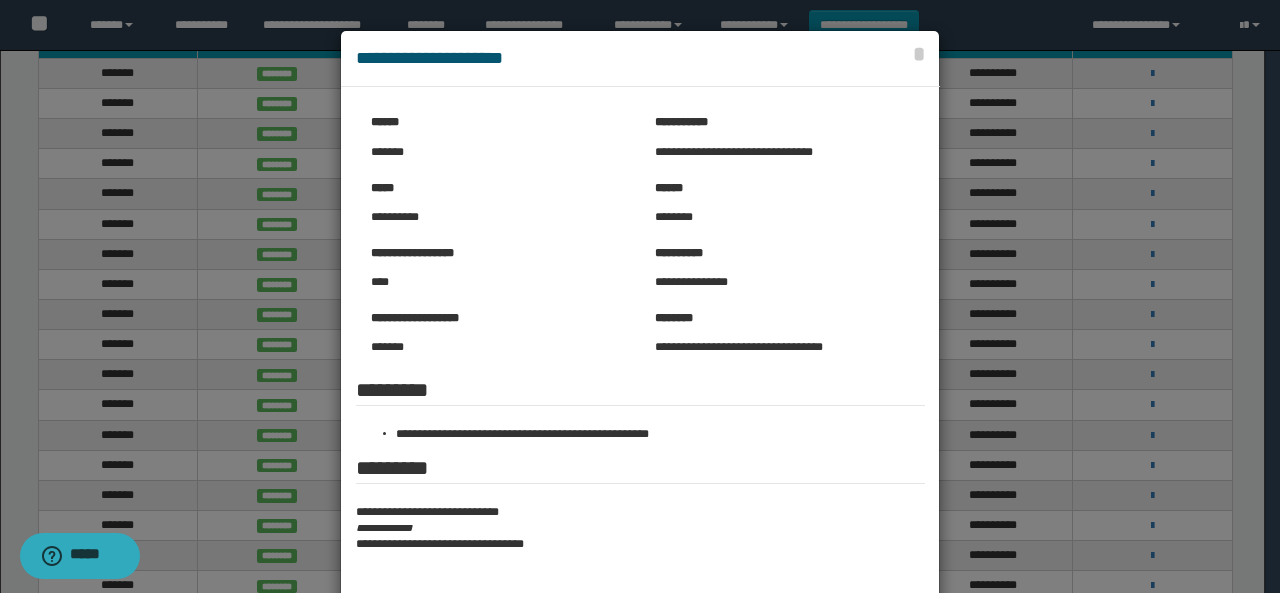 click at bounding box center (640, 348) 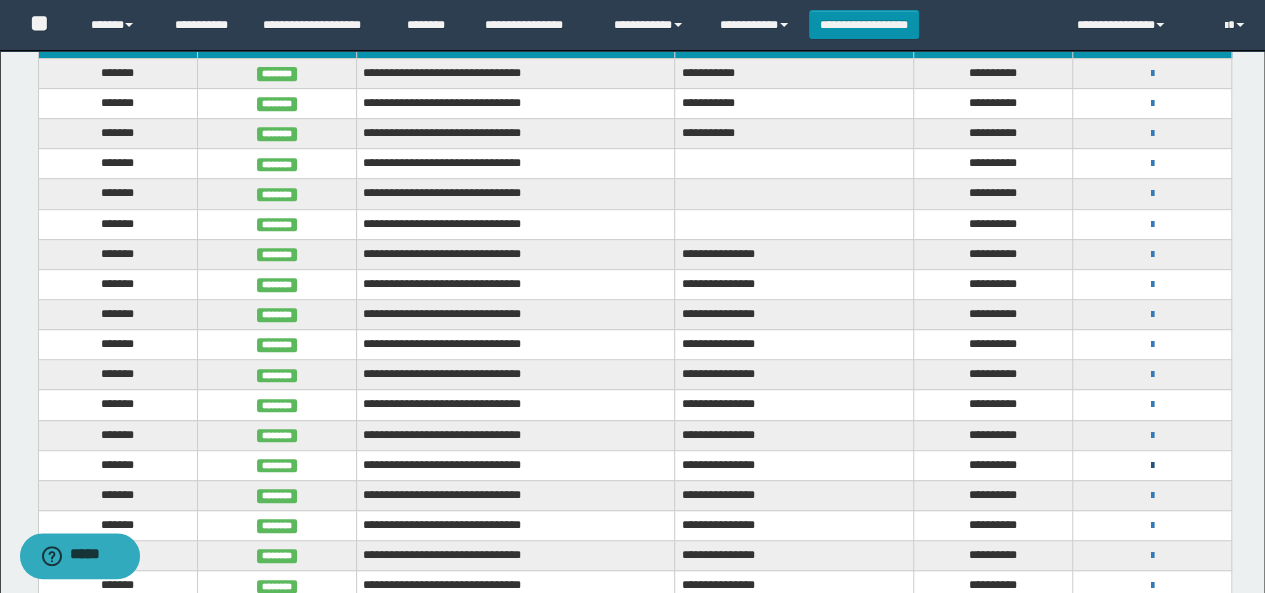 click at bounding box center (1152, 466) 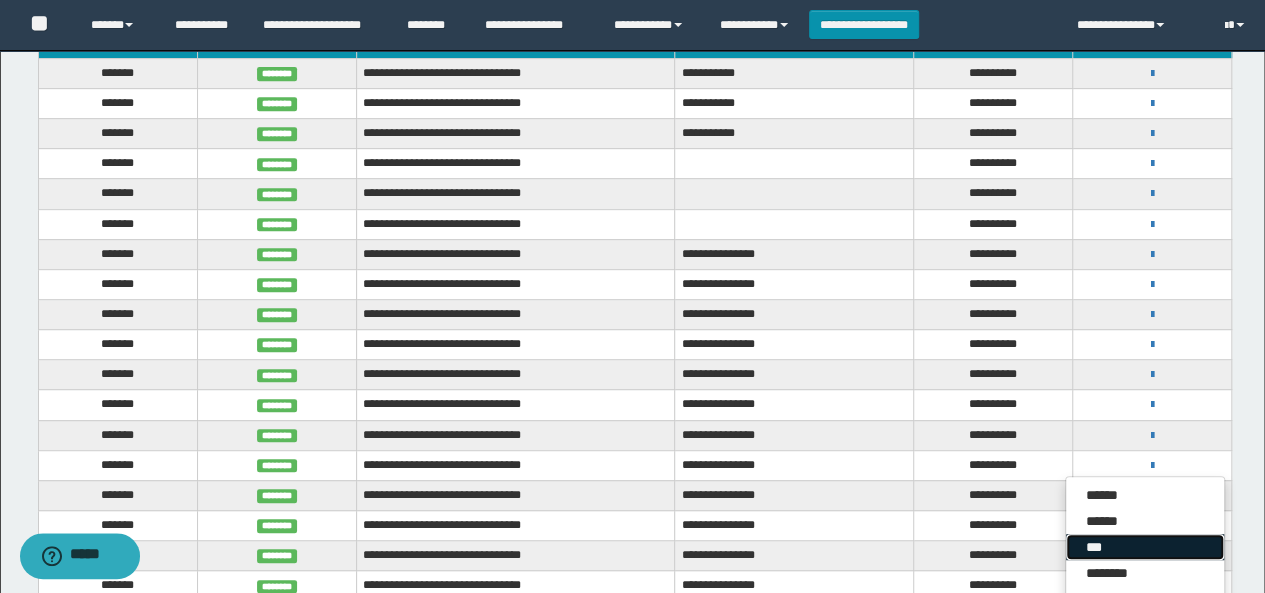 click on "***" at bounding box center (1145, 547) 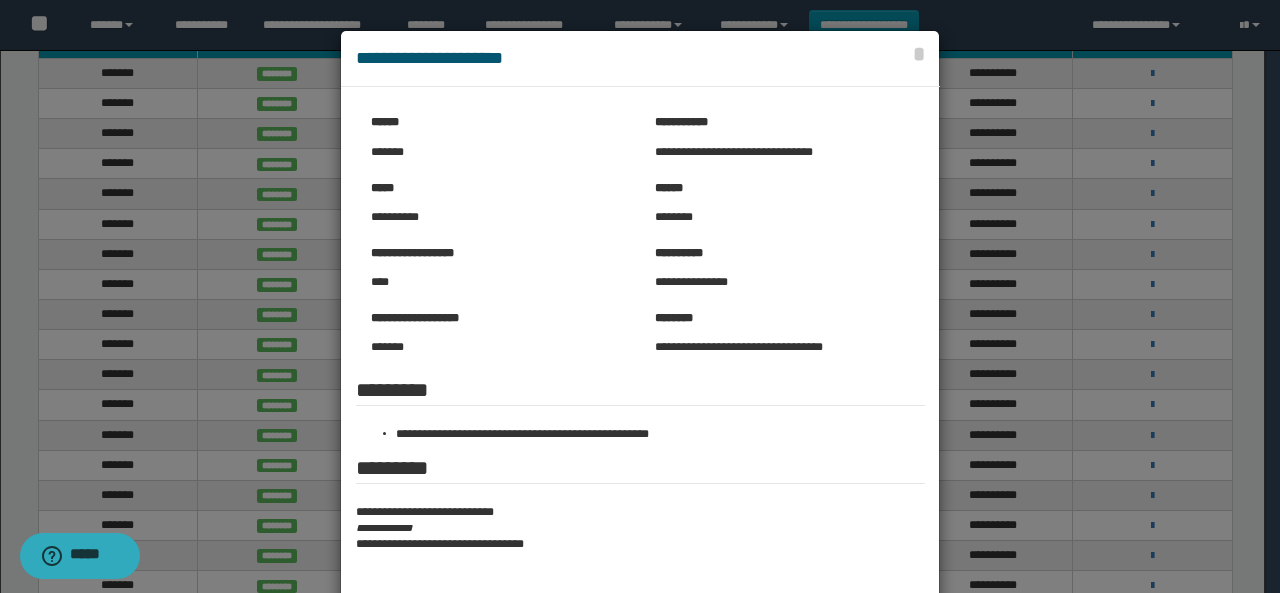 click at bounding box center [640, 348] 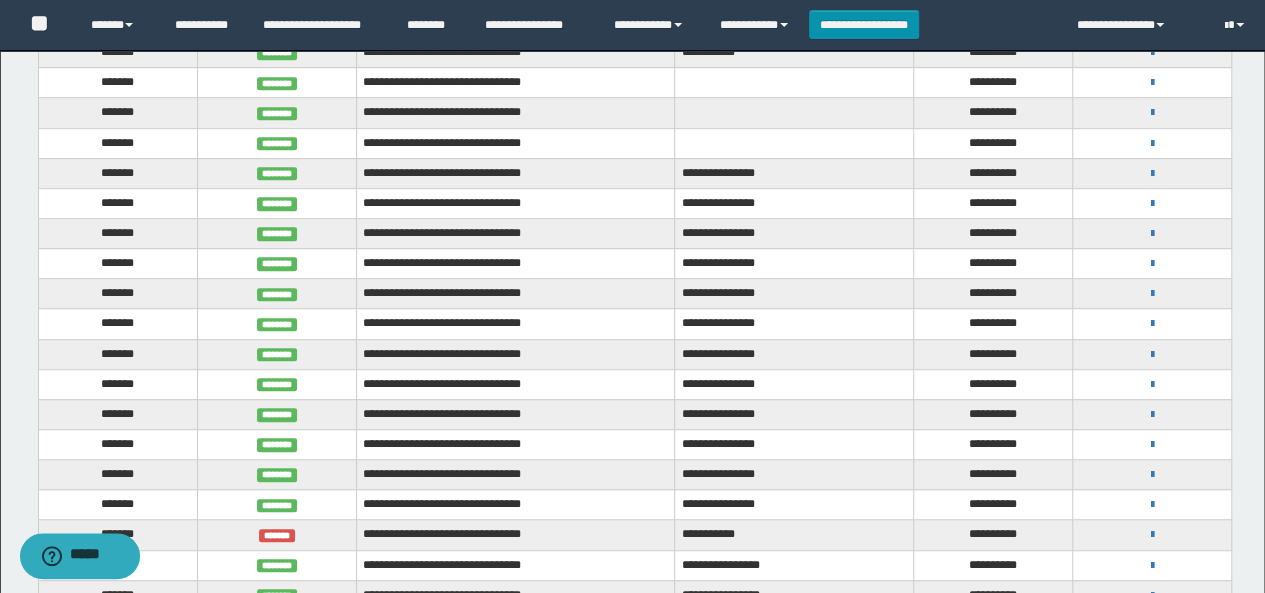 scroll, scrollTop: 700, scrollLeft: 0, axis: vertical 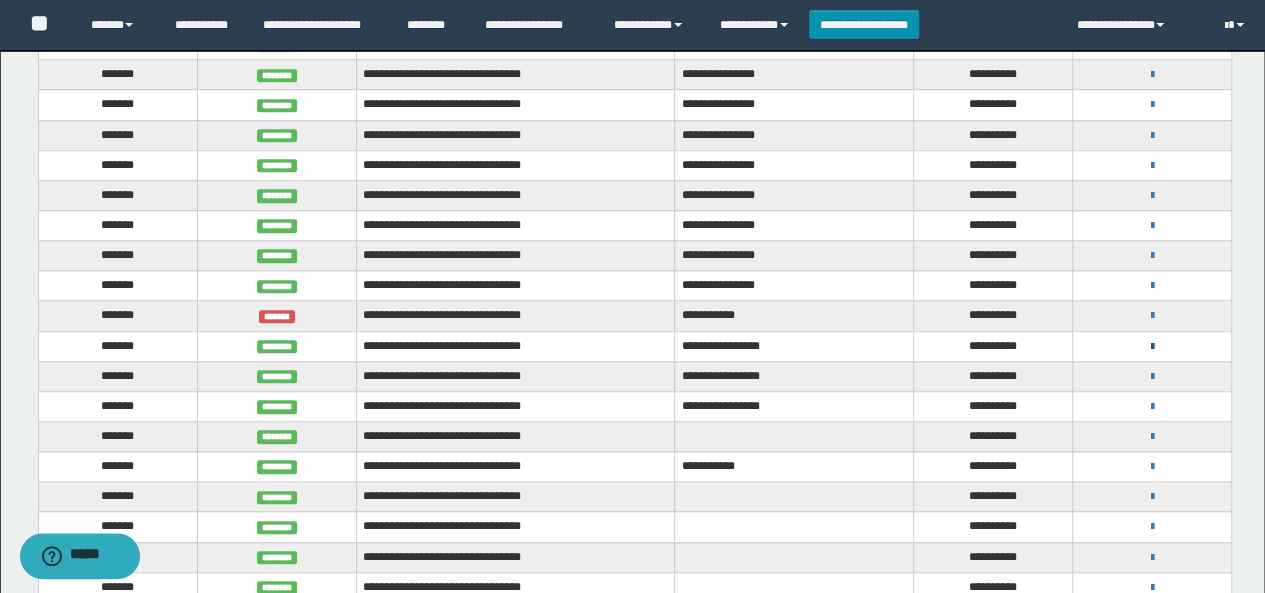click at bounding box center [1152, 347] 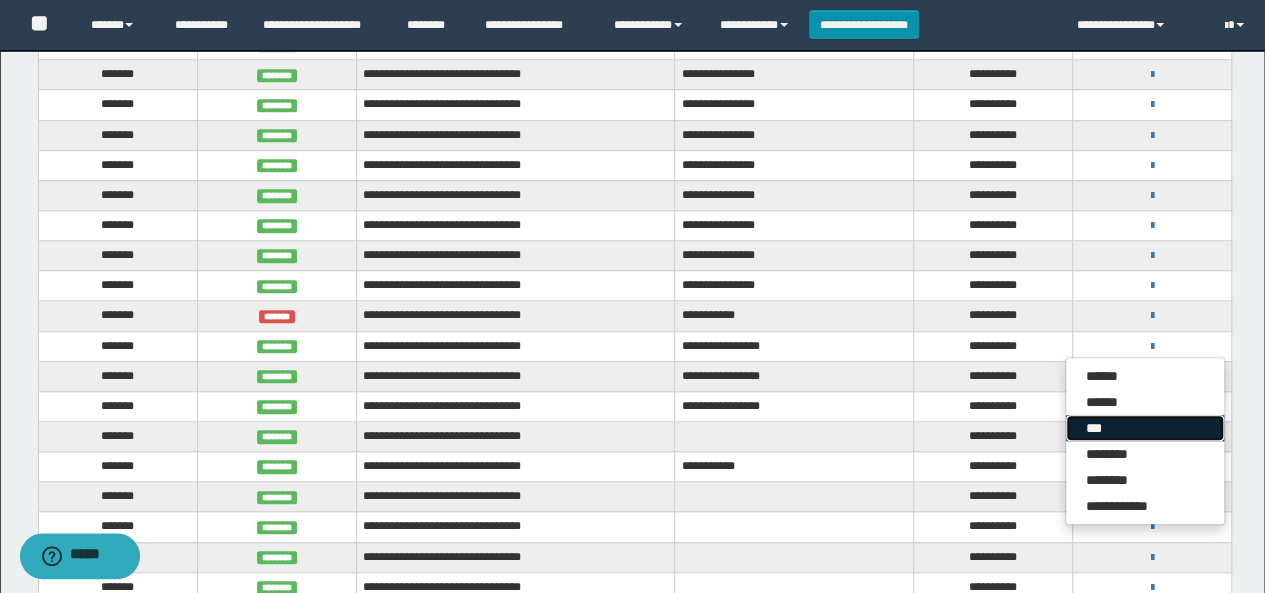 click on "***" at bounding box center (1145, 428) 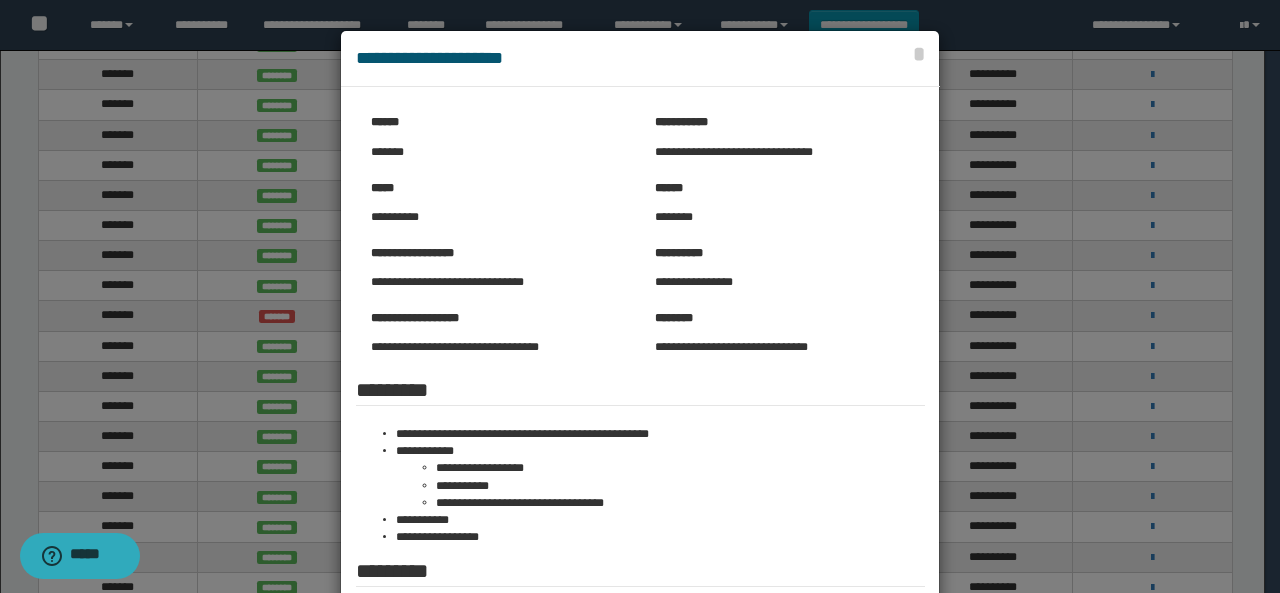 click at bounding box center [640, 739] 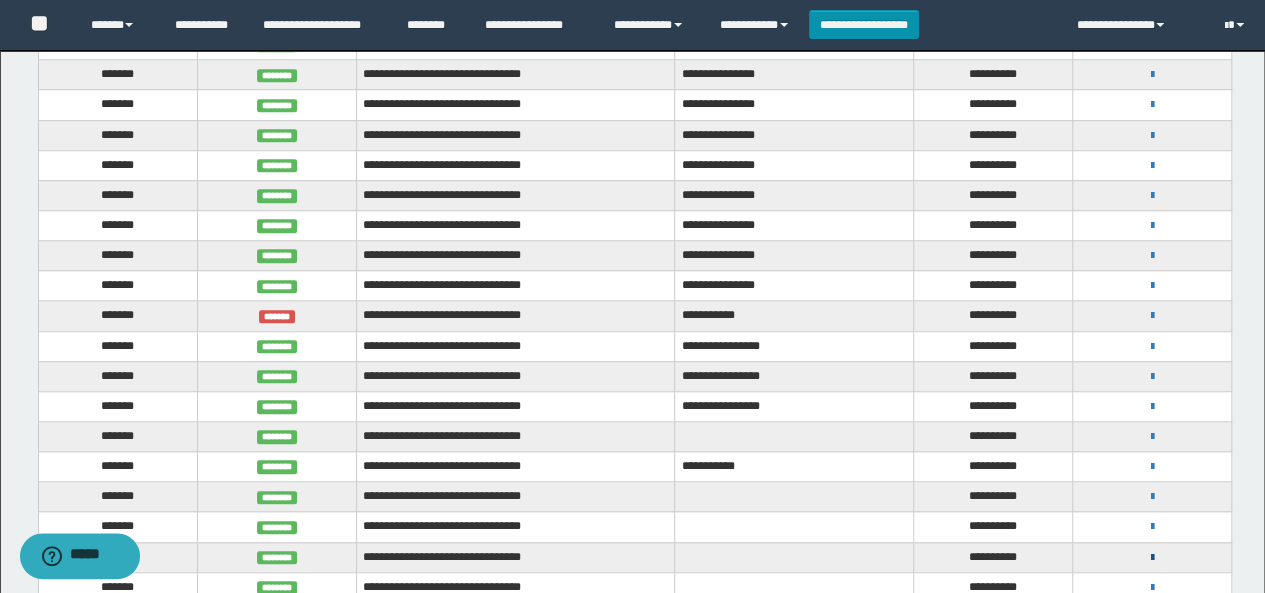 click at bounding box center (1152, 558) 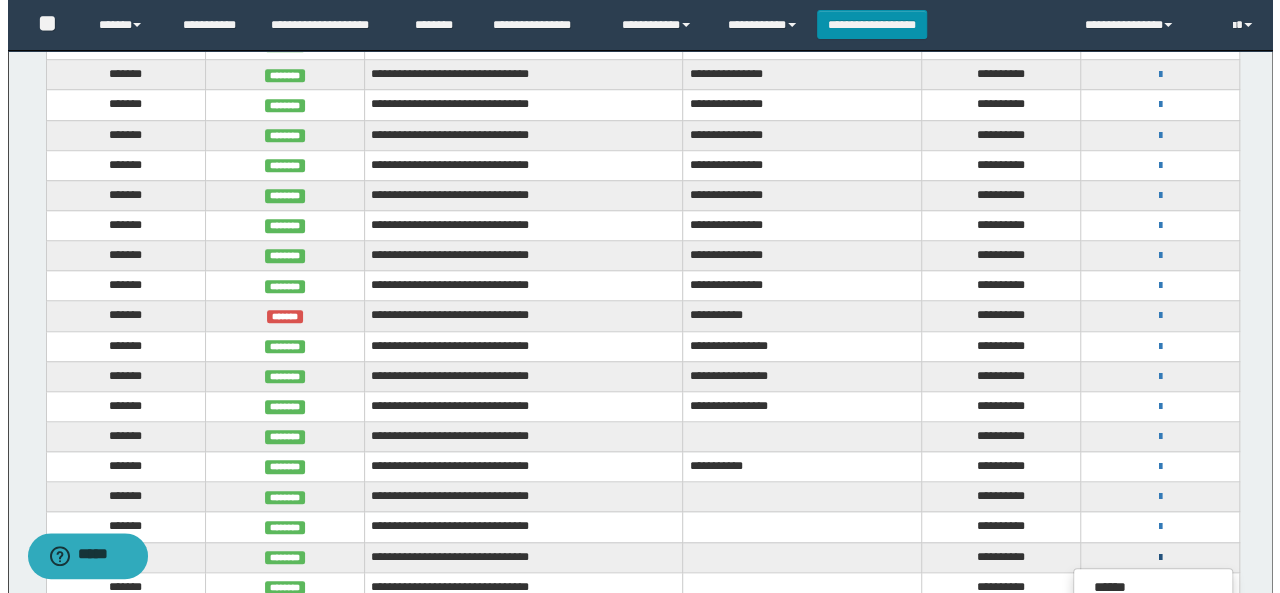 scroll, scrollTop: 800, scrollLeft: 0, axis: vertical 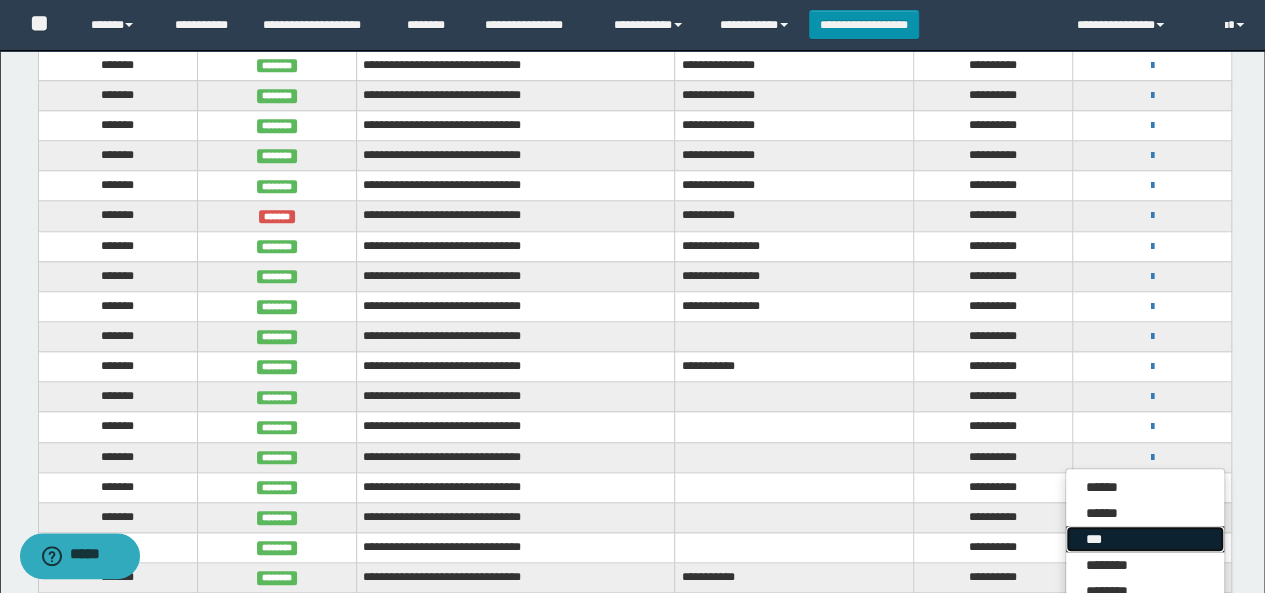 click on "***" at bounding box center (1145, 539) 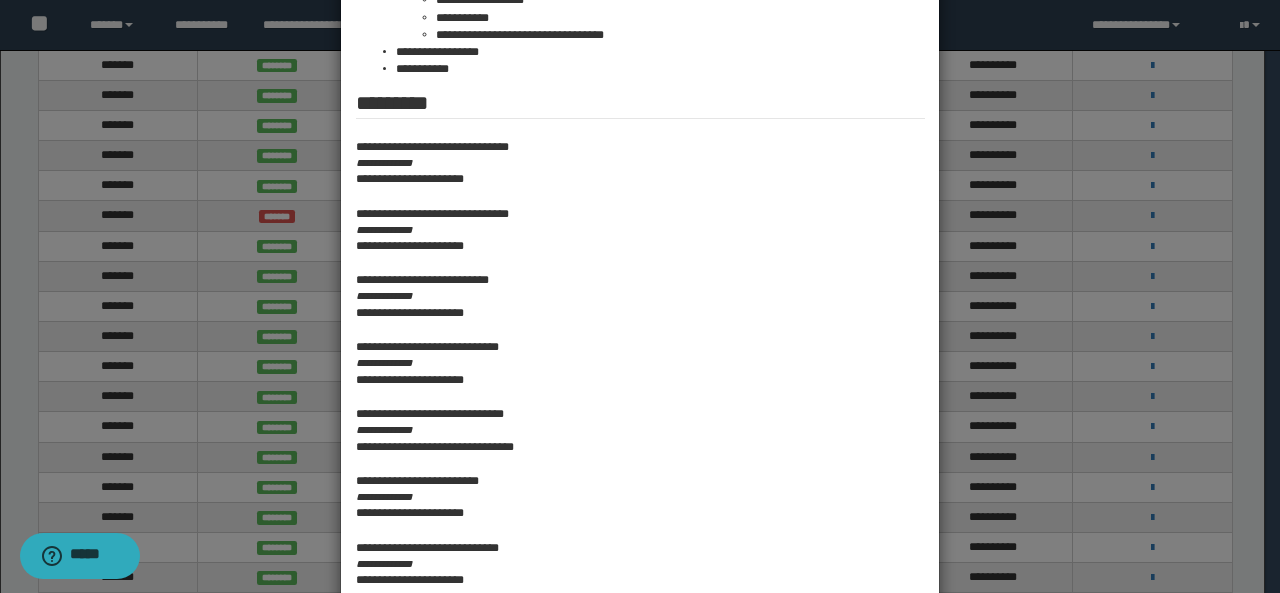 scroll, scrollTop: 500, scrollLeft: 0, axis: vertical 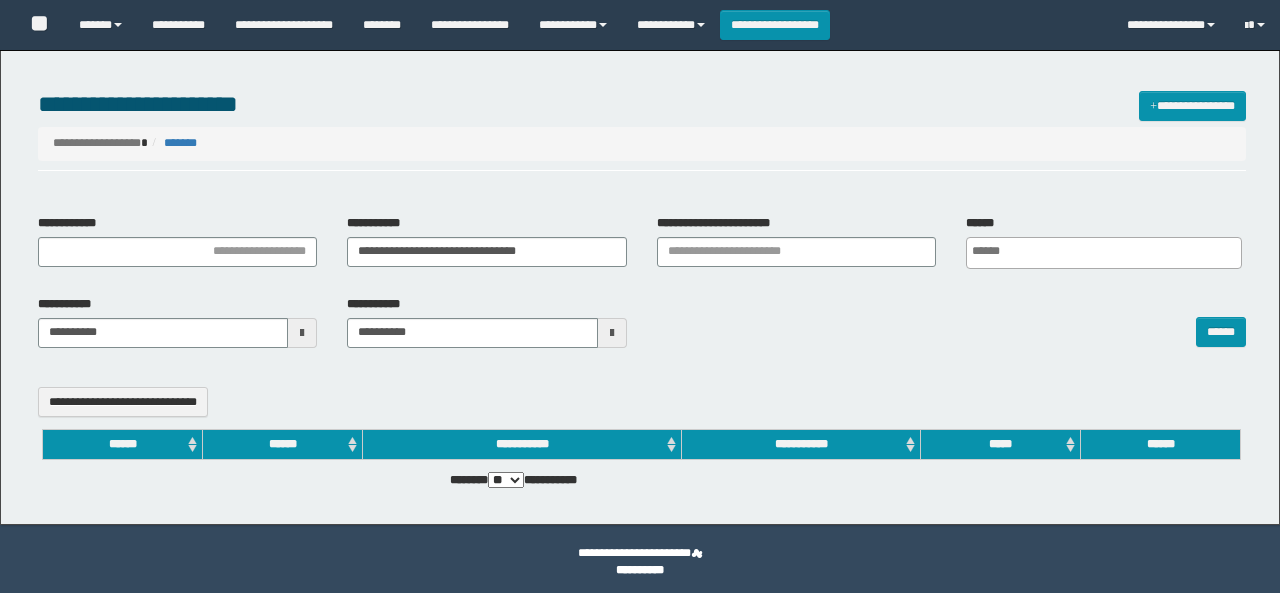 select 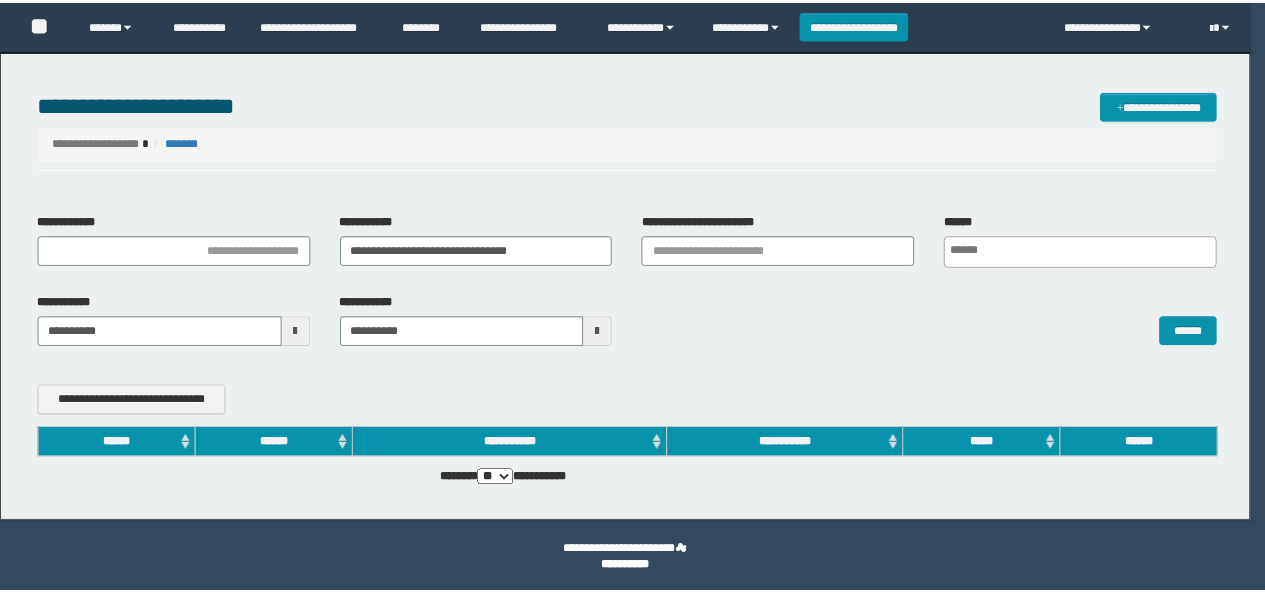 scroll, scrollTop: 4, scrollLeft: 0, axis: vertical 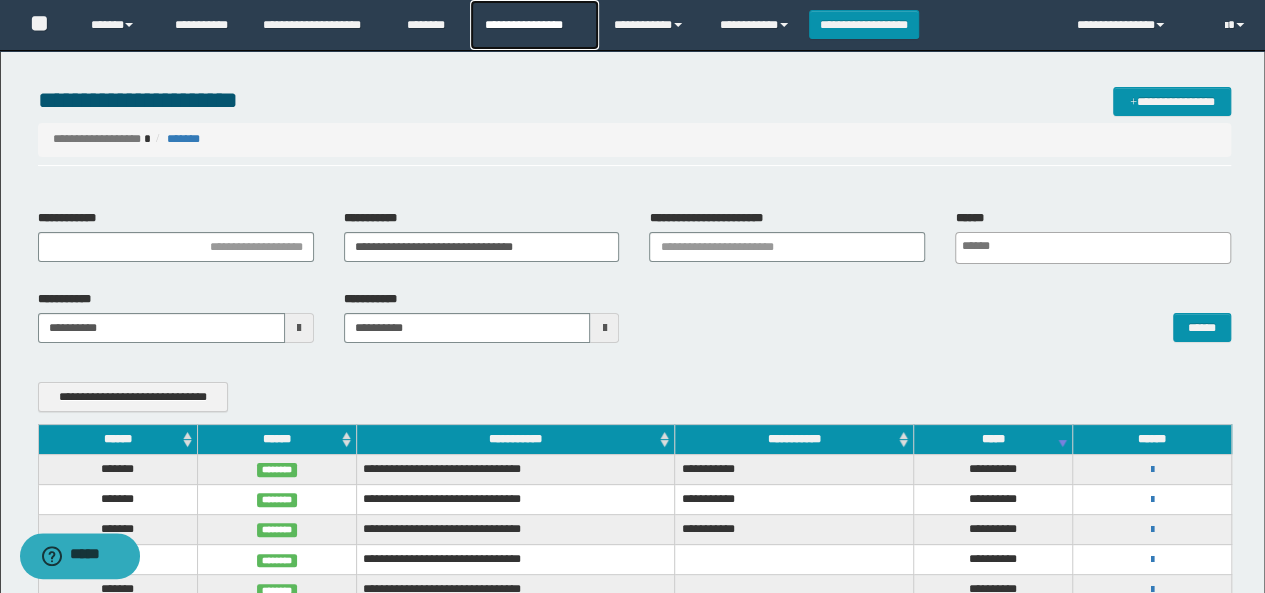 click on "**********" at bounding box center (534, 25) 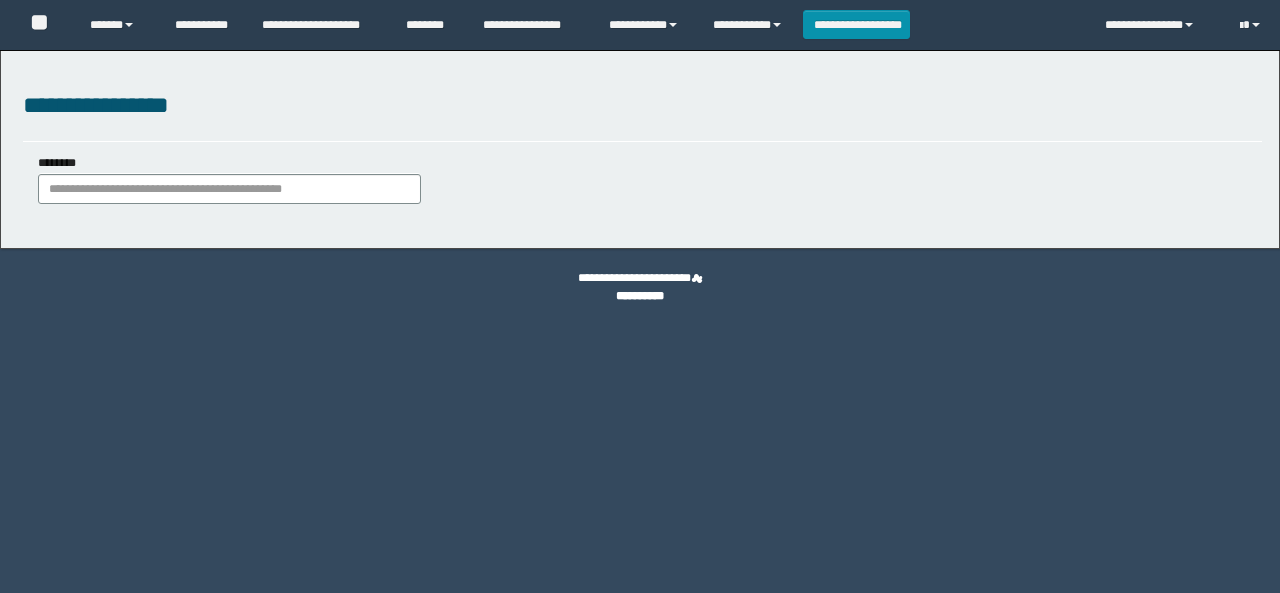 scroll, scrollTop: 0, scrollLeft: 0, axis: both 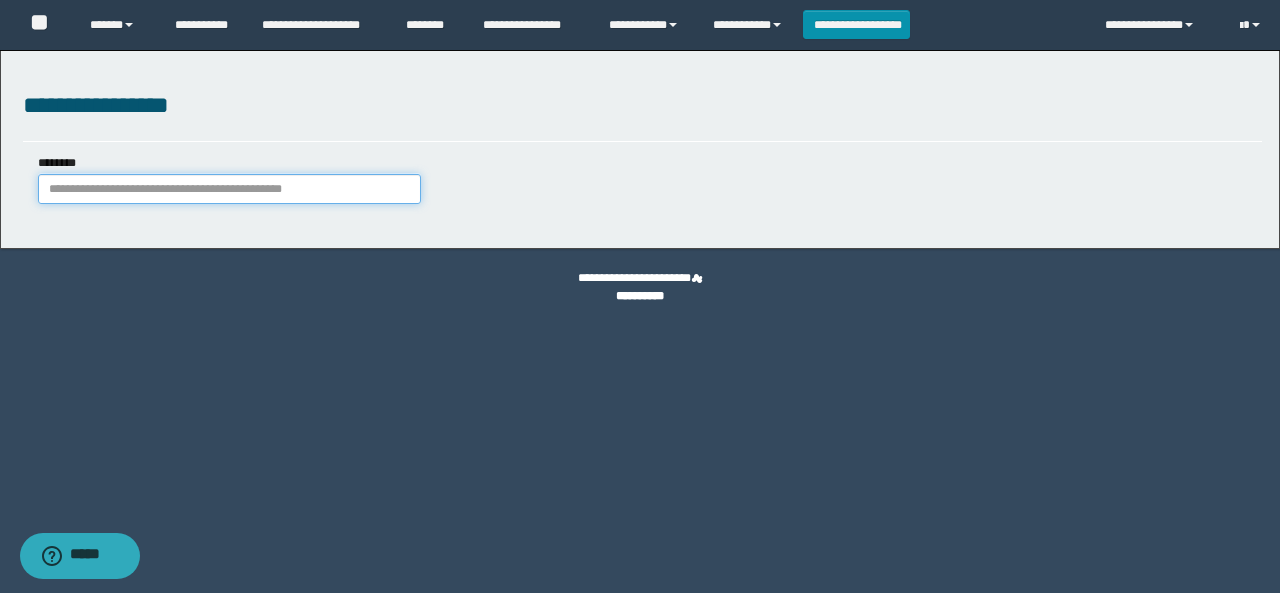 click on "********" at bounding box center [229, 189] 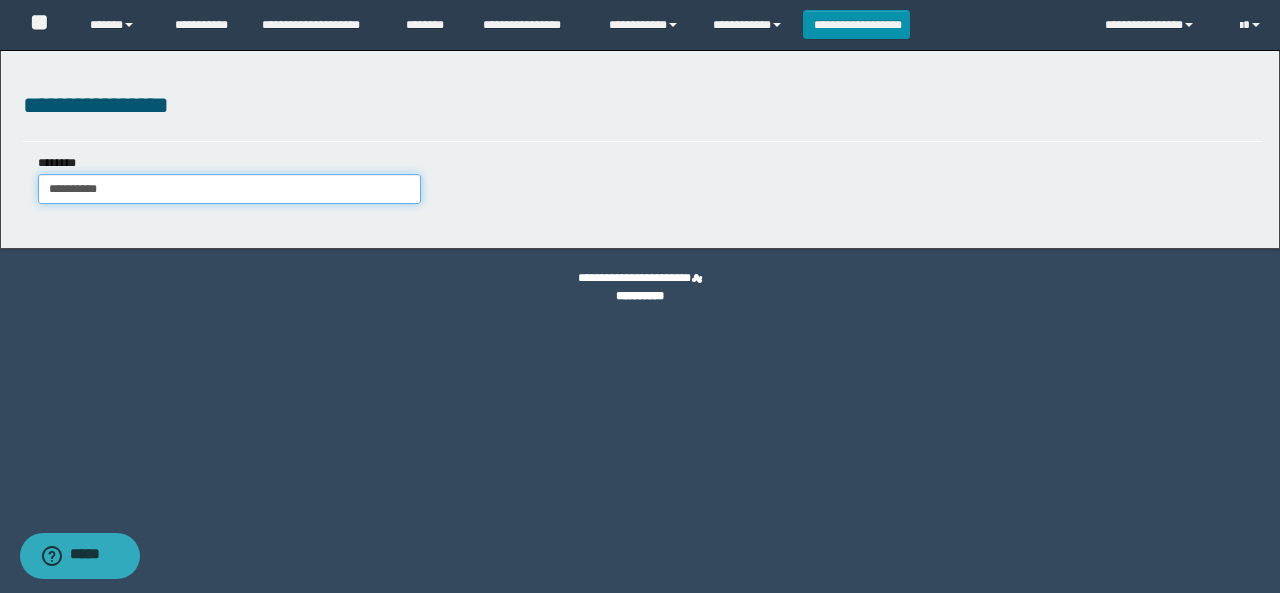 type on "**********" 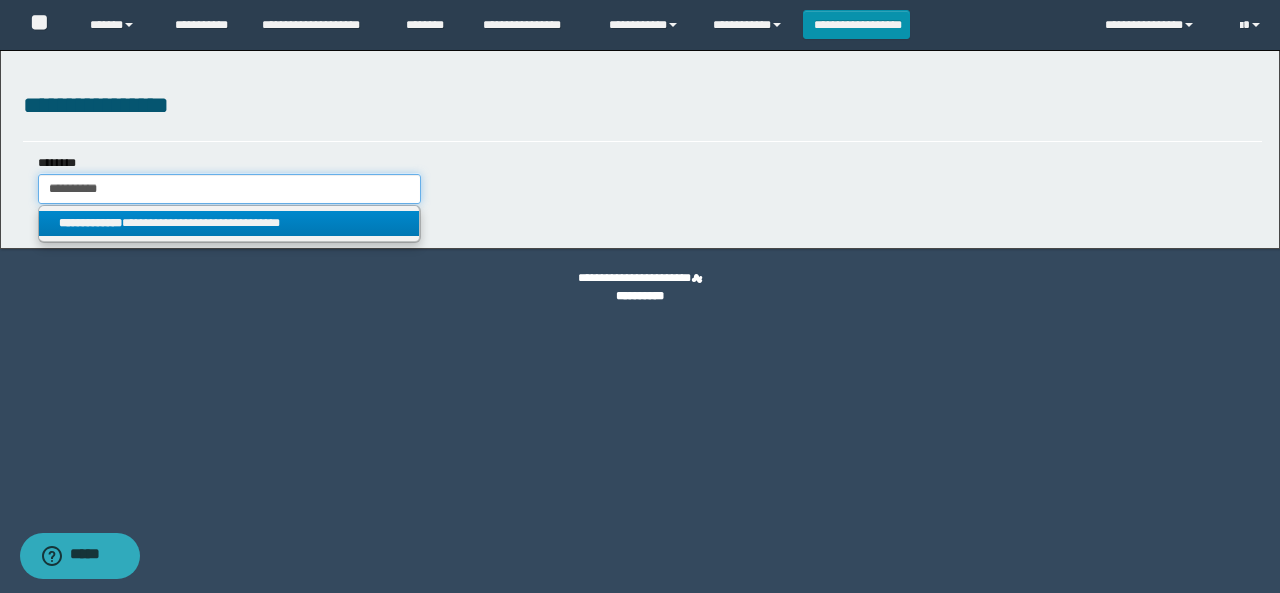 type on "**********" 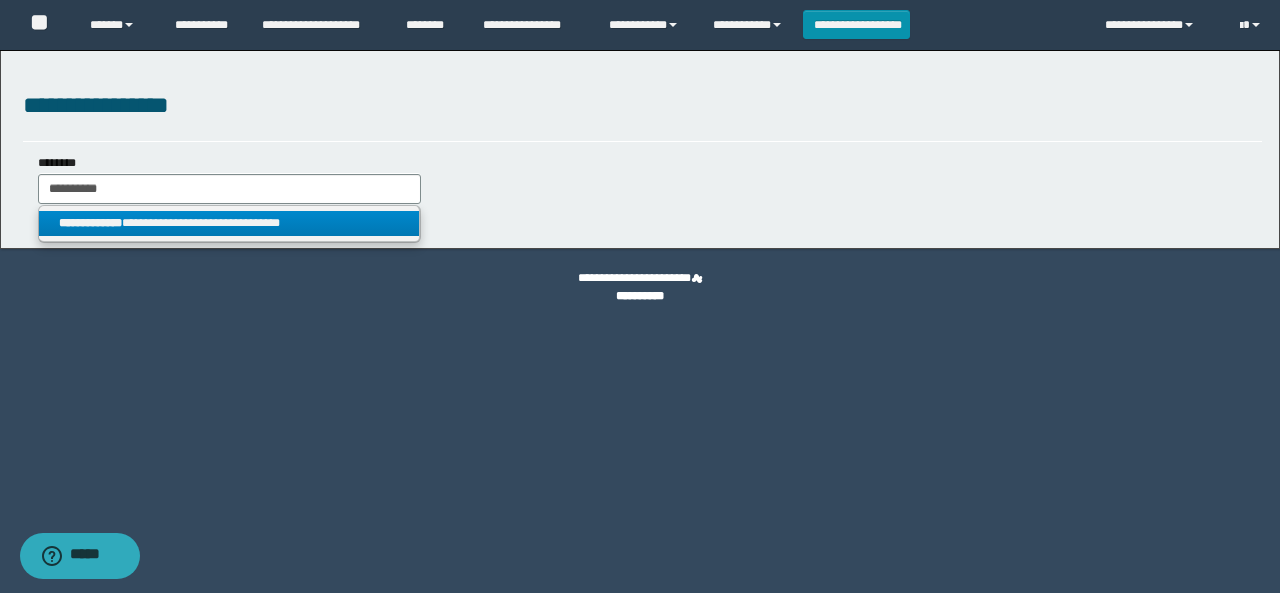 click on "**********" at bounding box center [229, 223] 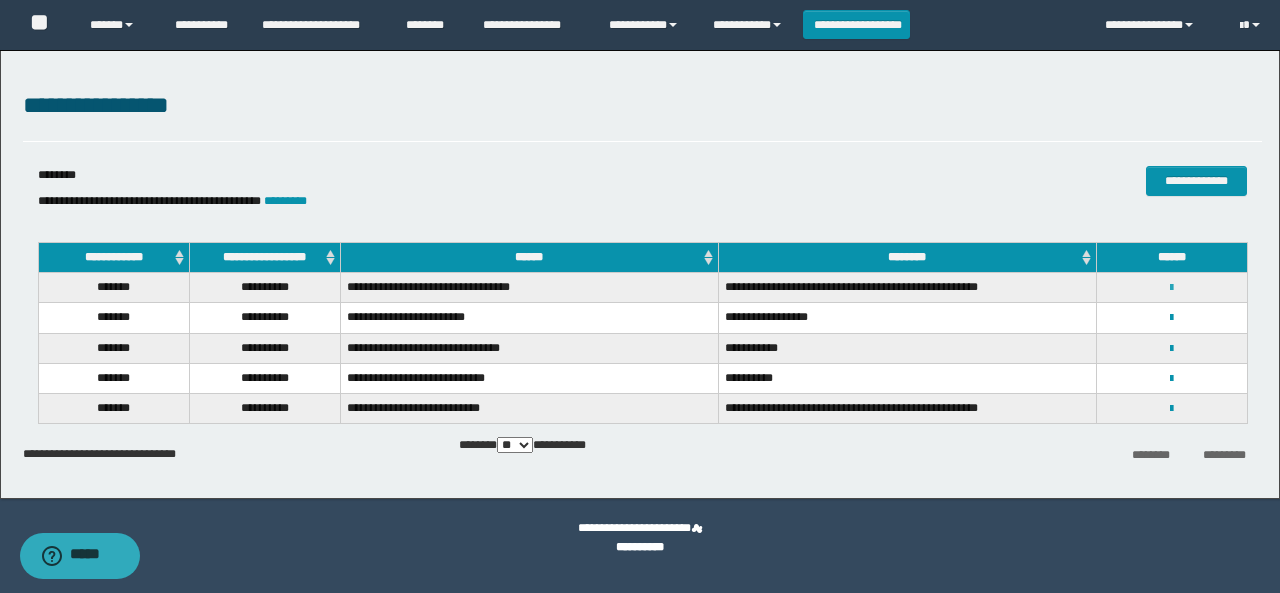 click at bounding box center (1171, 288) 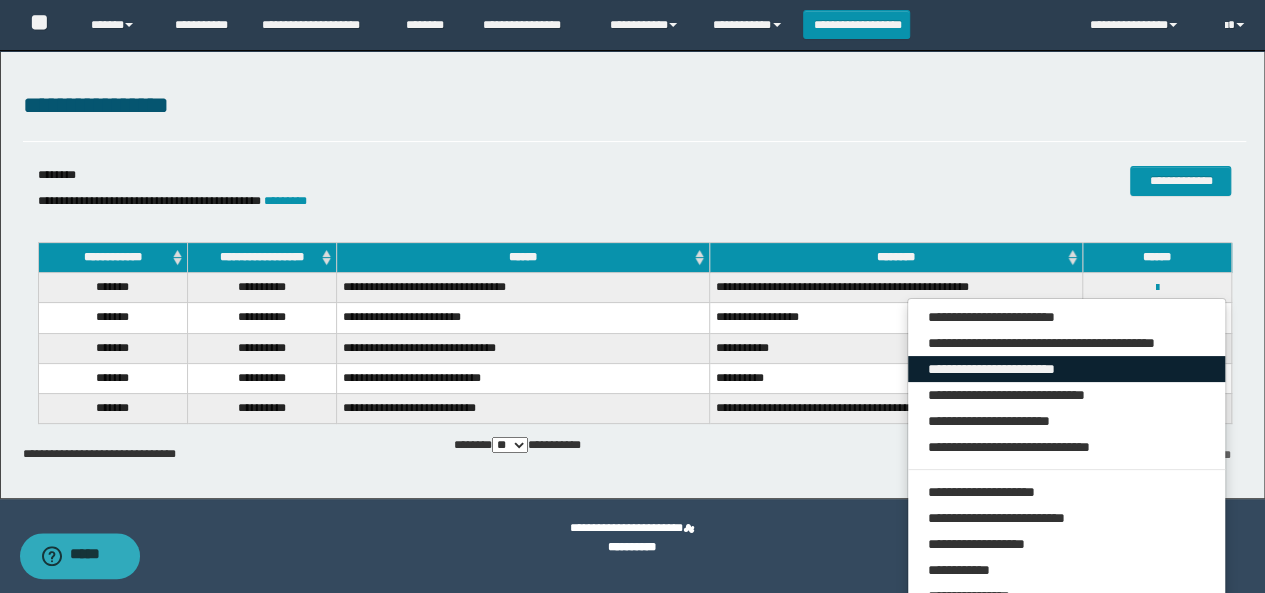 click on "**********" at bounding box center [1067, 369] 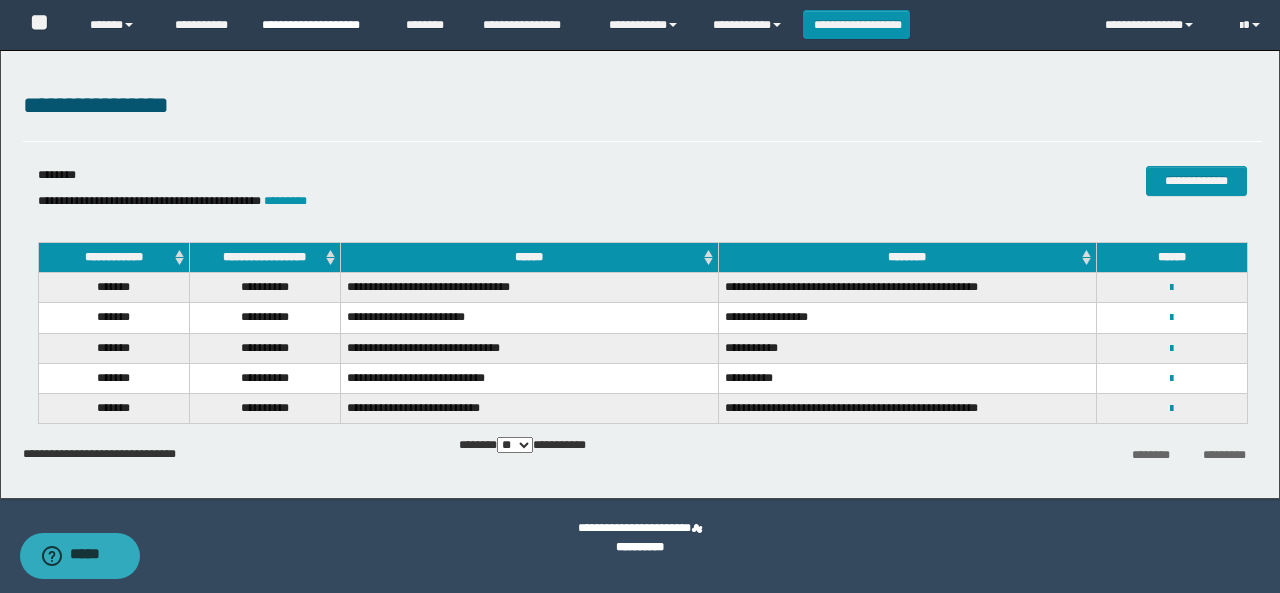 click on "**********" at bounding box center (319, 25) 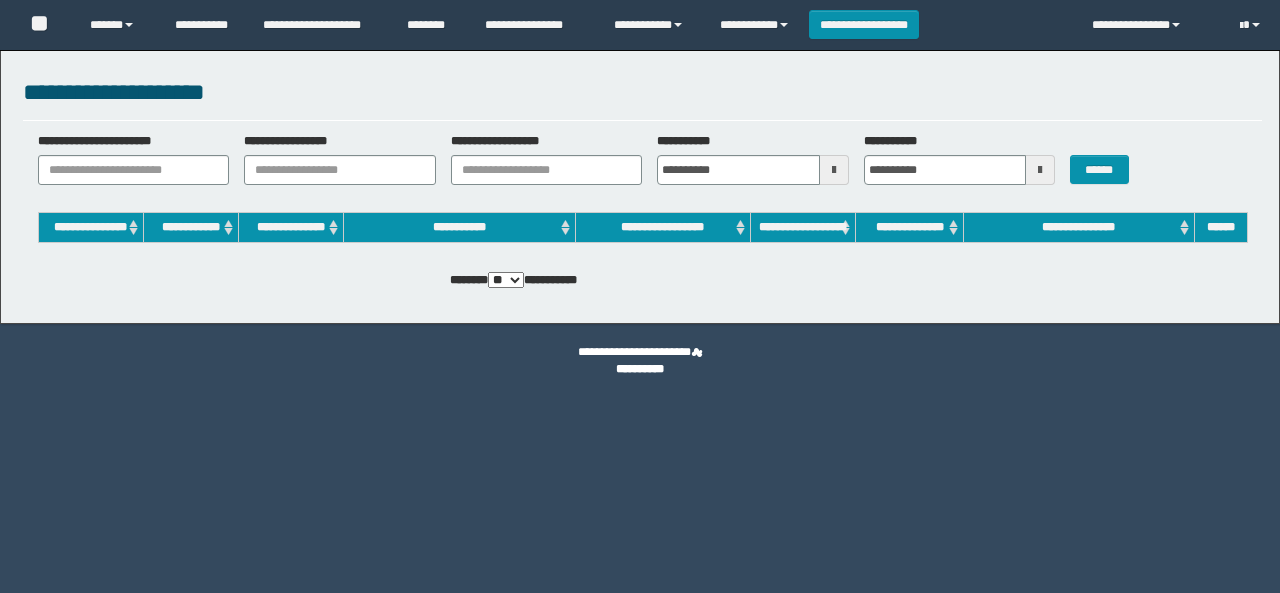scroll, scrollTop: 0, scrollLeft: 0, axis: both 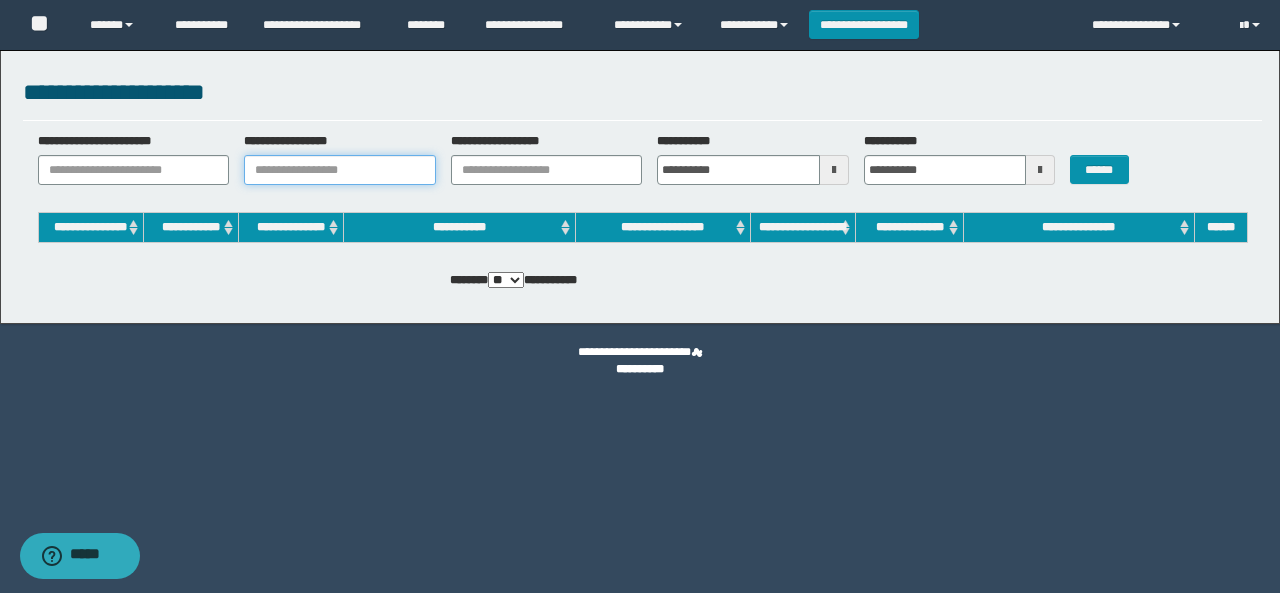 click on "**********" at bounding box center [340, 170] 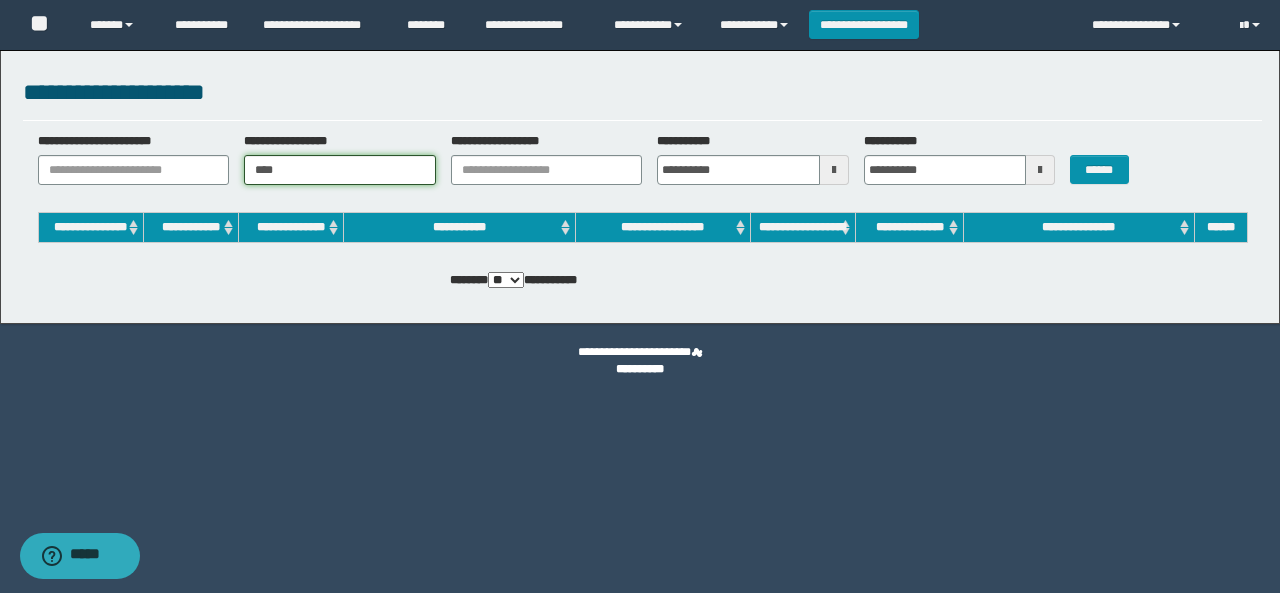 type on "****" 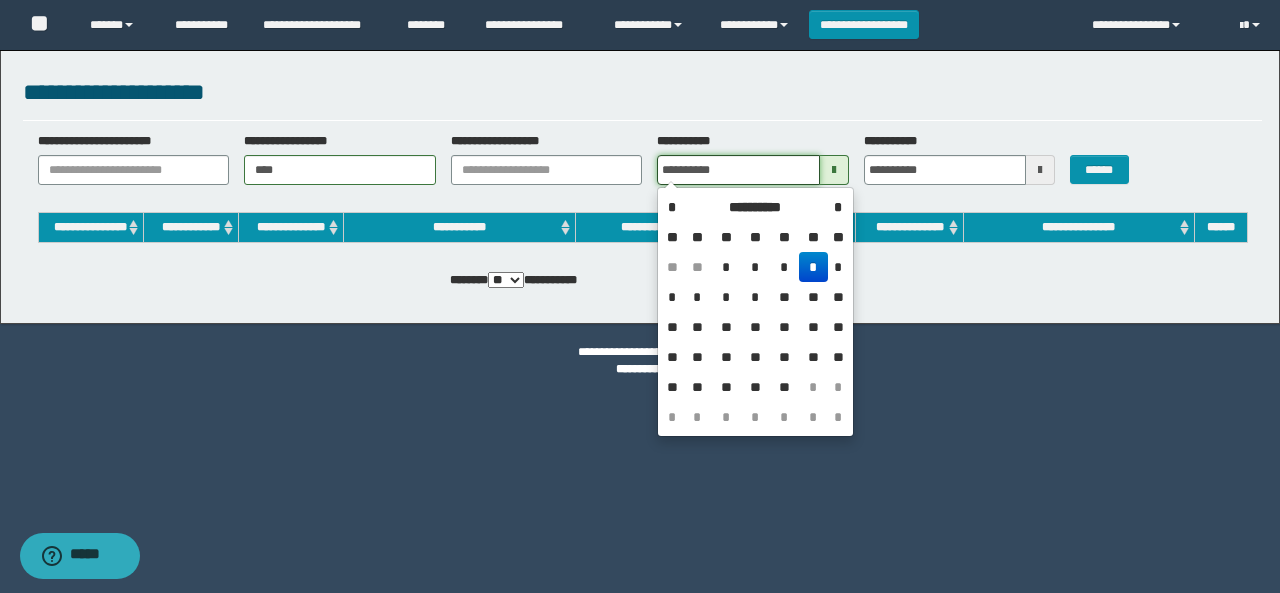 click on "**********" at bounding box center (738, 170) 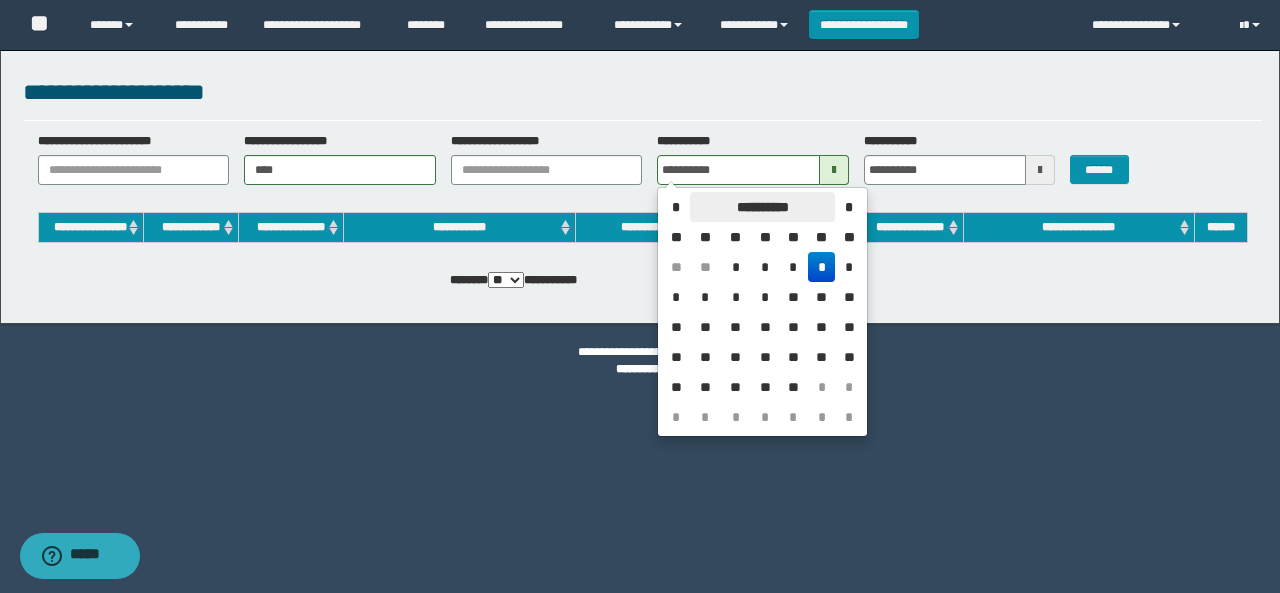 click on "**********" at bounding box center (762, 207) 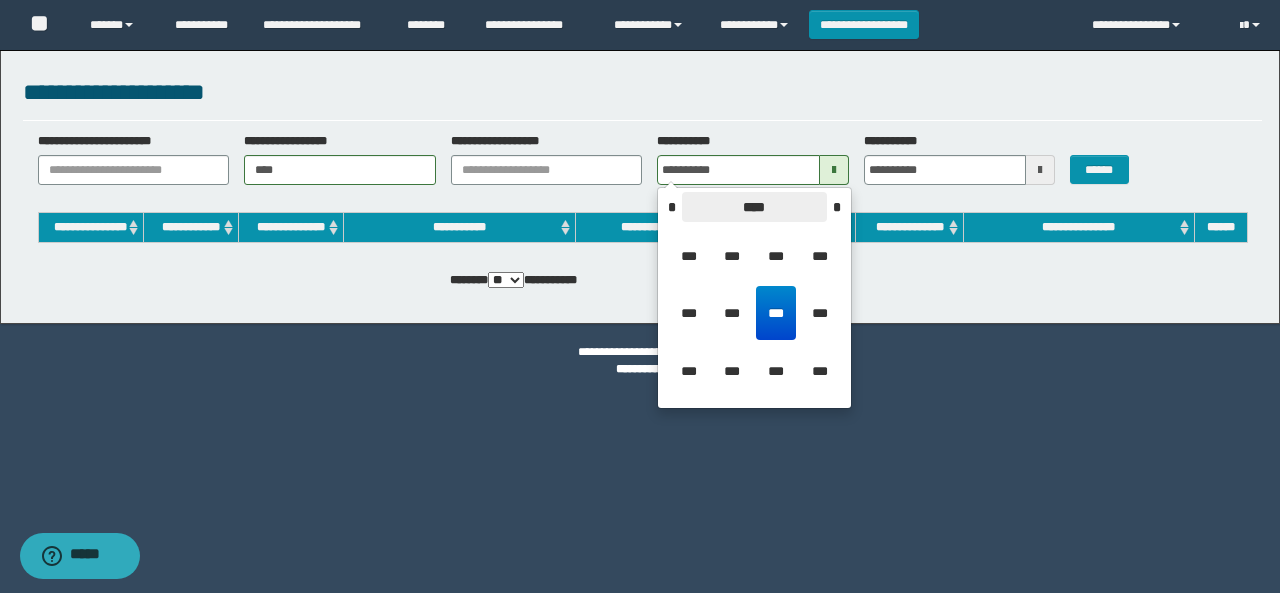 click on "****" at bounding box center (754, 207) 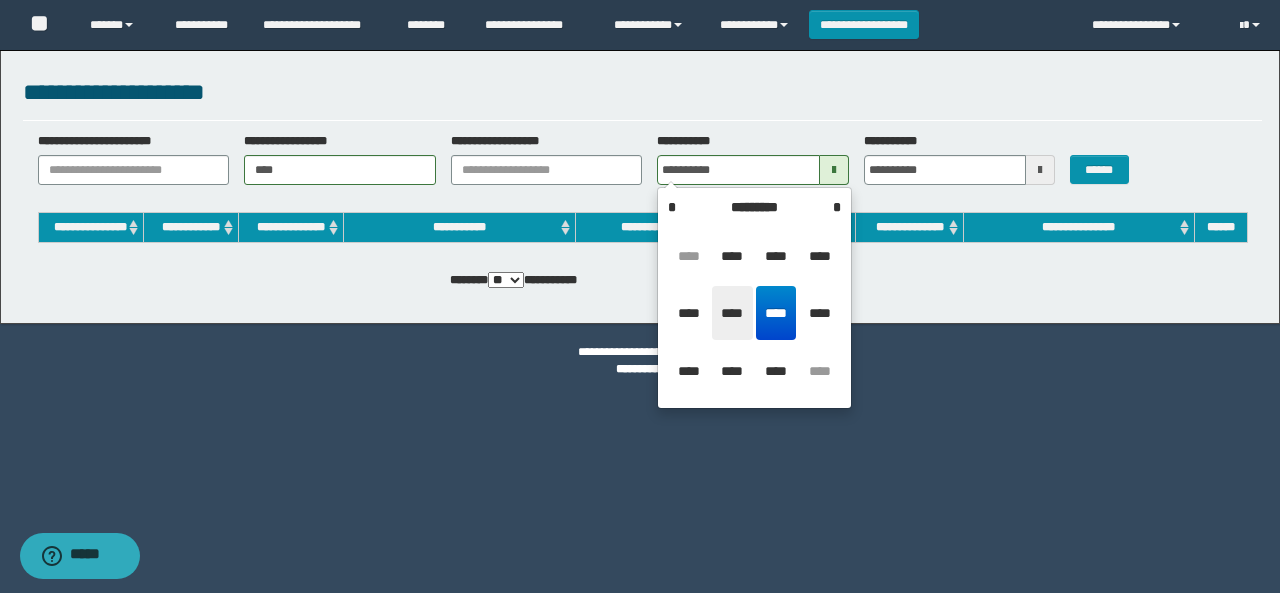 click on "****" at bounding box center [732, 313] 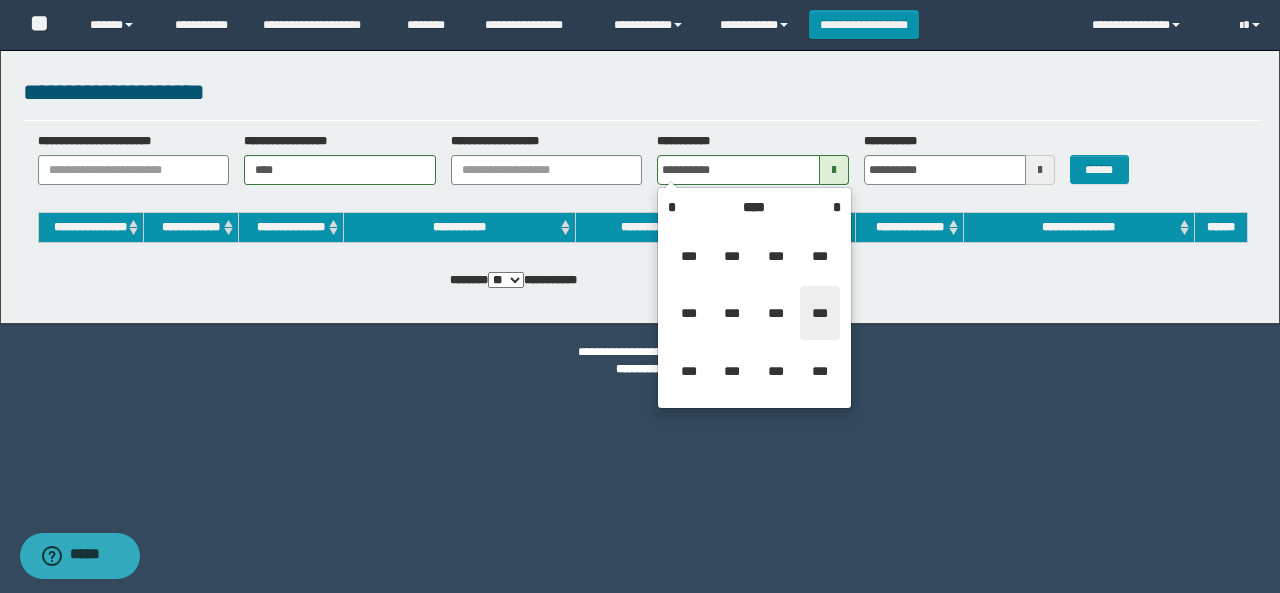 click on "***" at bounding box center [820, 313] 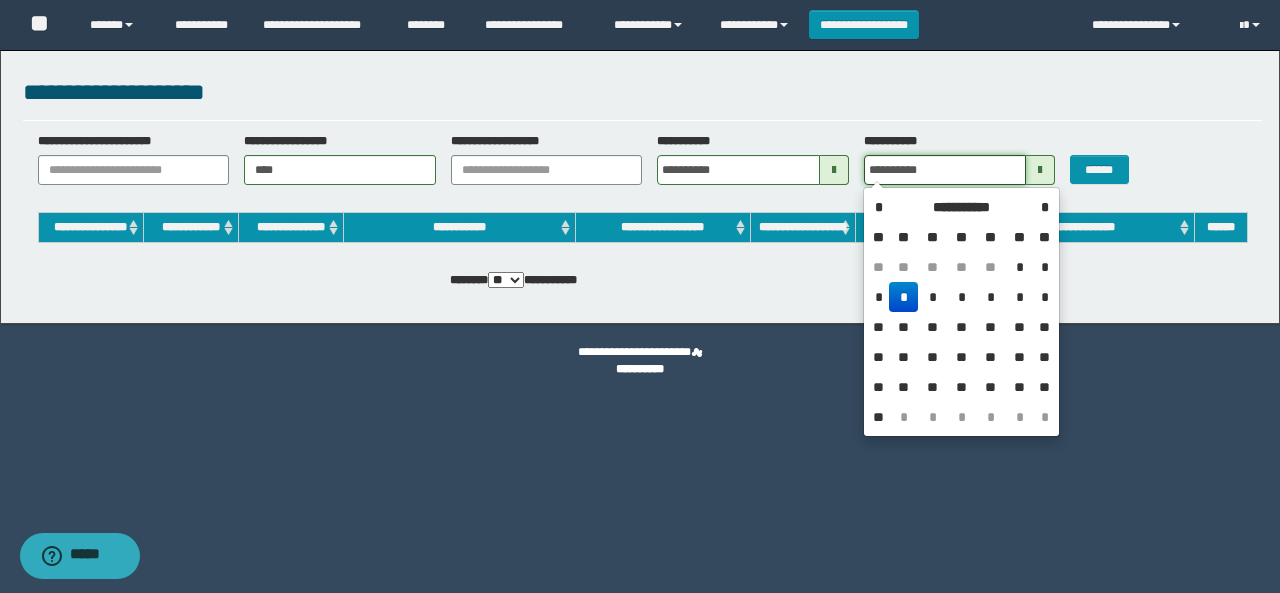 click on "**********" at bounding box center (945, 170) 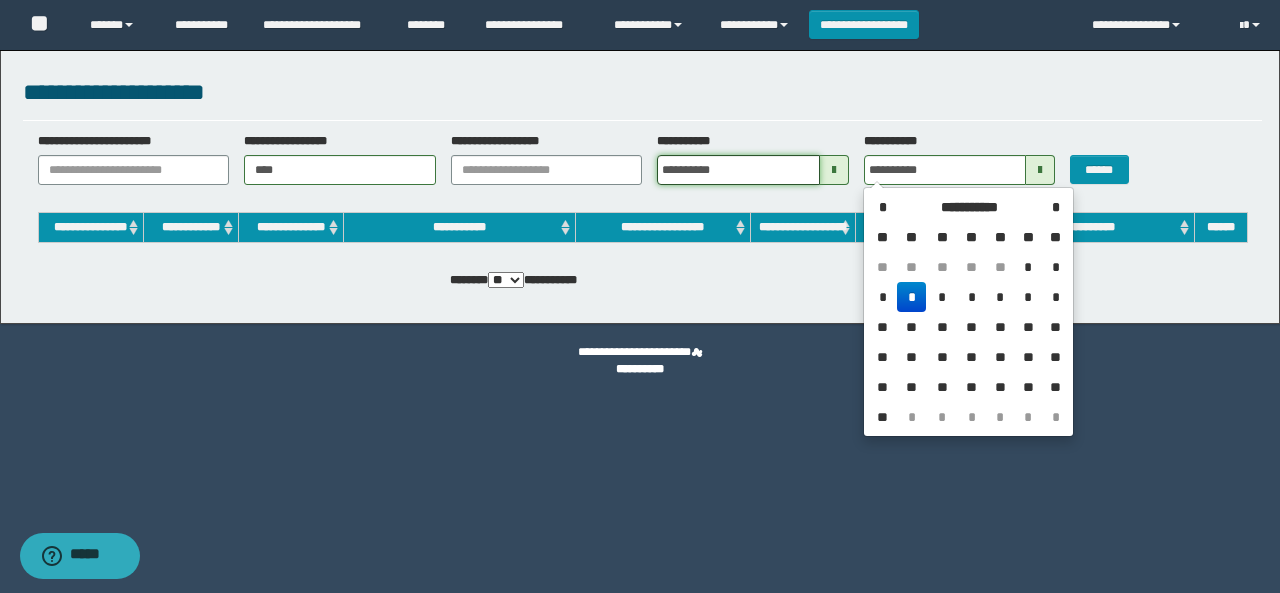 click on "**********" at bounding box center [738, 170] 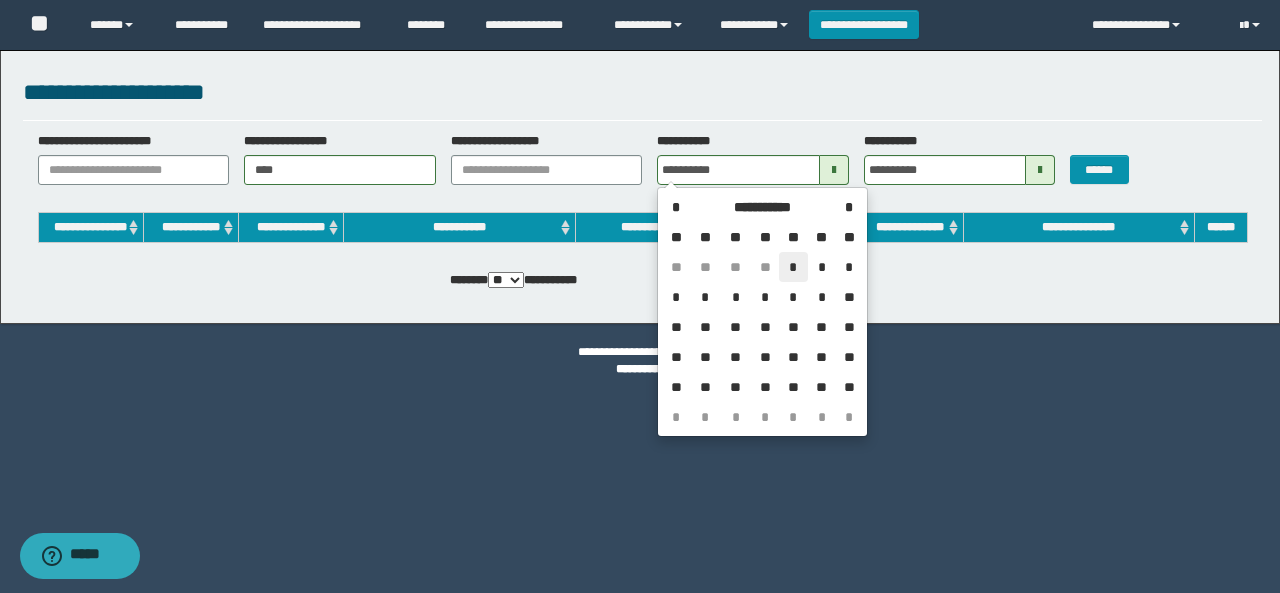 click on "*" at bounding box center (793, 267) 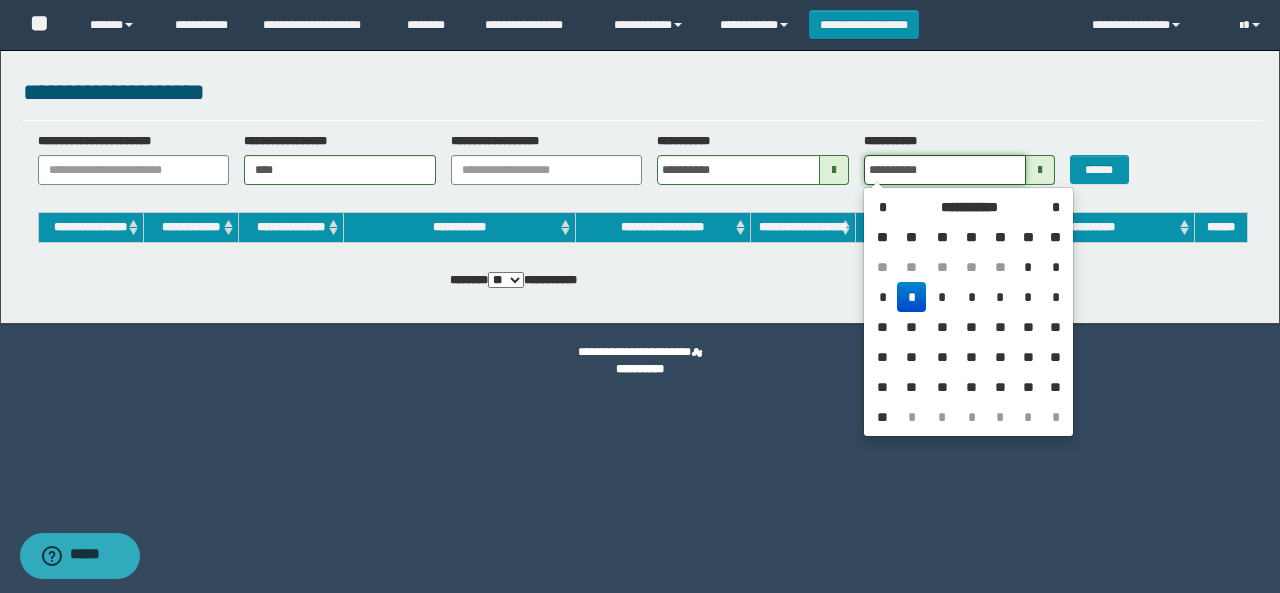 click on "**********" at bounding box center (945, 170) 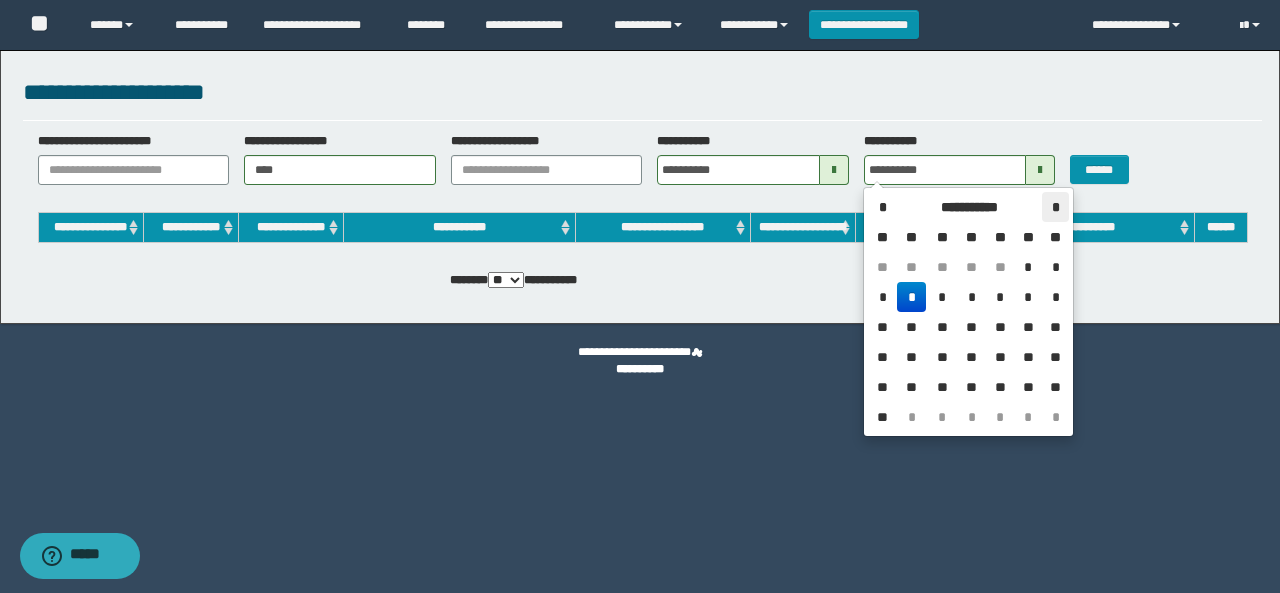 click on "*" at bounding box center [1055, 207] 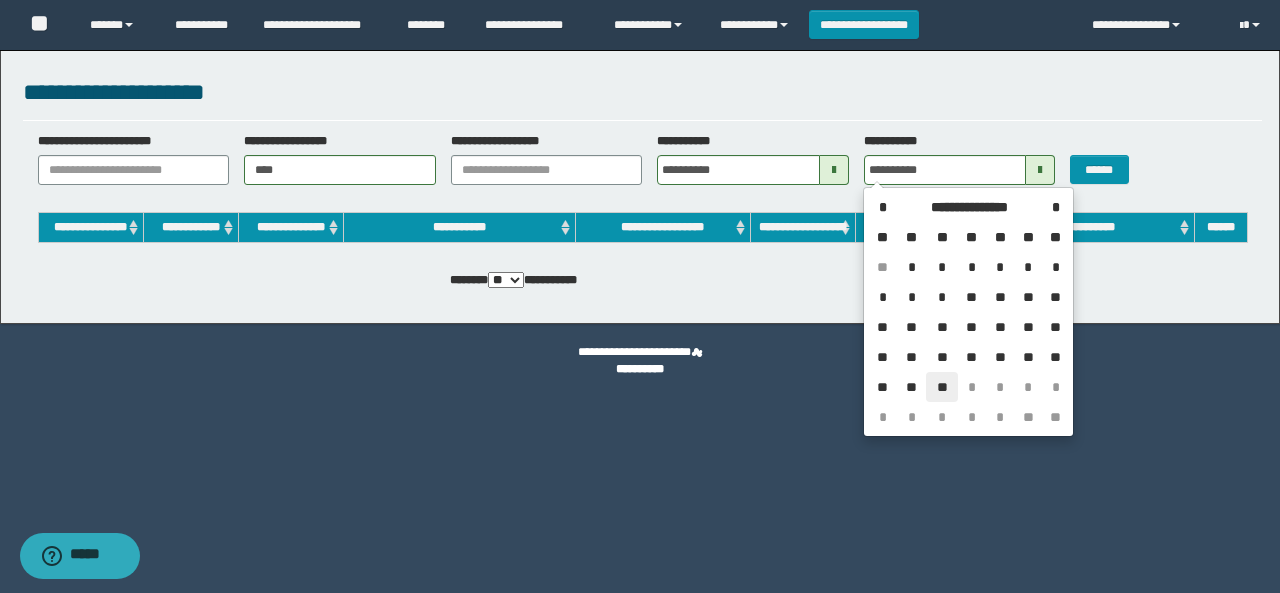 click on "**" at bounding box center [942, 387] 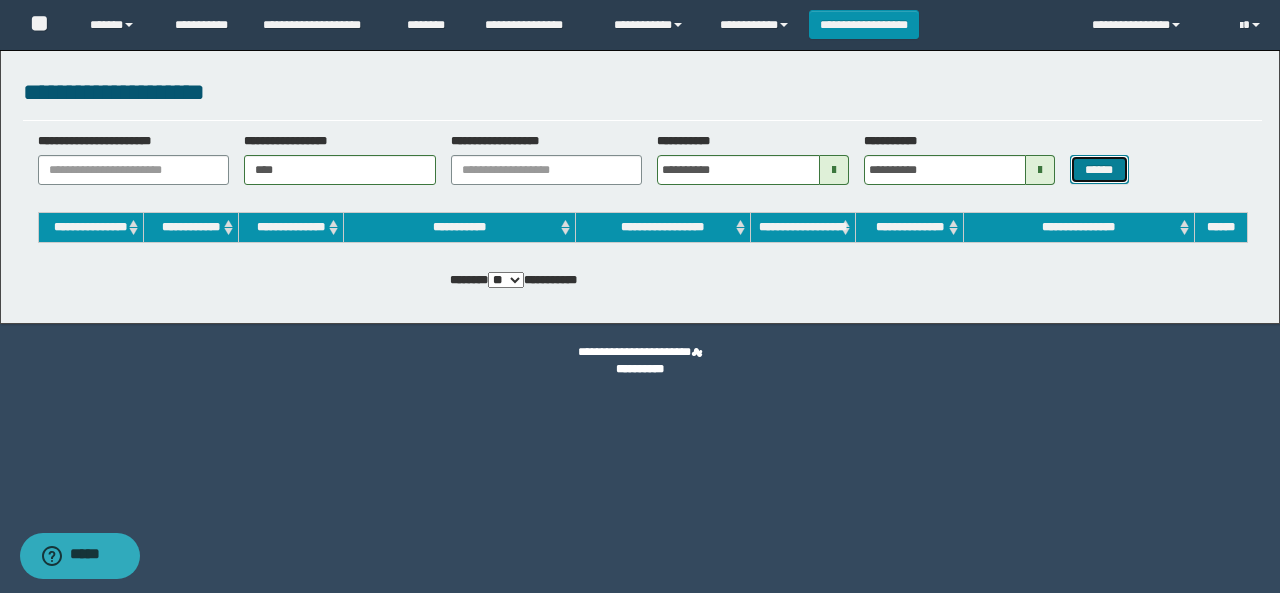 click on "******" at bounding box center [1099, 169] 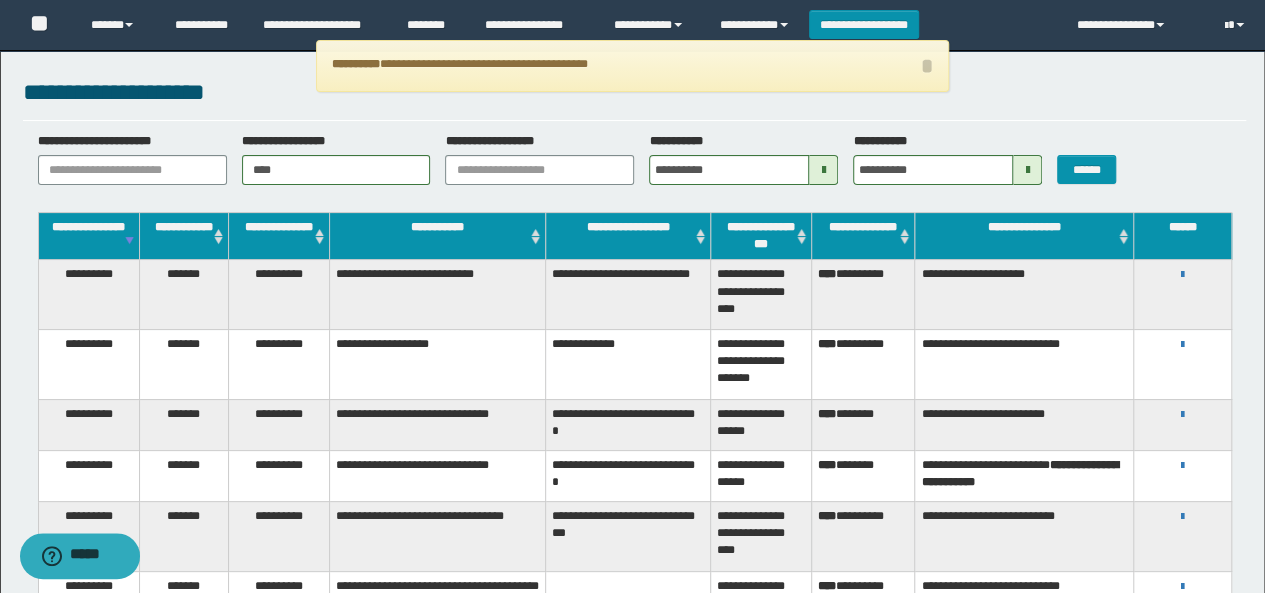 click at bounding box center (823, 170) 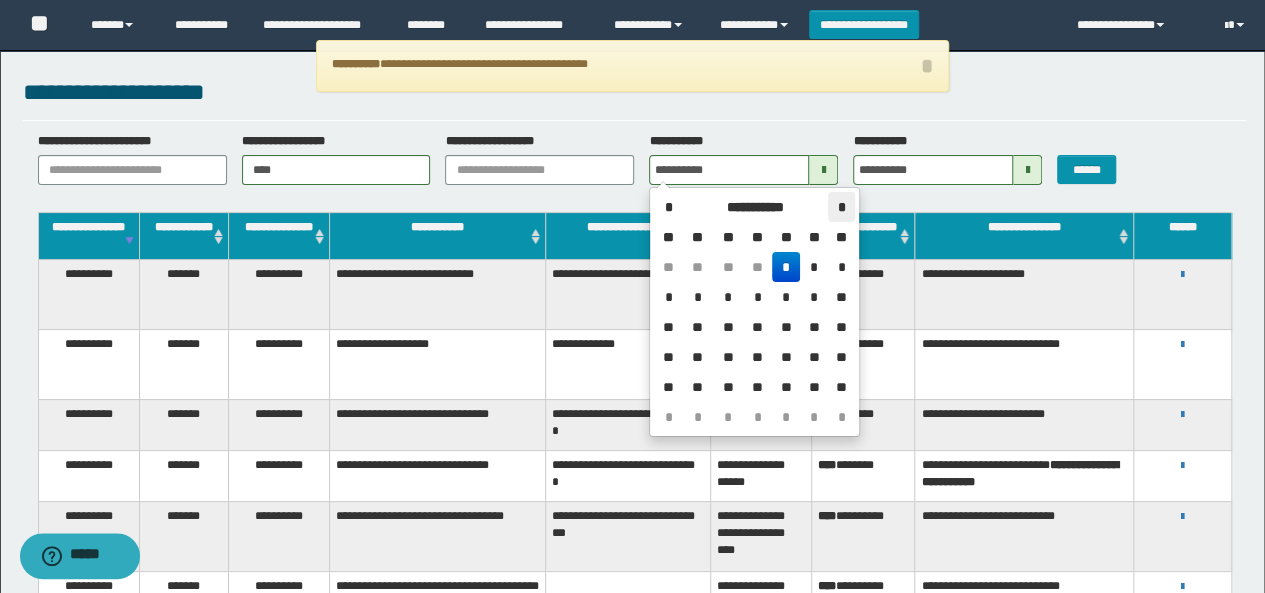 click on "*" at bounding box center (841, 207) 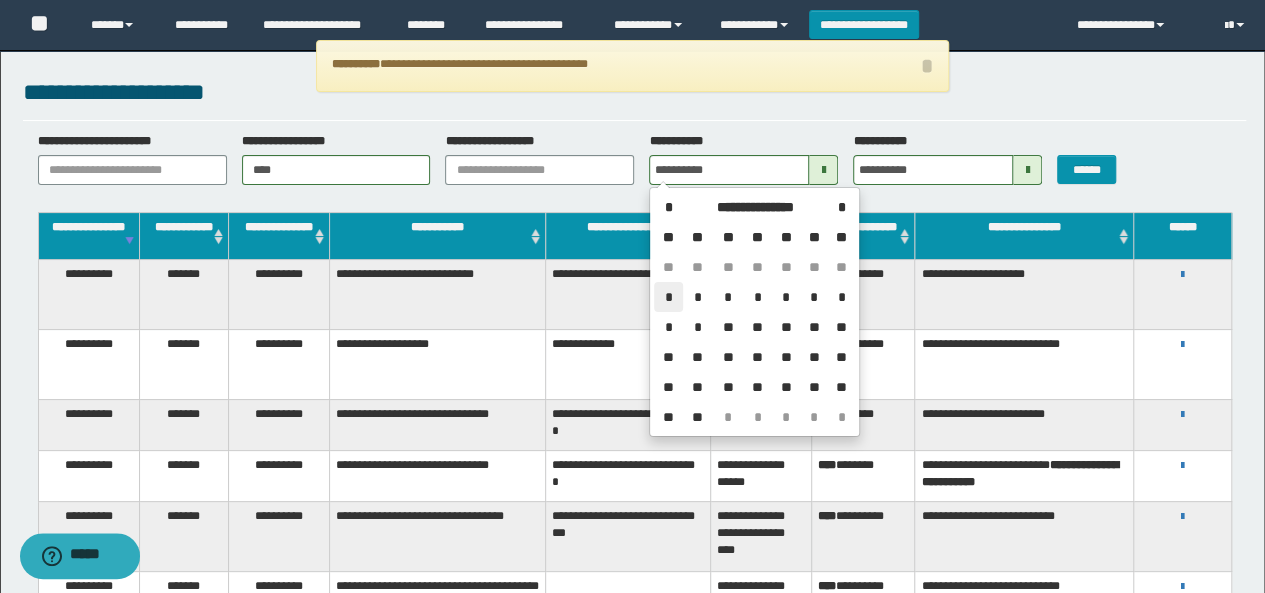 click on "*" at bounding box center [668, 297] 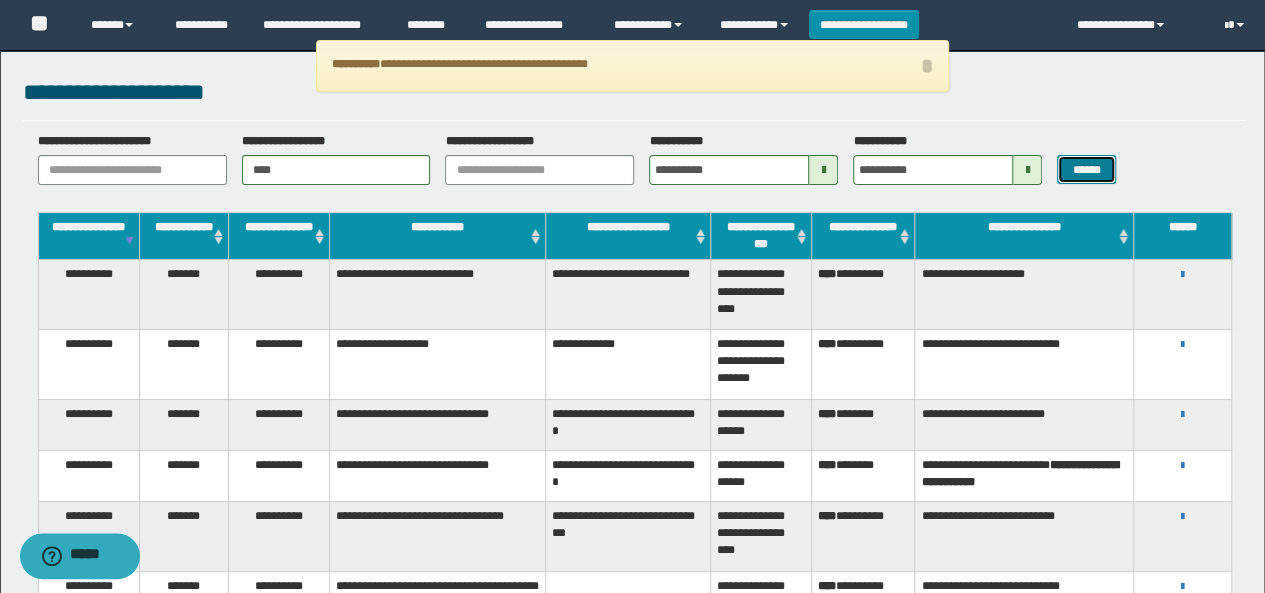 click on "******" at bounding box center (1086, 169) 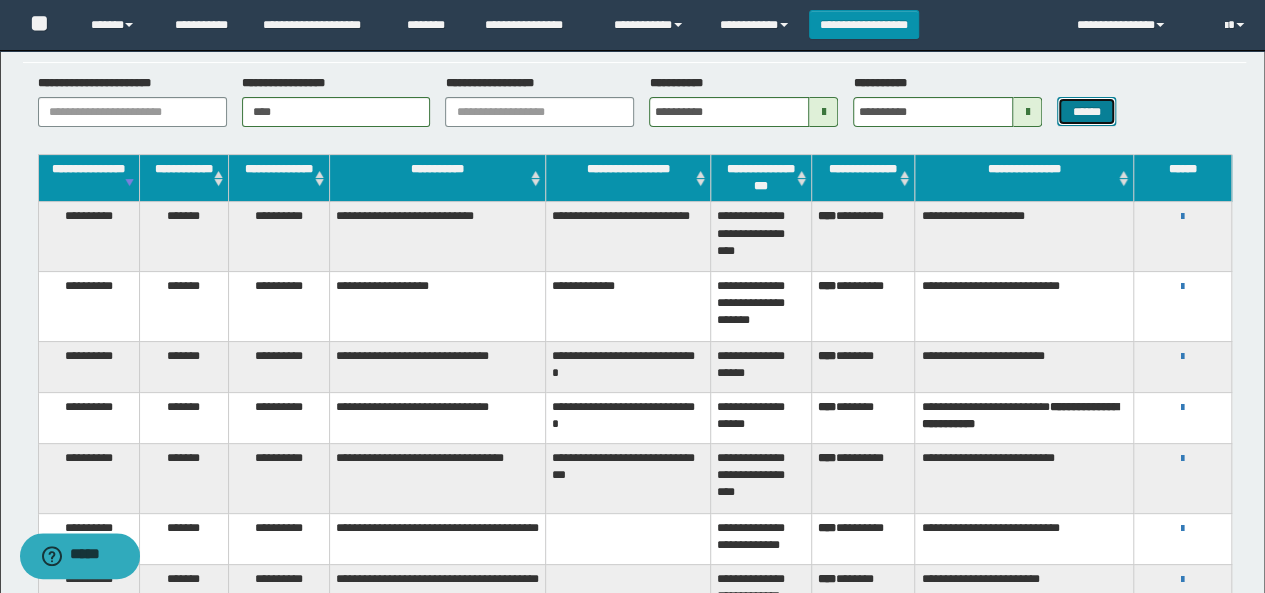 scroll, scrollTop: 0, scrollLeft: 0, axis: both 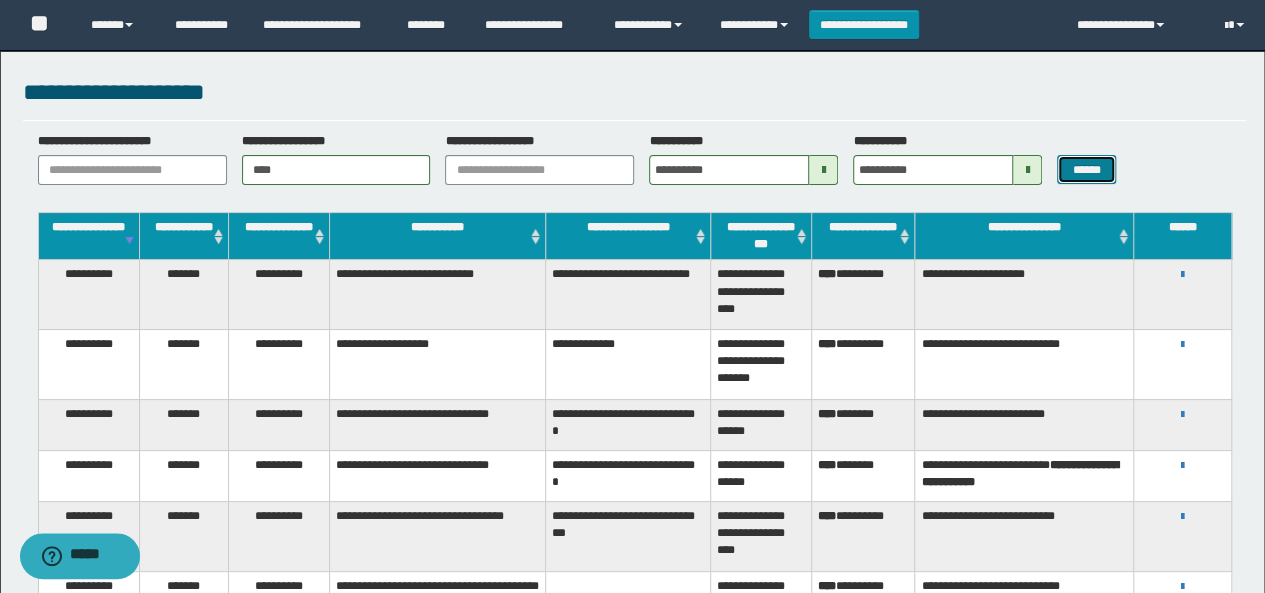 click on "******" at bounding box center [1086, 169] 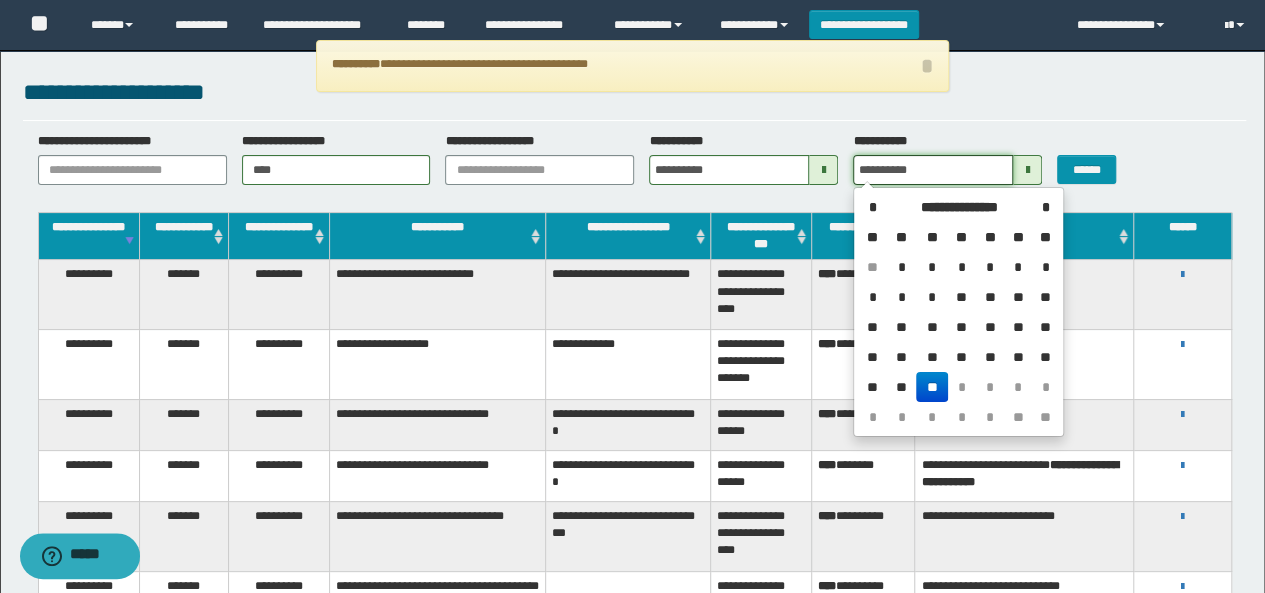 click on "**********" at bounding box center [933, 170] 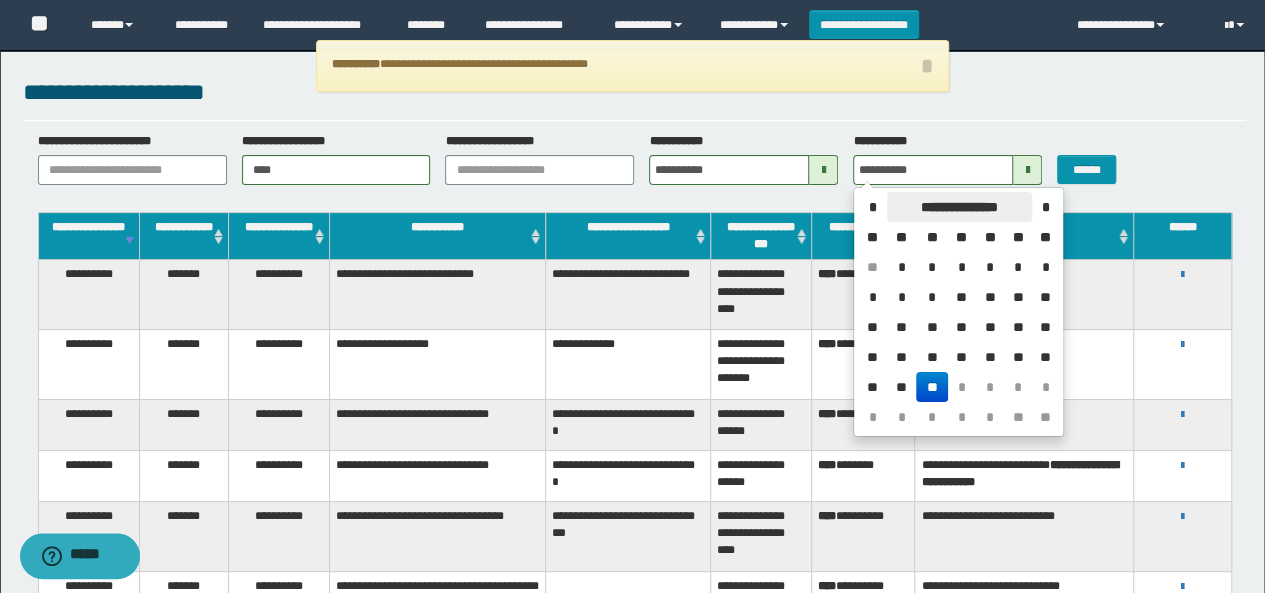 click on "**********" at bounding box center [959, 207] 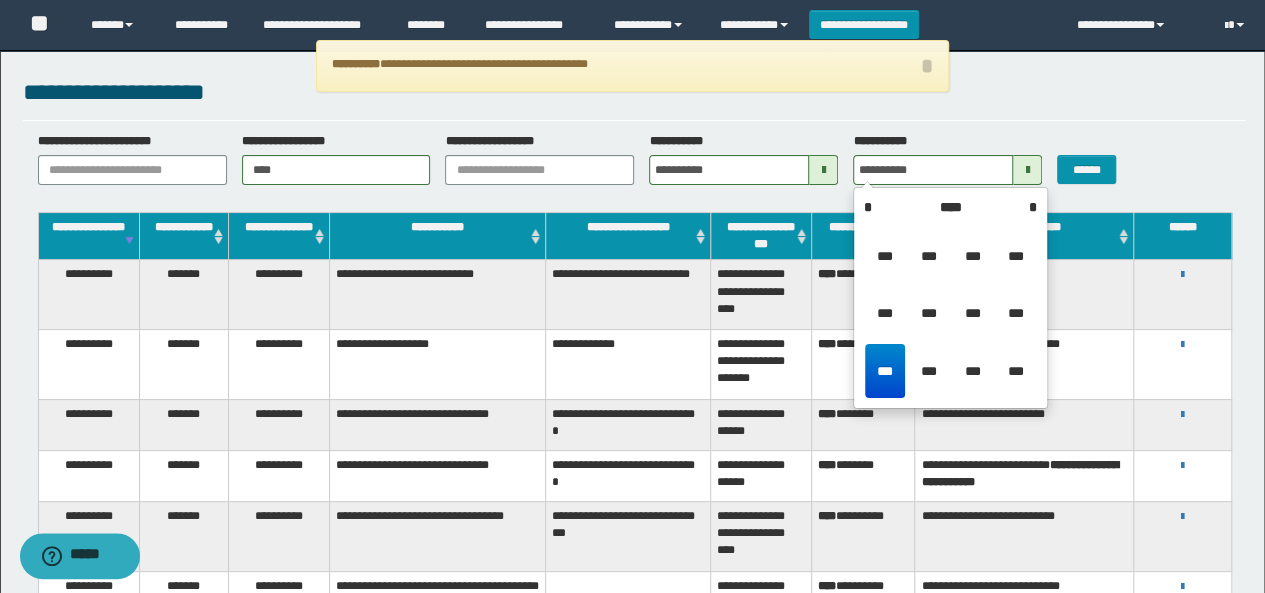 click on "****" at bounding box center [950, 207] 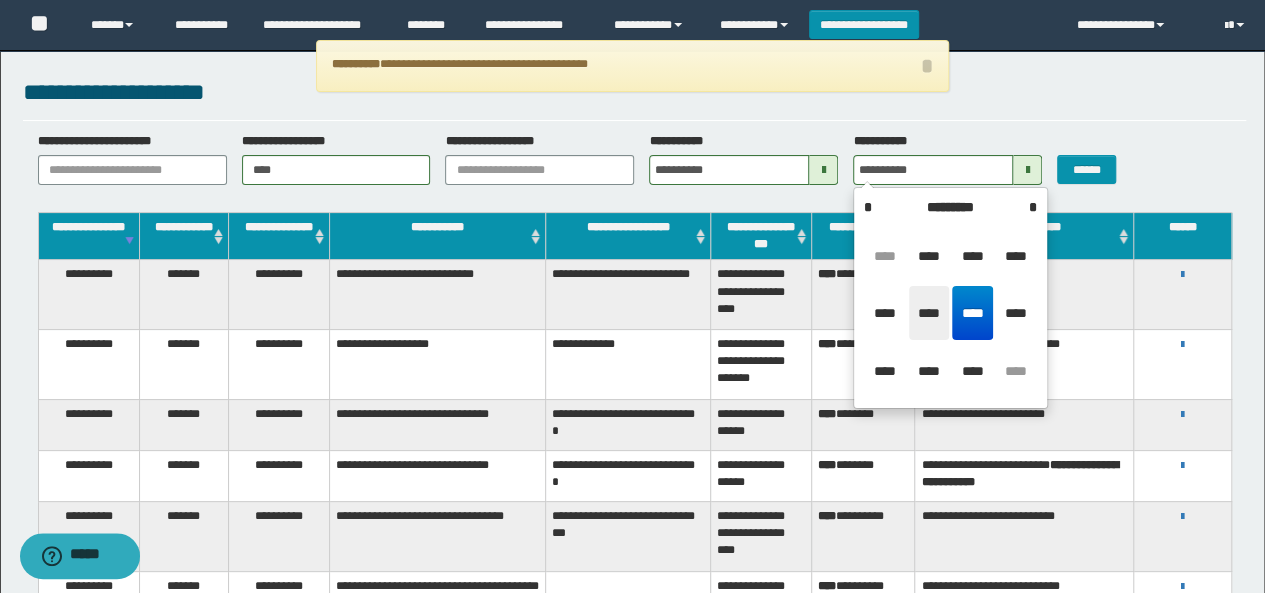 click on "****" at bounding box center [929, 313] 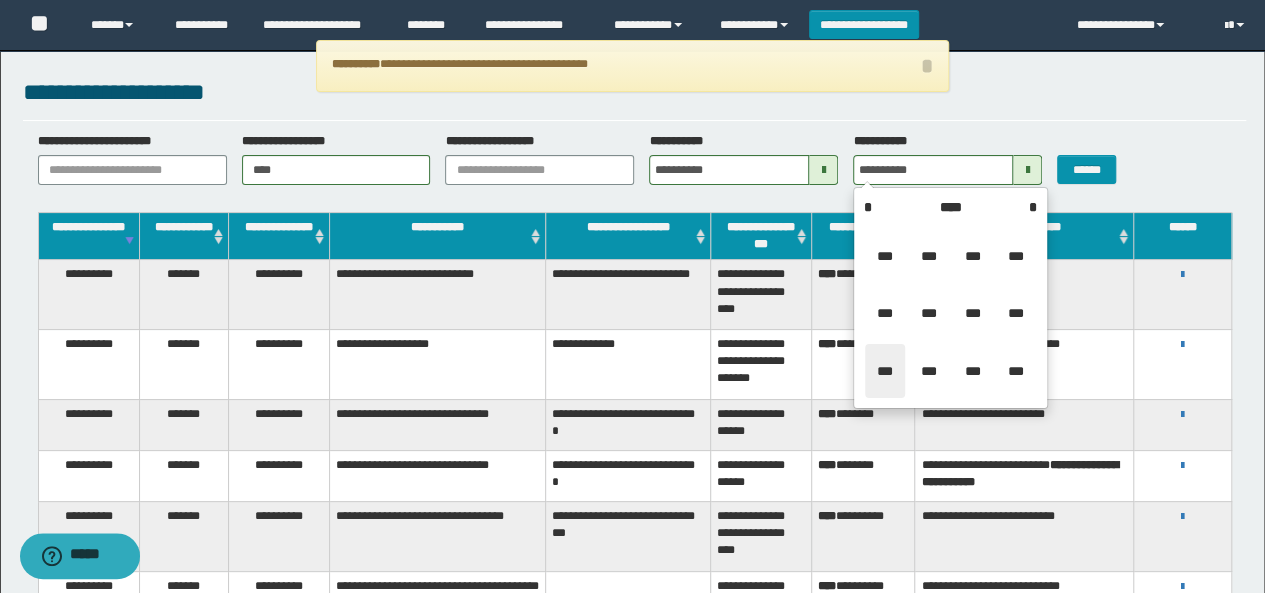 click on "***" at bounding box center [885, 371] 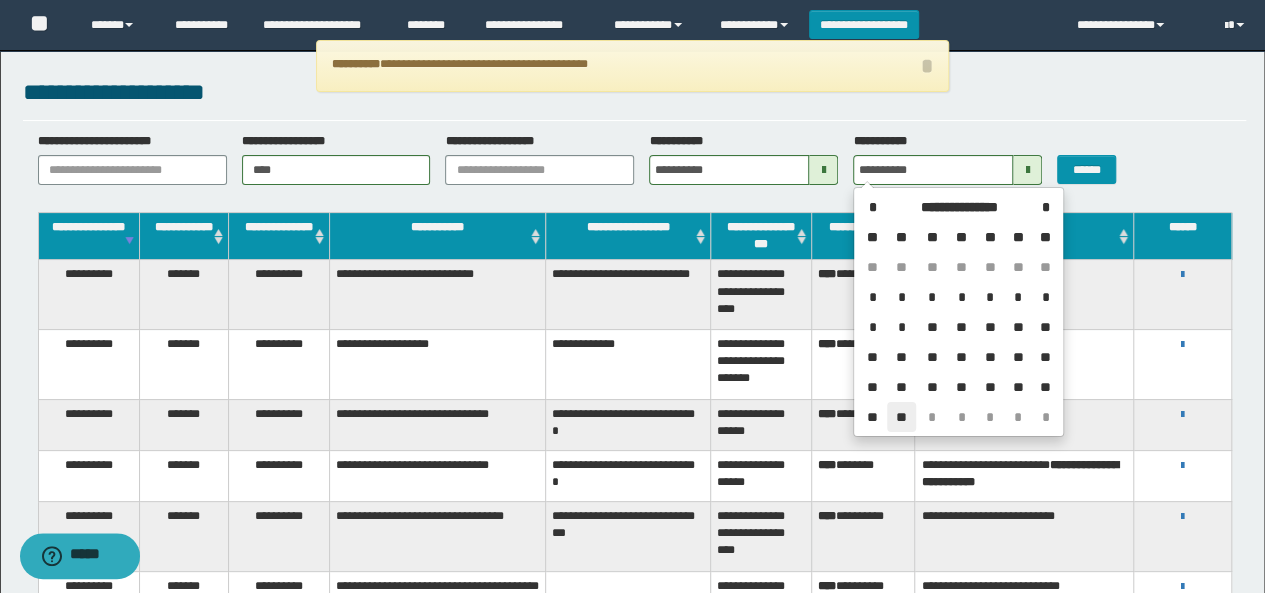 click on "**" at bounding box center [901, 417] 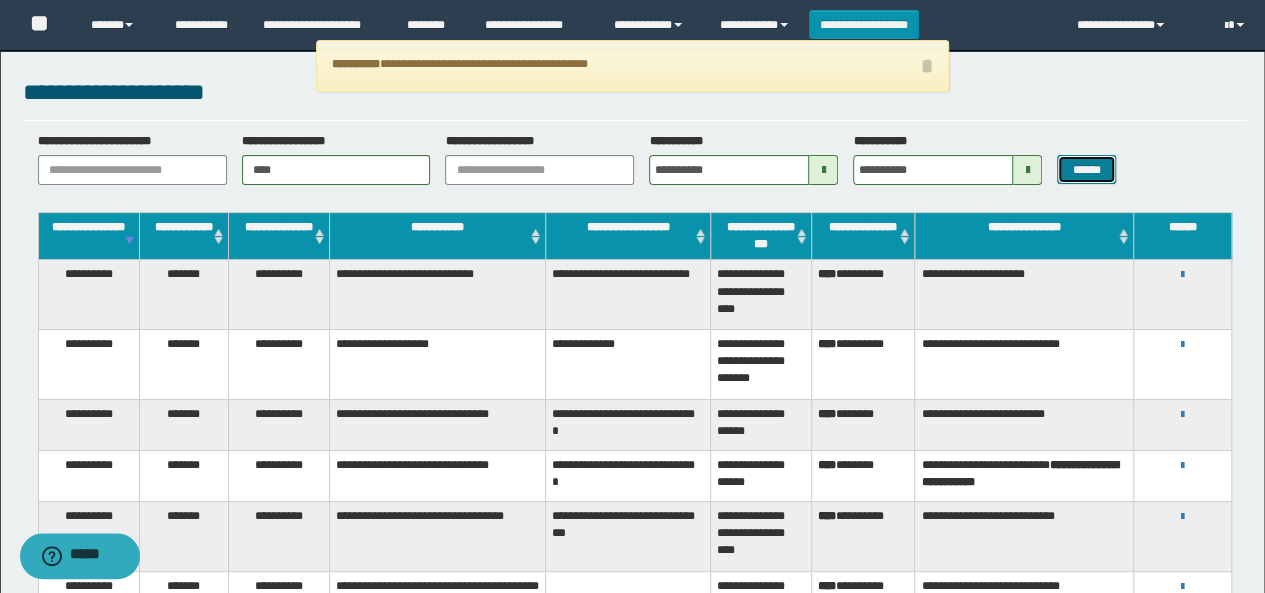 click on "******" at bounding box center (1086, 169) 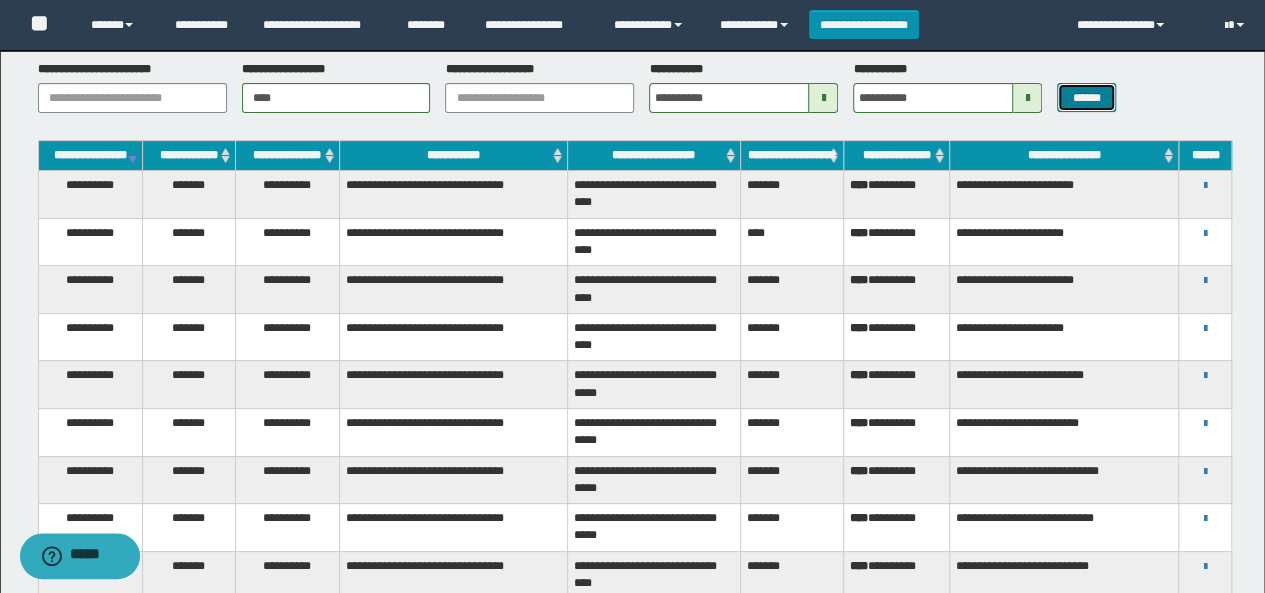 scroll, scrollTop: 0, scrollLeft: 0, axis: both 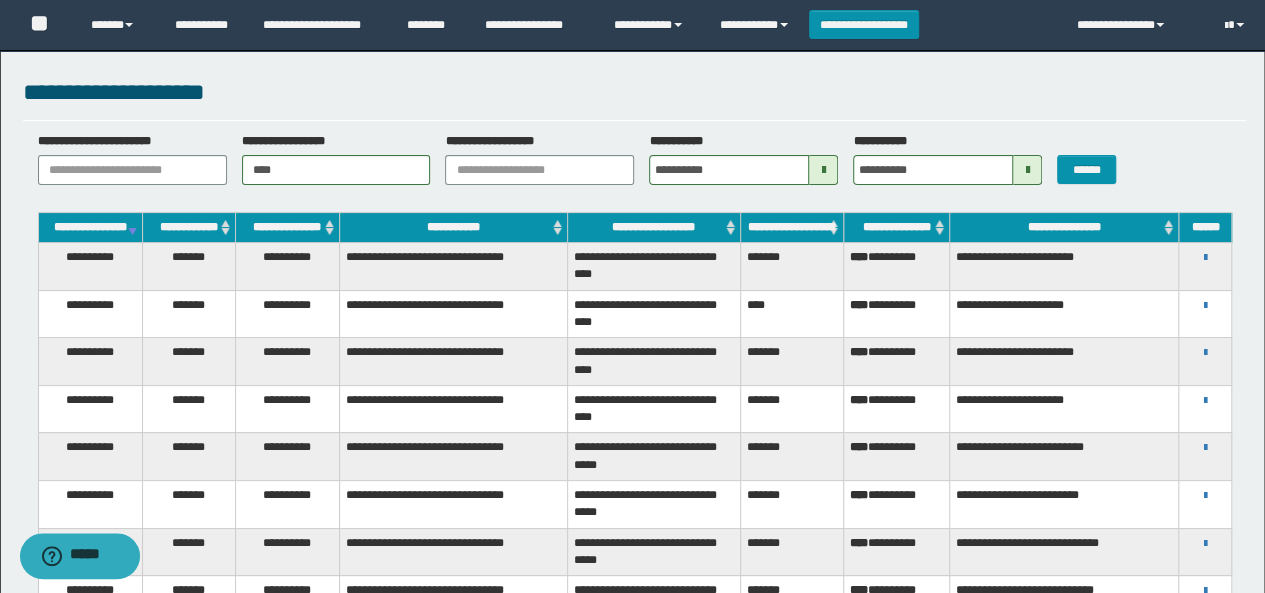click on "**********" at bounding box center (454, 228) 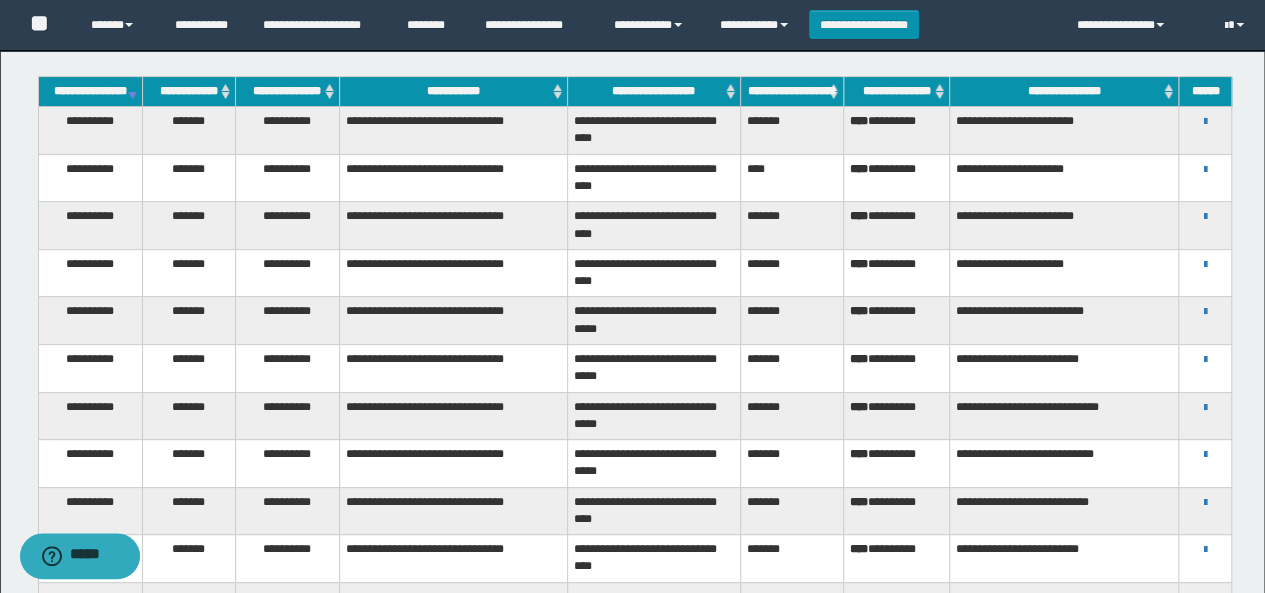 scroll, scrollTop: 0, scrollLeft: 0, axis: both 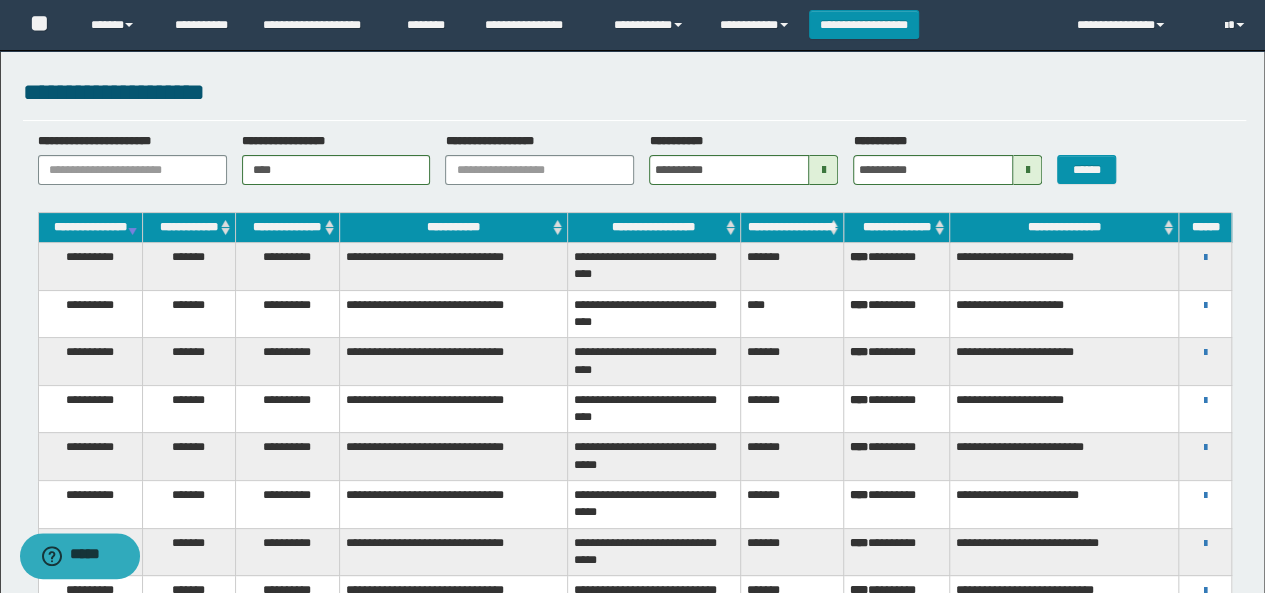 click on "**********" at bounding box center (454, 228) 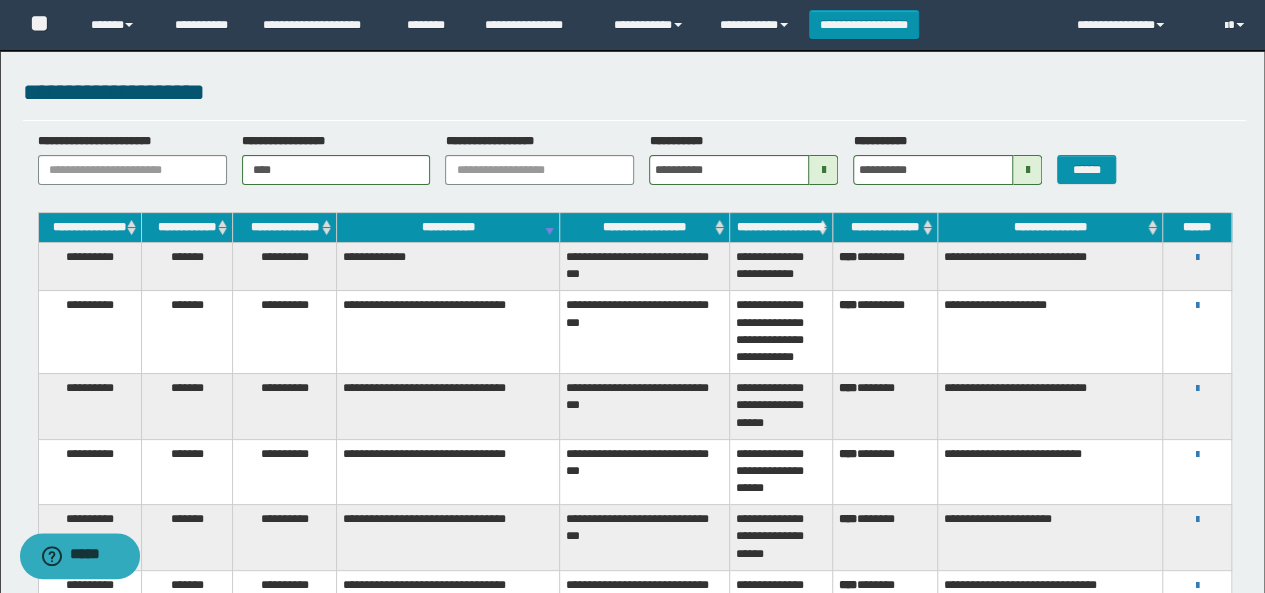 click on "**********" at bounding box center (447, 228) 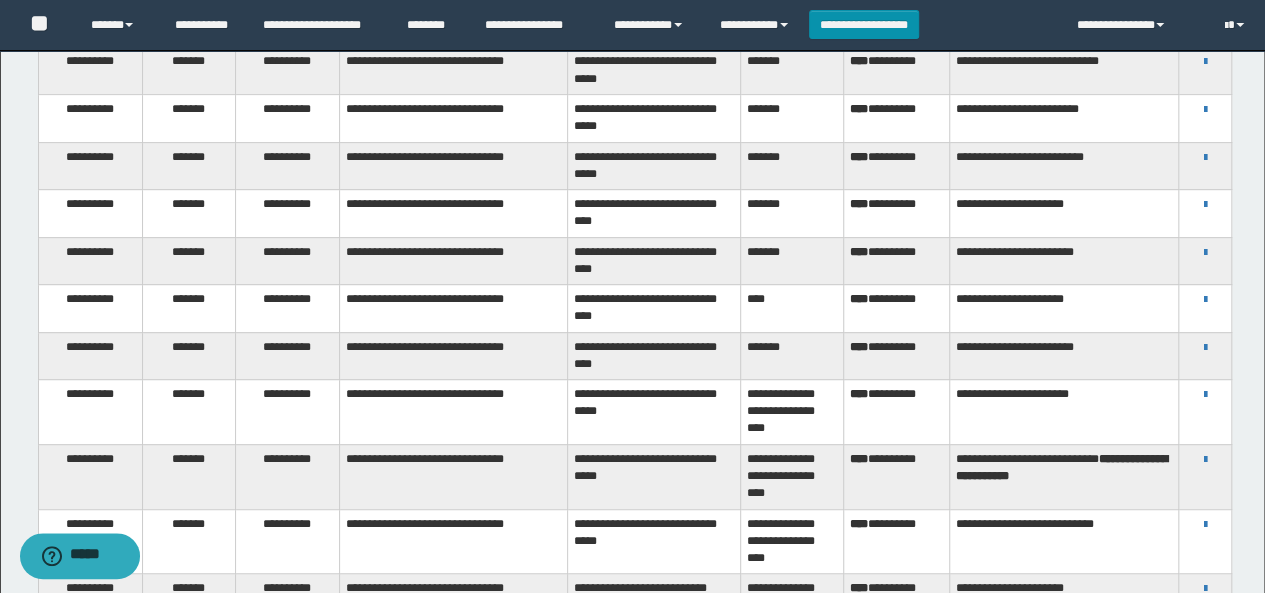scroll, scrollTop: 400, scrollLeft: 0, axis: vertical 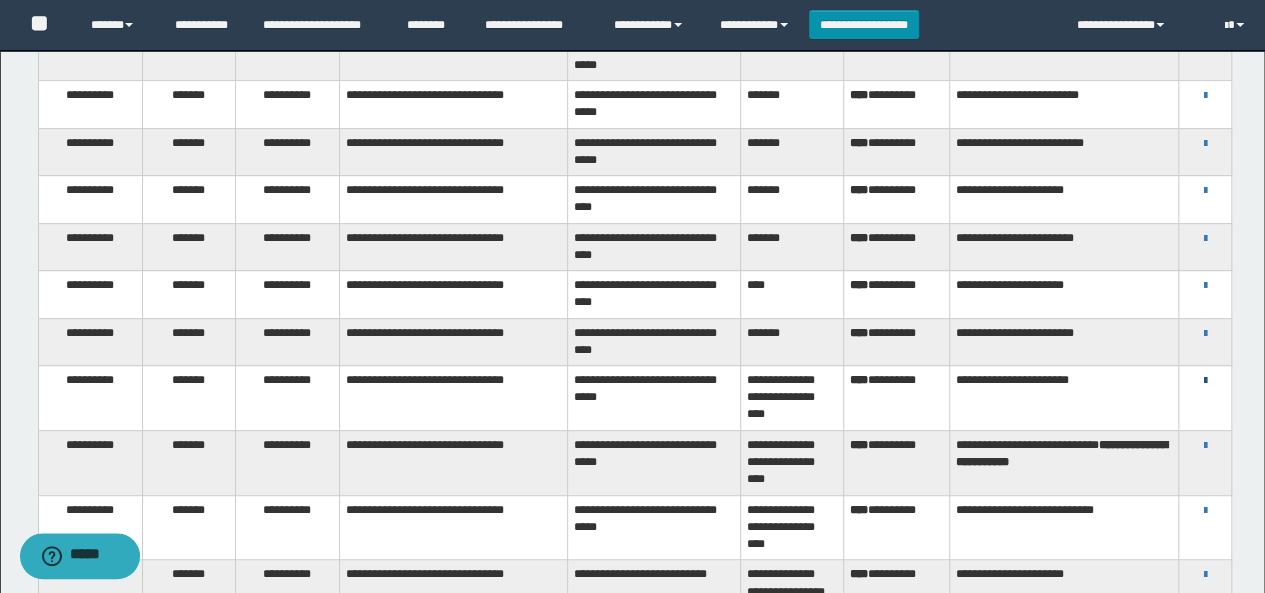 click at bounding box center [1205, 381] 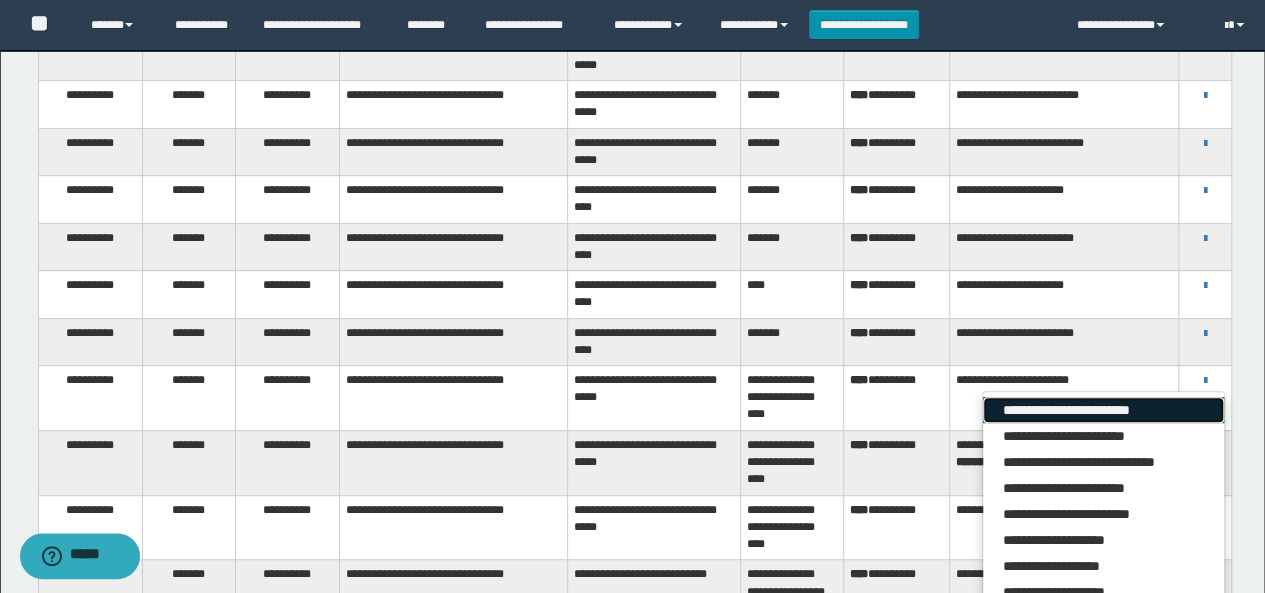 click on "**********" at bounding box center (1103, 410) 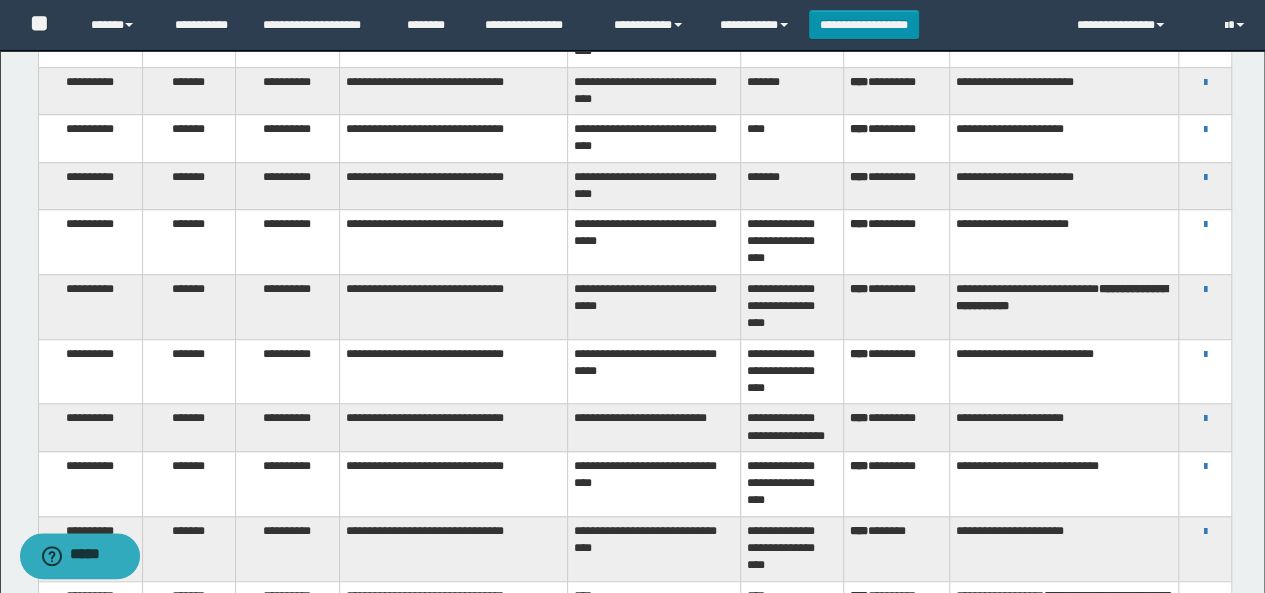 scroll, scrollTop: 600, scrollLeft: 0, axis: vertical 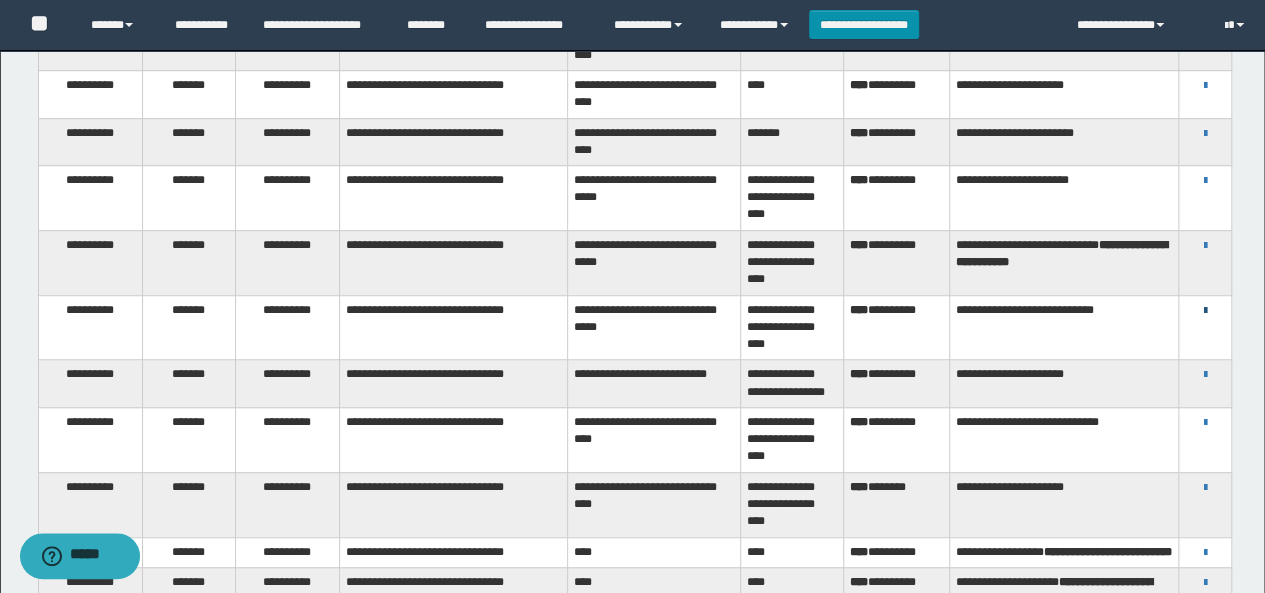click at bounding box center (1205, 311) 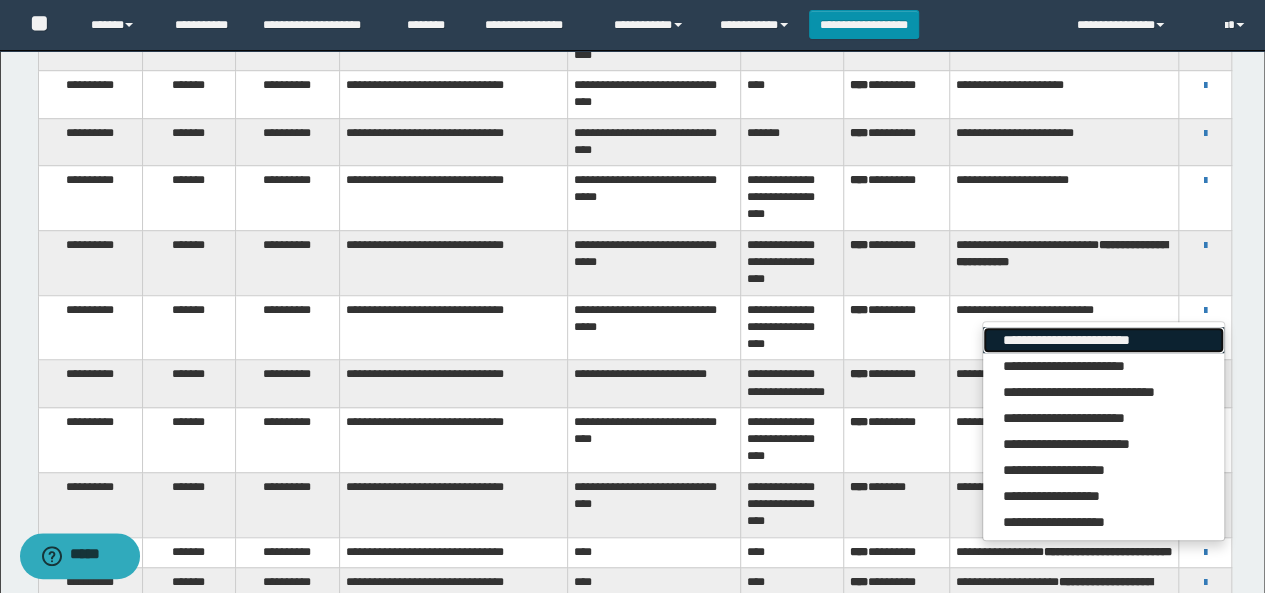 click on "**********" at bounding box center (1103, 340) 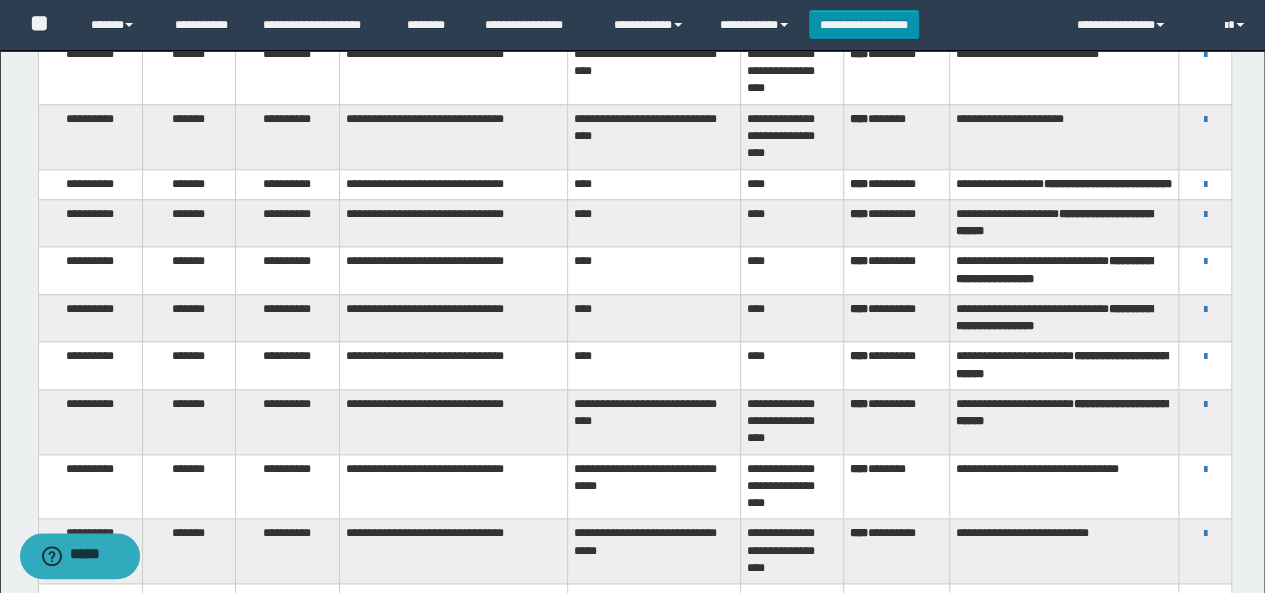 scroll, scrollTop: 1000, scrollLeft: 0, axis: vertical 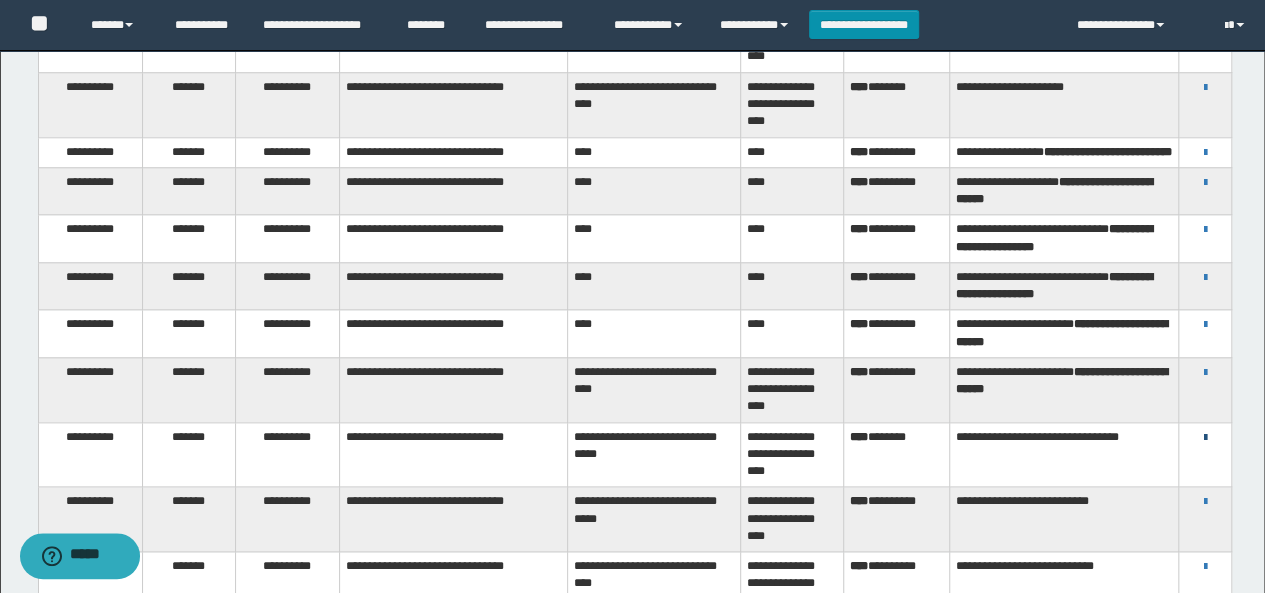 click at bounding box center [1205, 438] 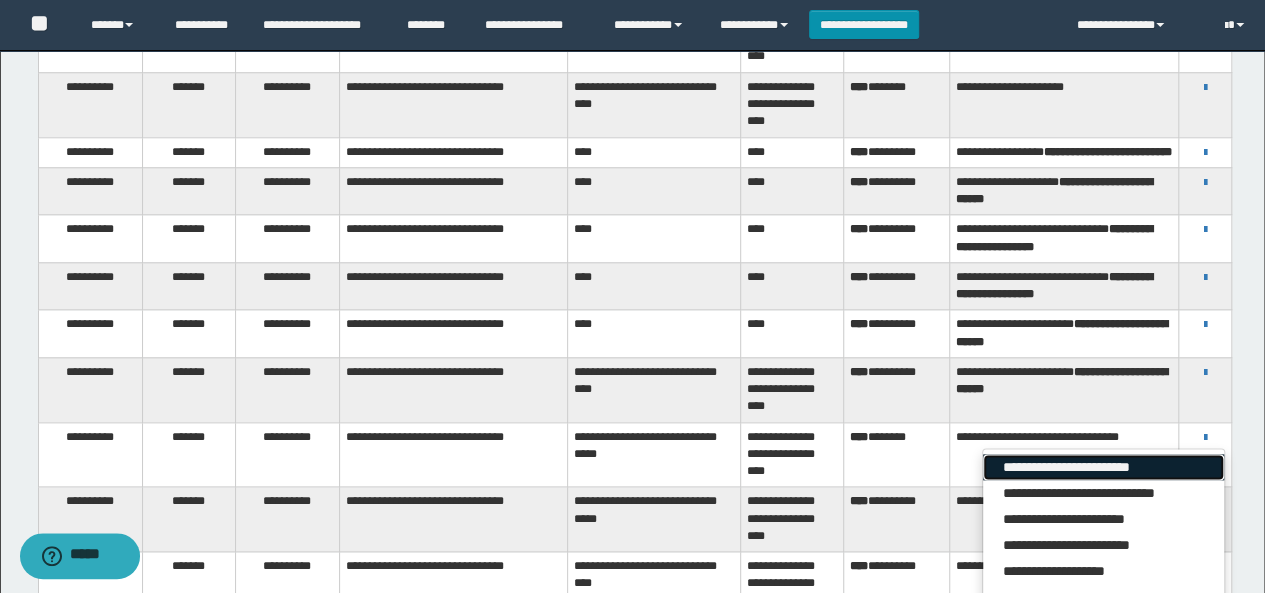 click on "**********" at bounding box center (1103, 467) 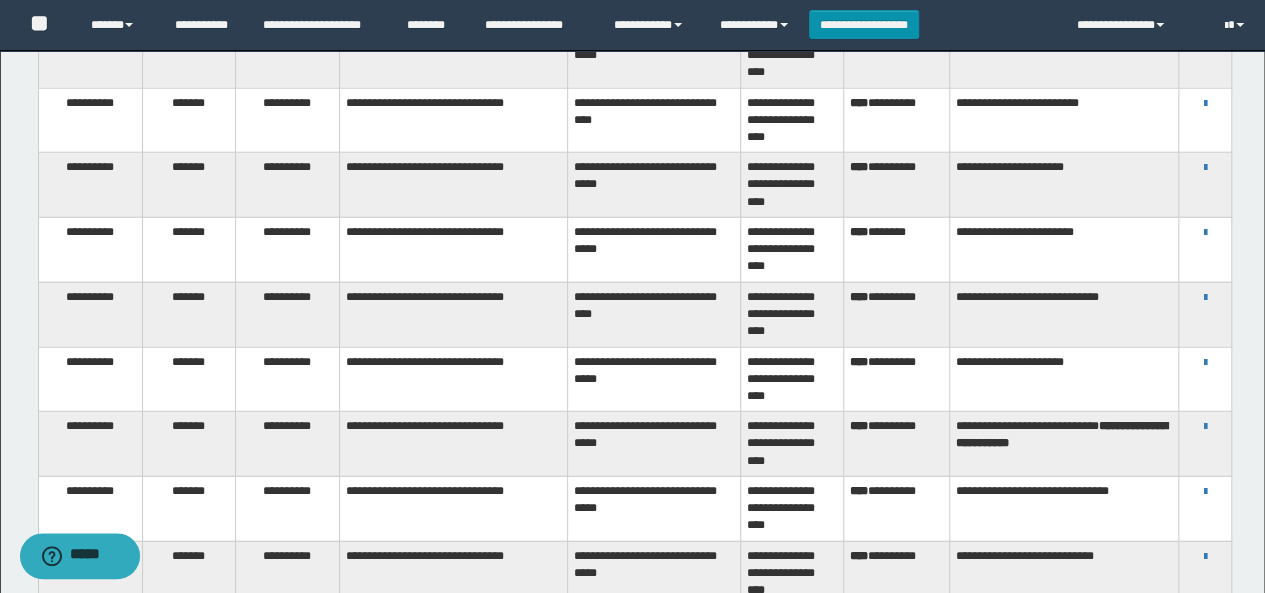 scroll, scrollTop: 2728, scrollLeft: 0, axis: vertical 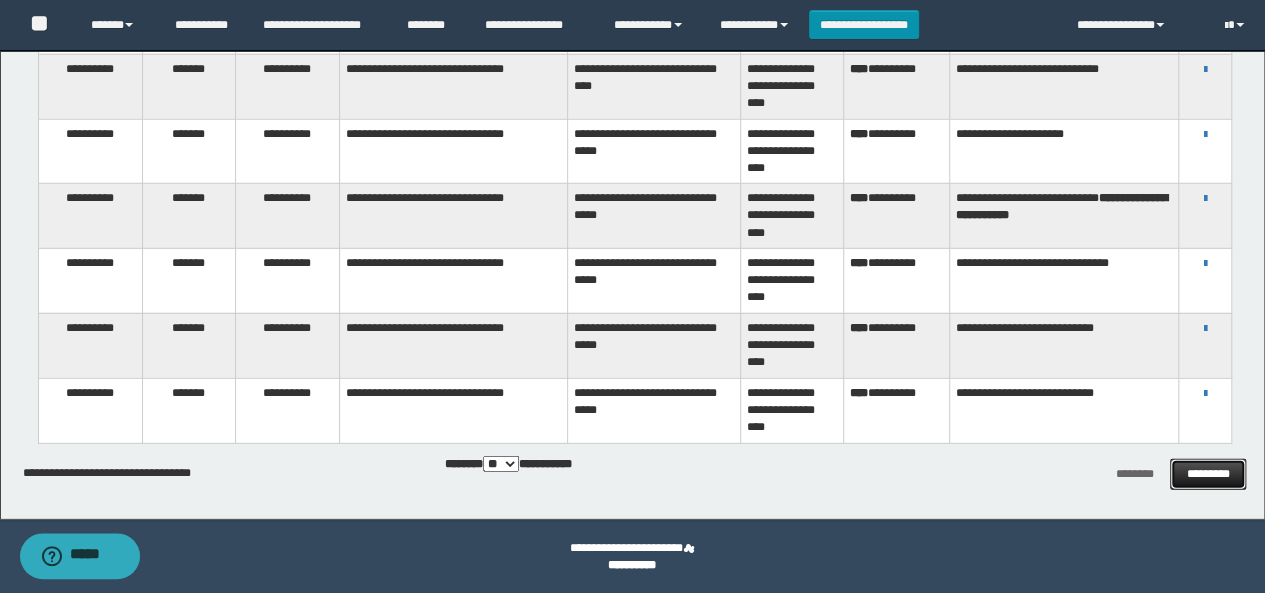 click on "*********" at bounding box center [1207, 474] 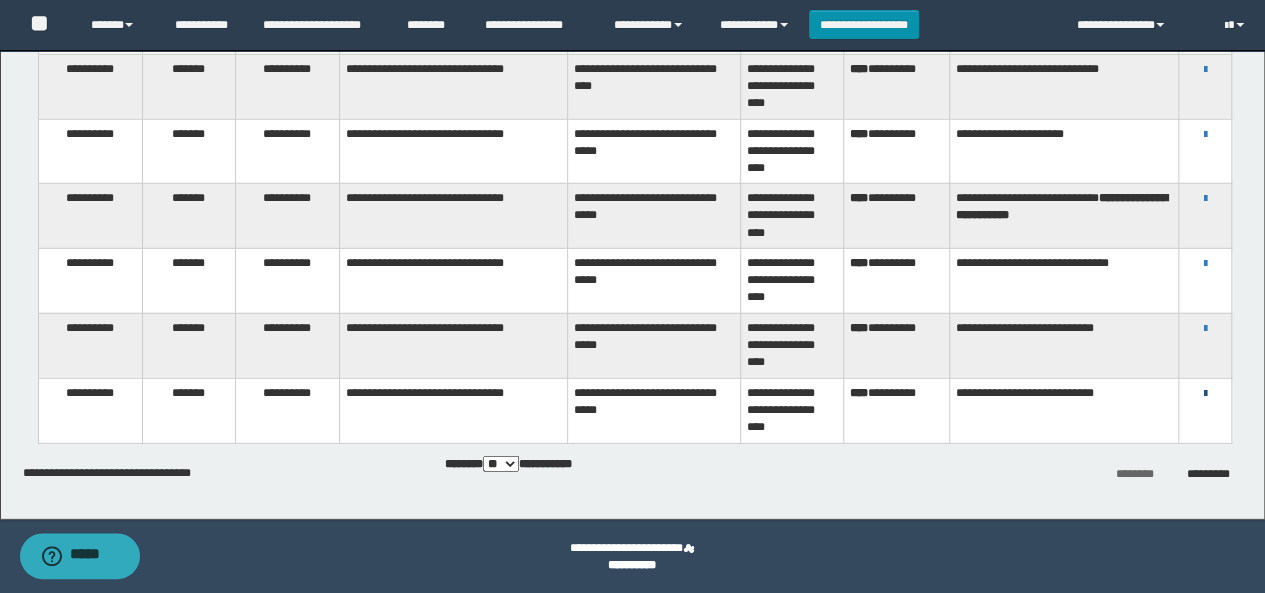 click at bounding box center [1205, 394] 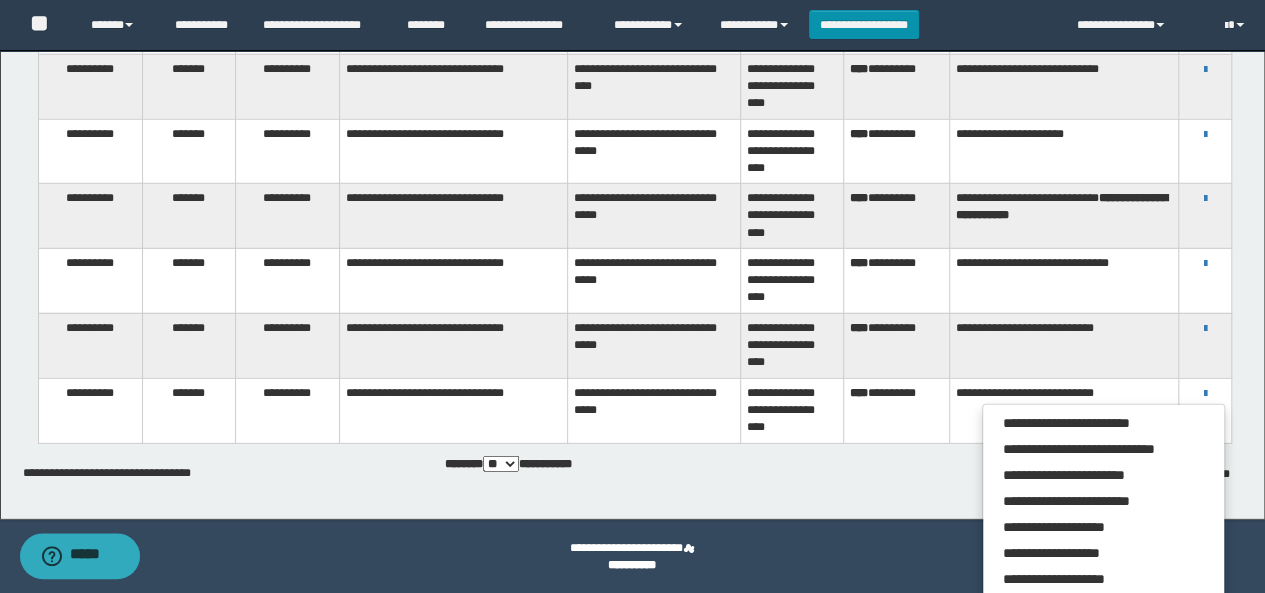 drag, startPoint x: 842, startPoint y: 482, endPoint x: 858, endPoint y: 475, distance: 17.464249 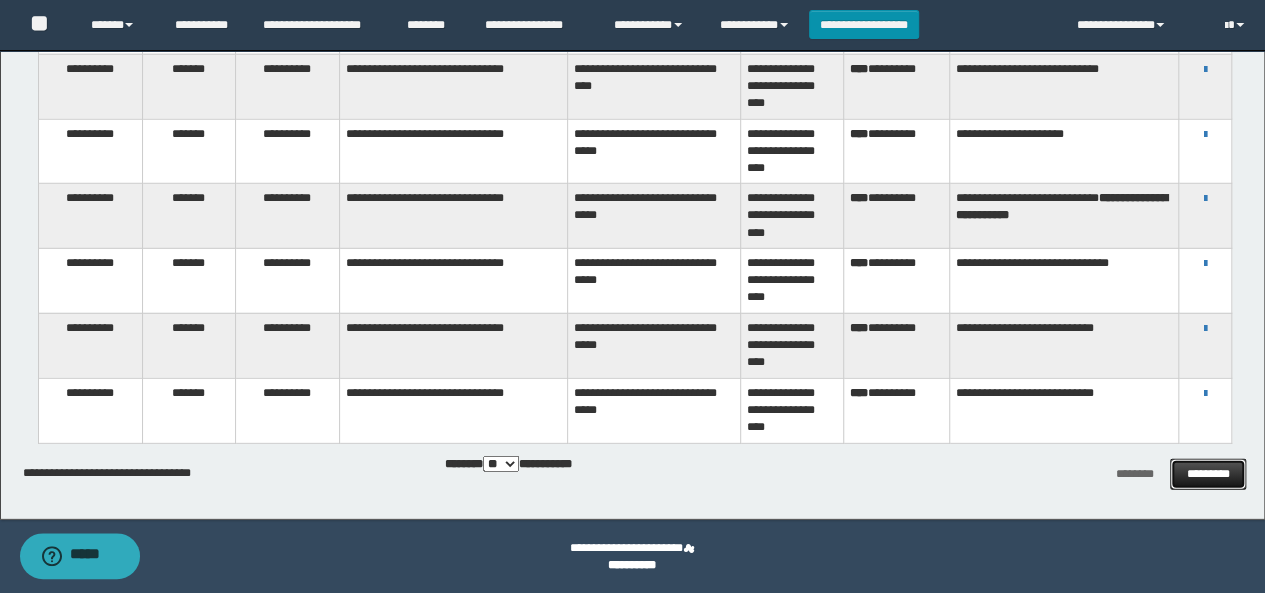 click on "*********" at bounding box center [1207, 474] 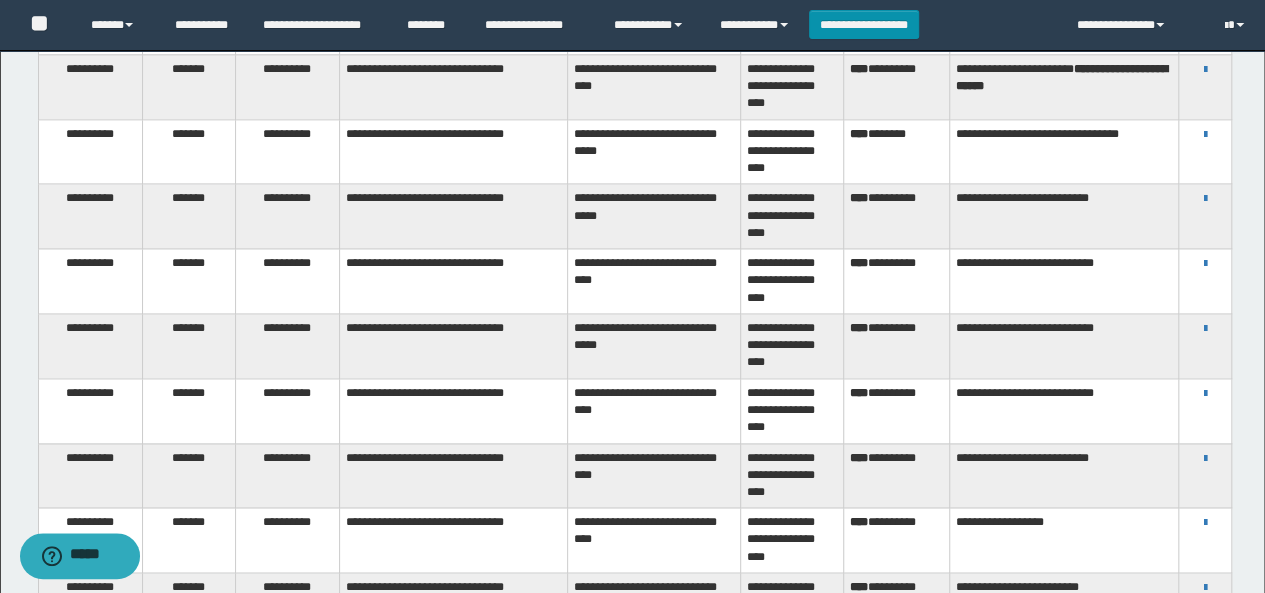 scroll, scrollTop: 1100, scrollLeft: 0, axis: vertical 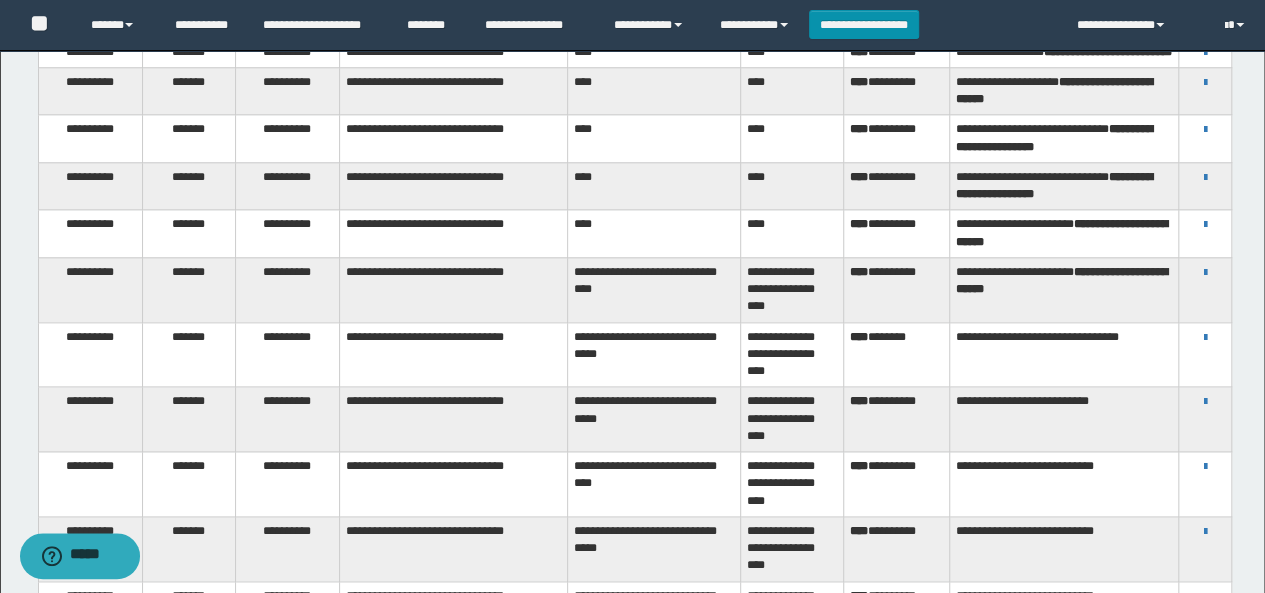 click on "**********" at bounding box center (1205, 272) 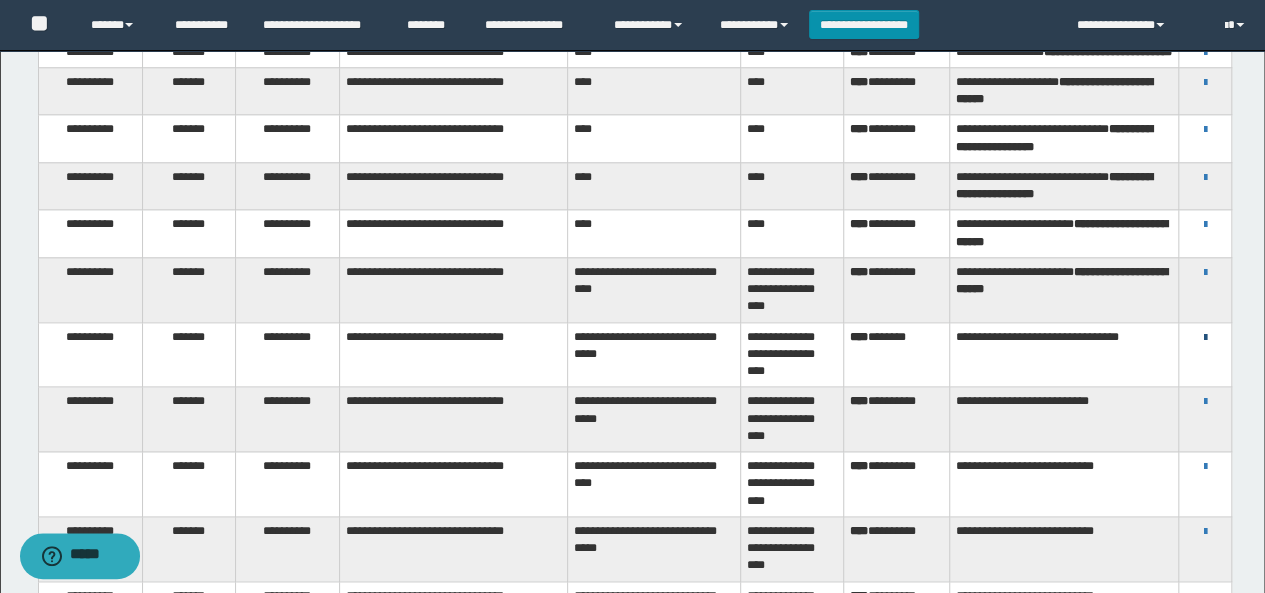 click at bounding box center [1205, 338] 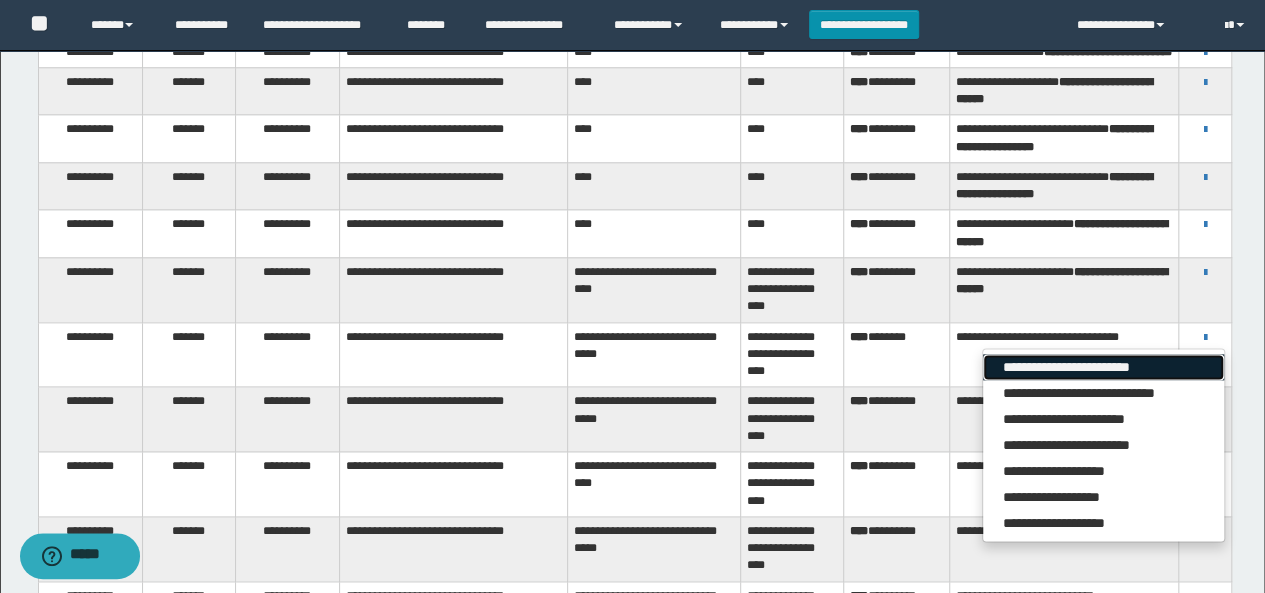 click on "**********" at bounding box center [1103, 367] 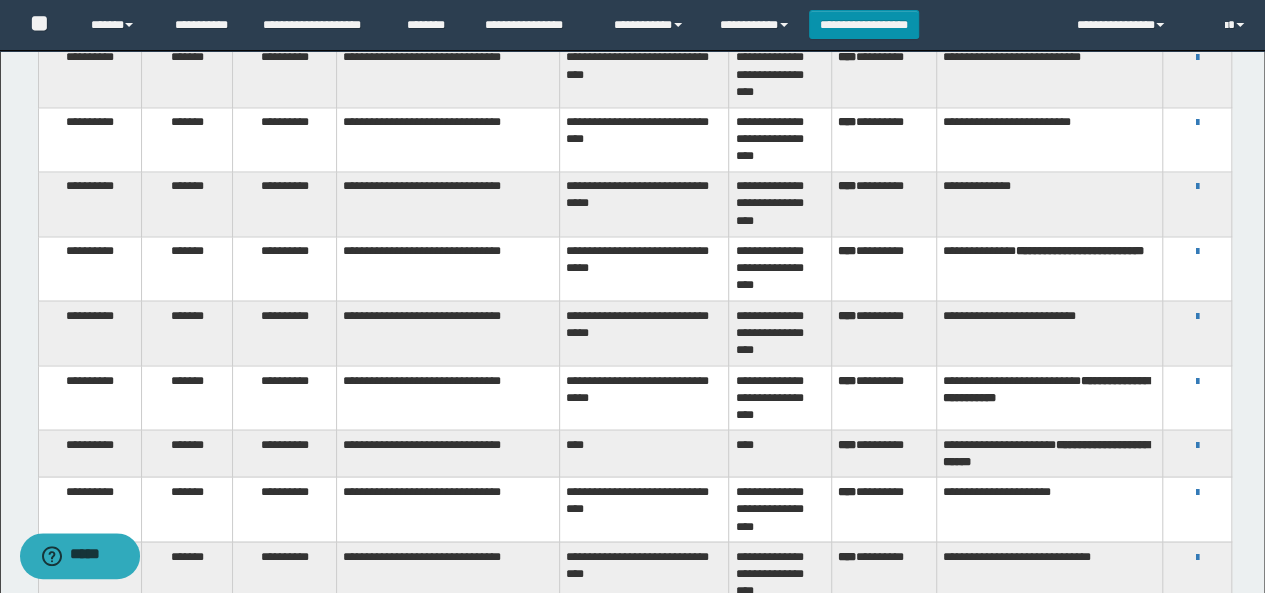 scroll, scrollTop: 2000, scrollLeft: 0, axis: vertical 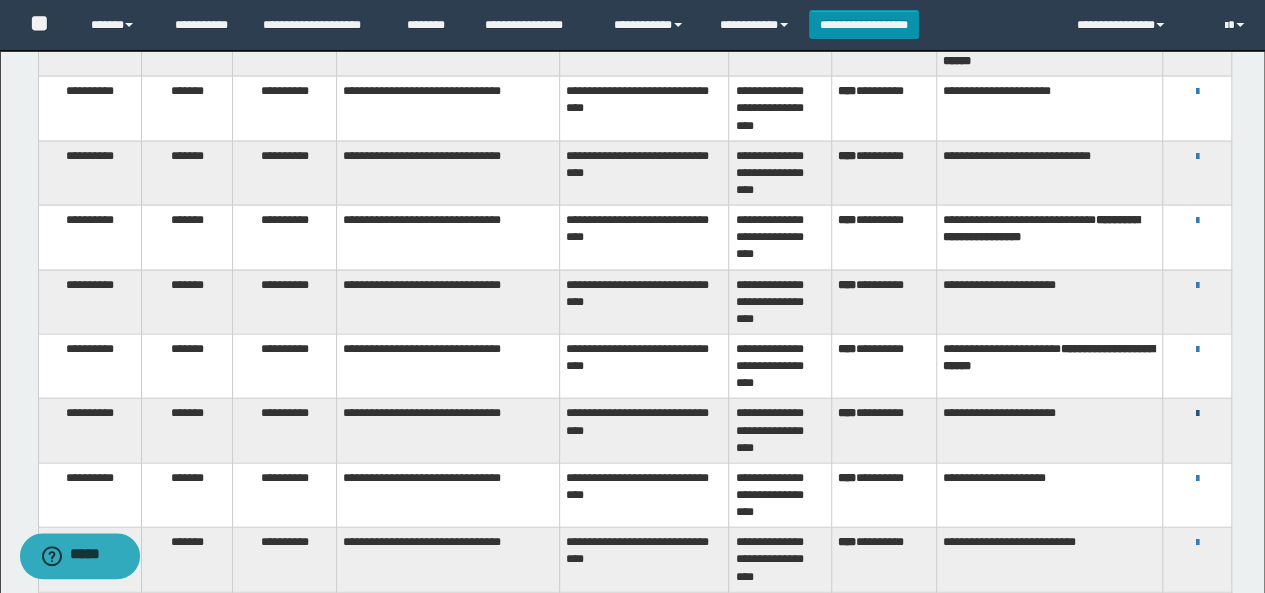 click at bounding box center [1197, 414] 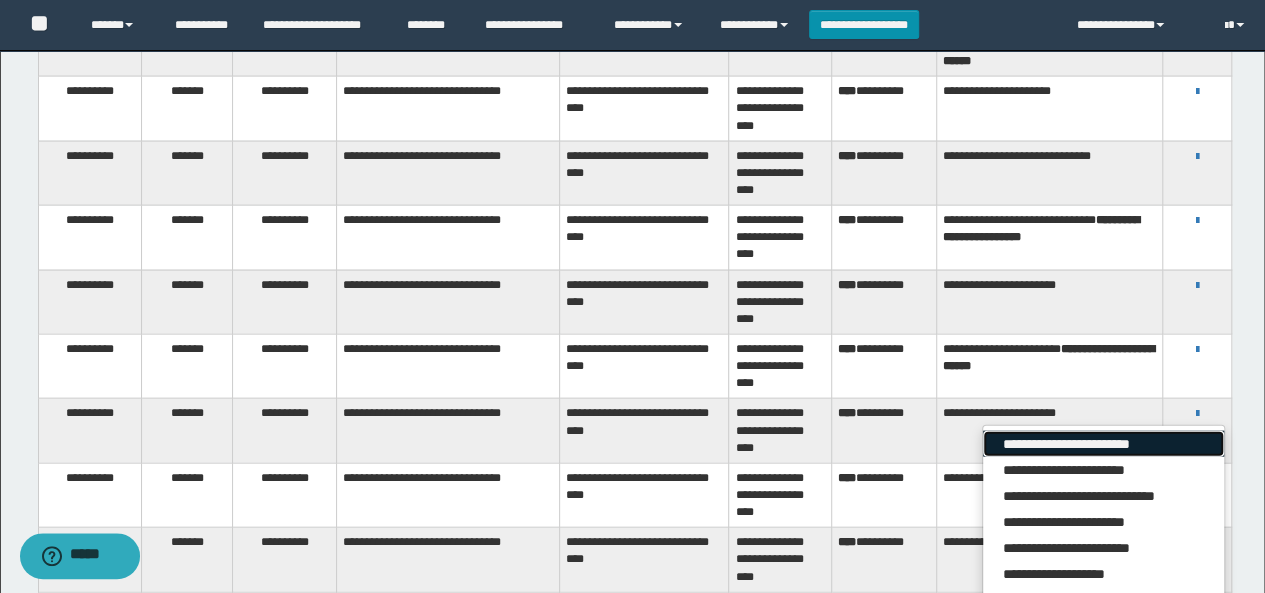 click on "**********" at bounding box center [1103, 444] 